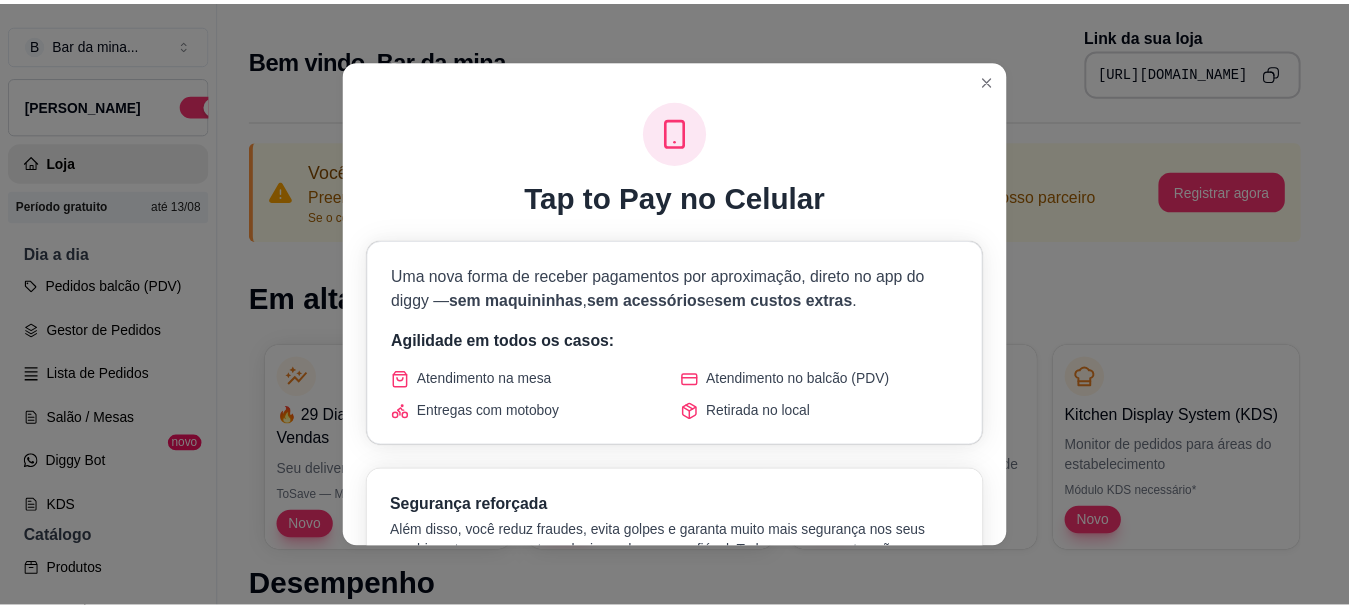 scroll, scrollTop: 0, scrollLeft: 0, axis: both 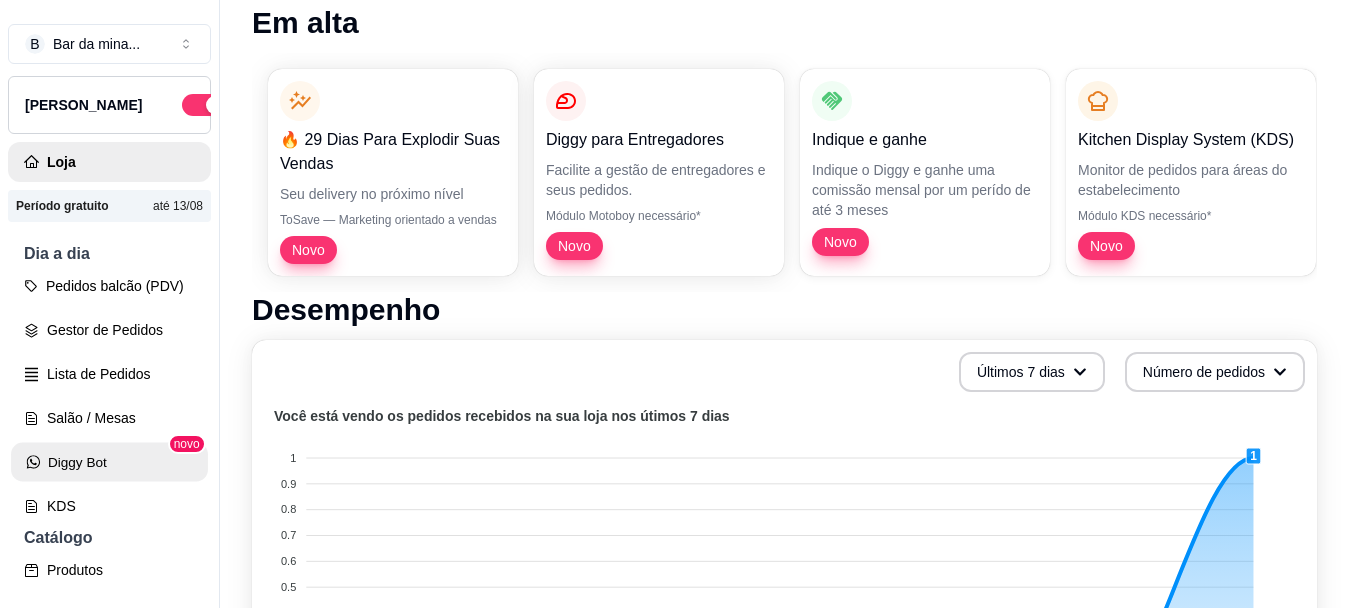 click on "Diggy Bot" at bounding box center (109, 462) 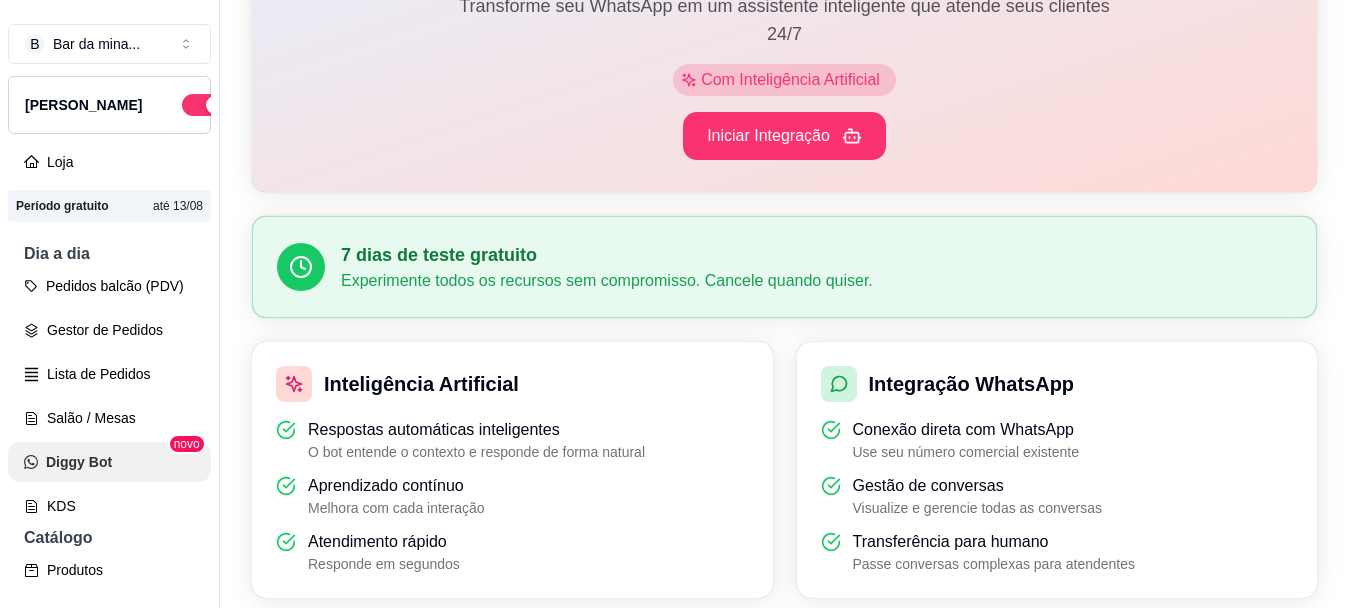 scroll, scrollTop: 0, scrollLeft: 0, axis: both 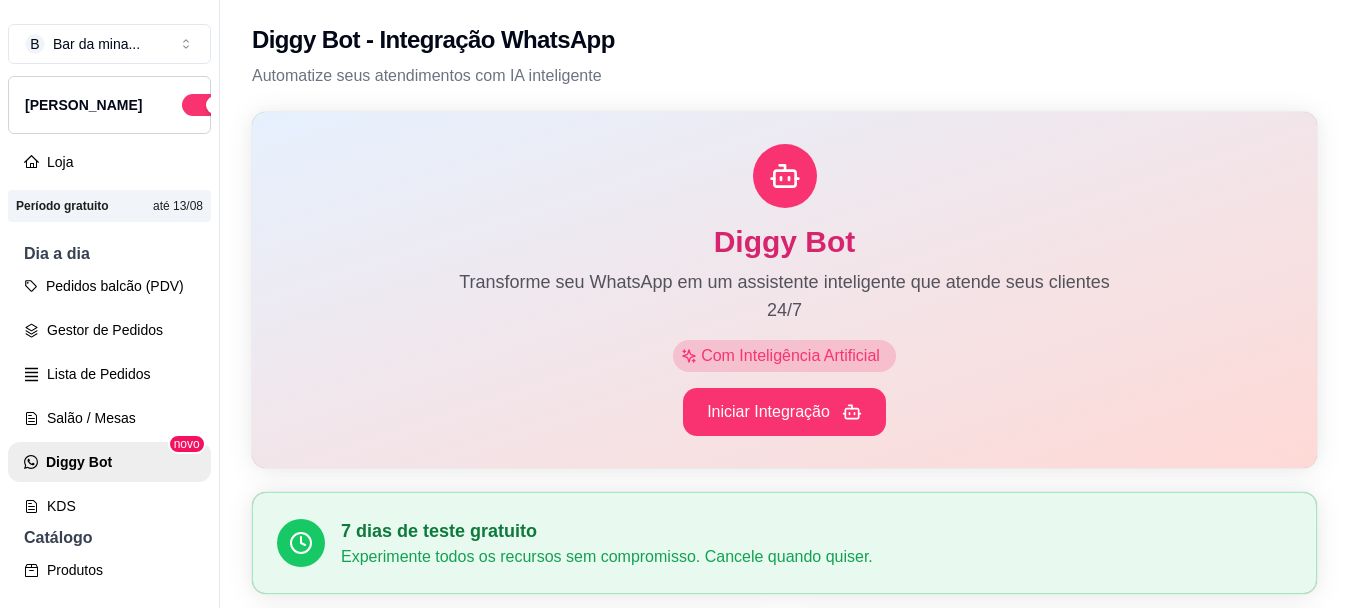 click on "Catálogo" at bounding box center (109, 538) 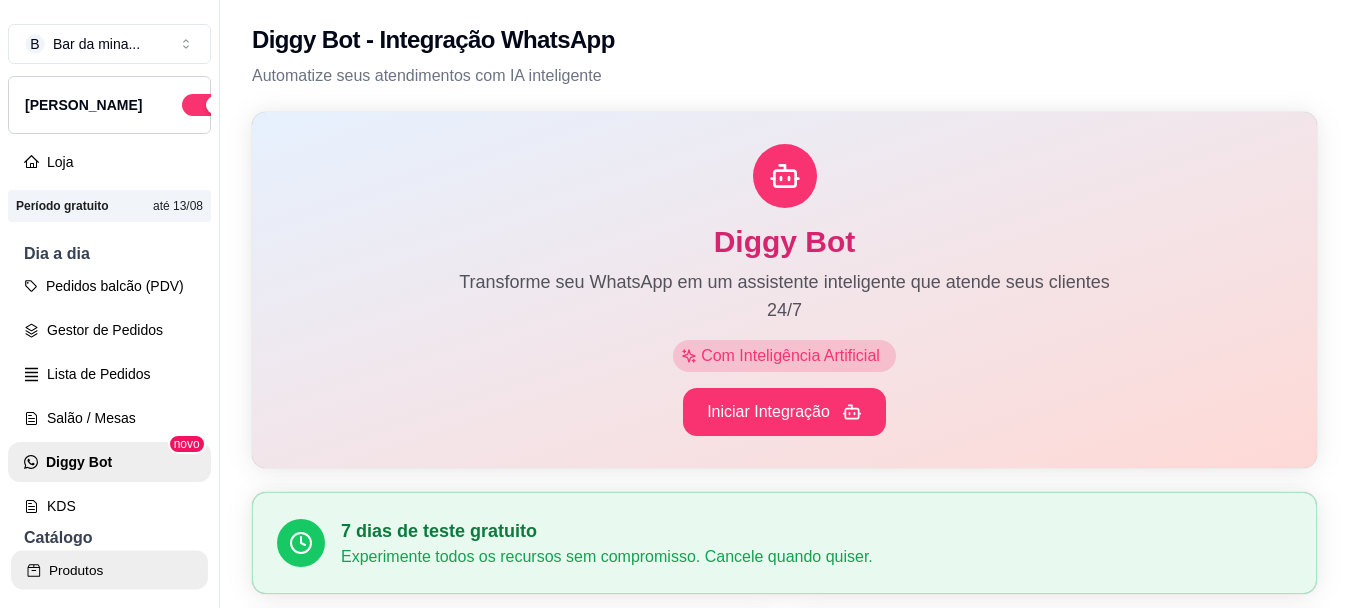 click on "Produtos" at bounding box center (109, 570) 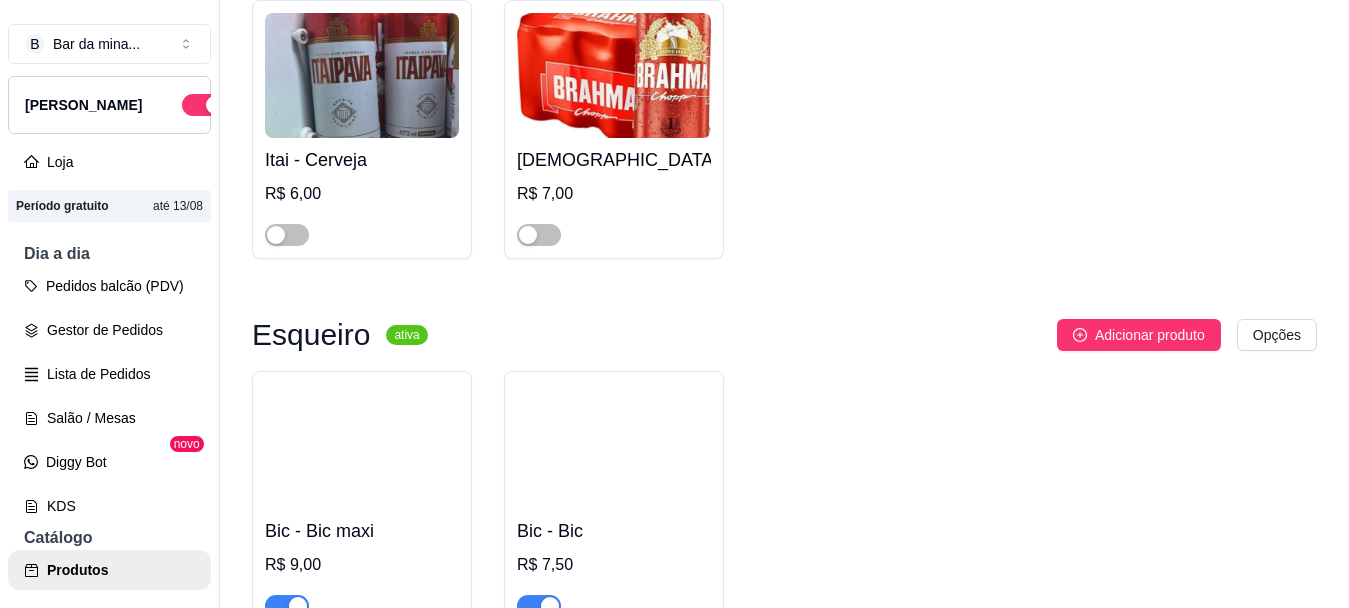scroll, scrollTop: 158, scrollLeft: 0, axis: vertical 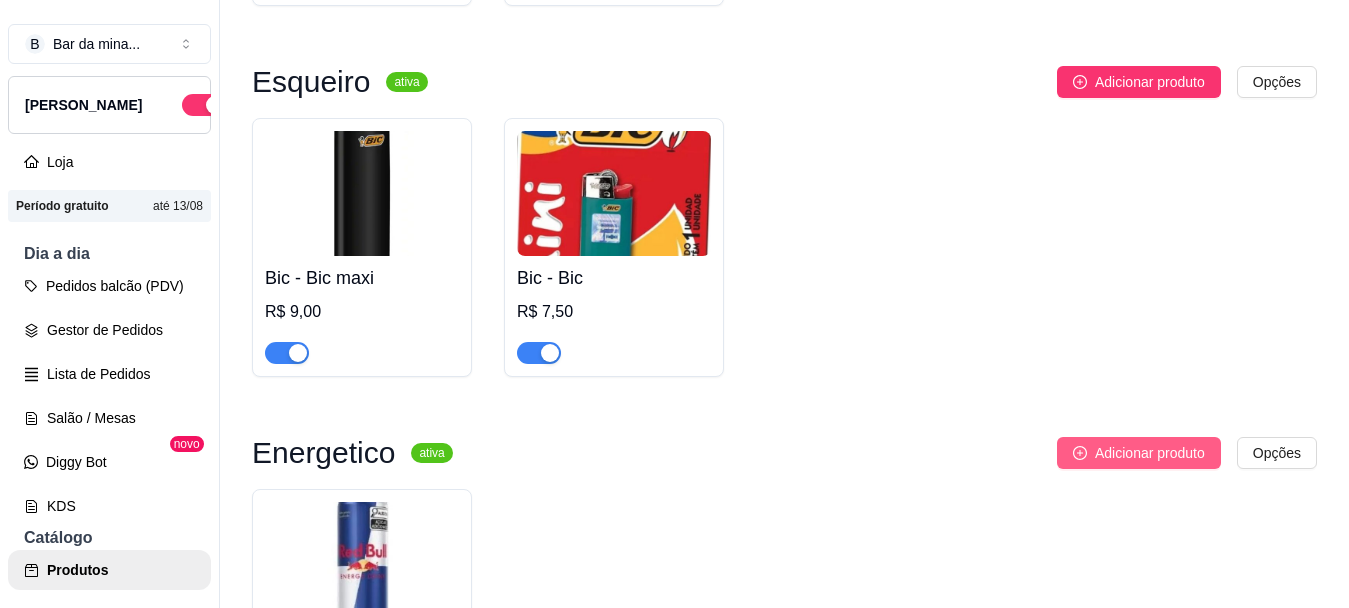 click on "Adicionar produto" at bounding box center (1150, 453) 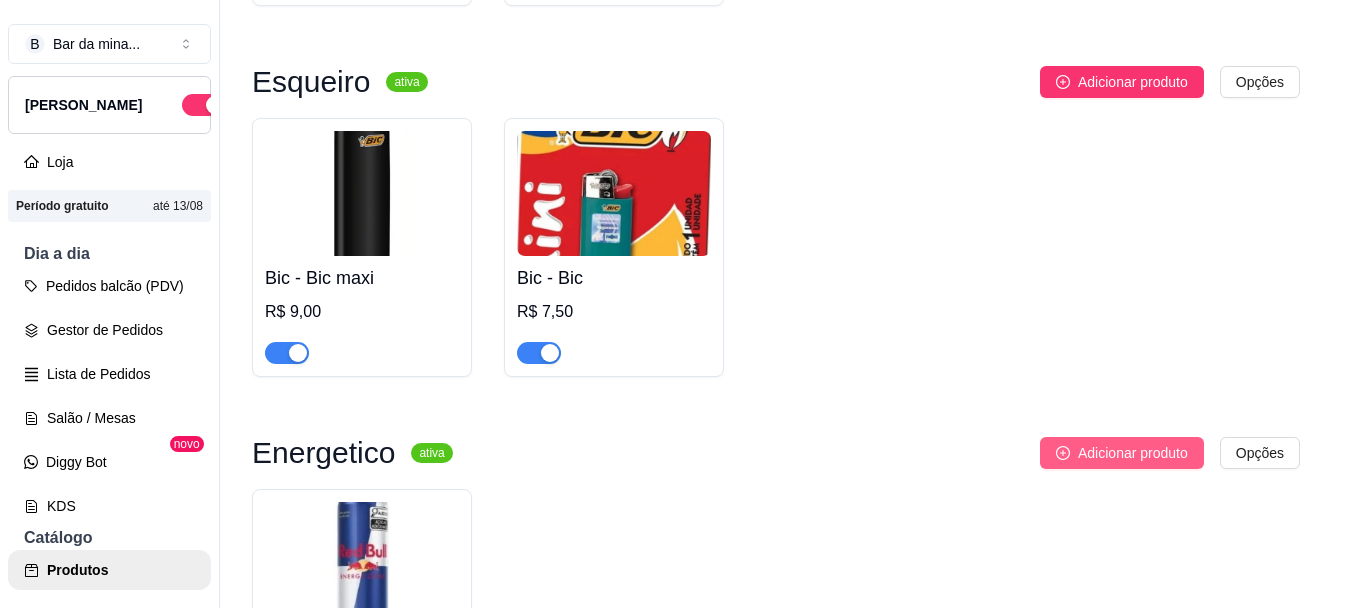 type 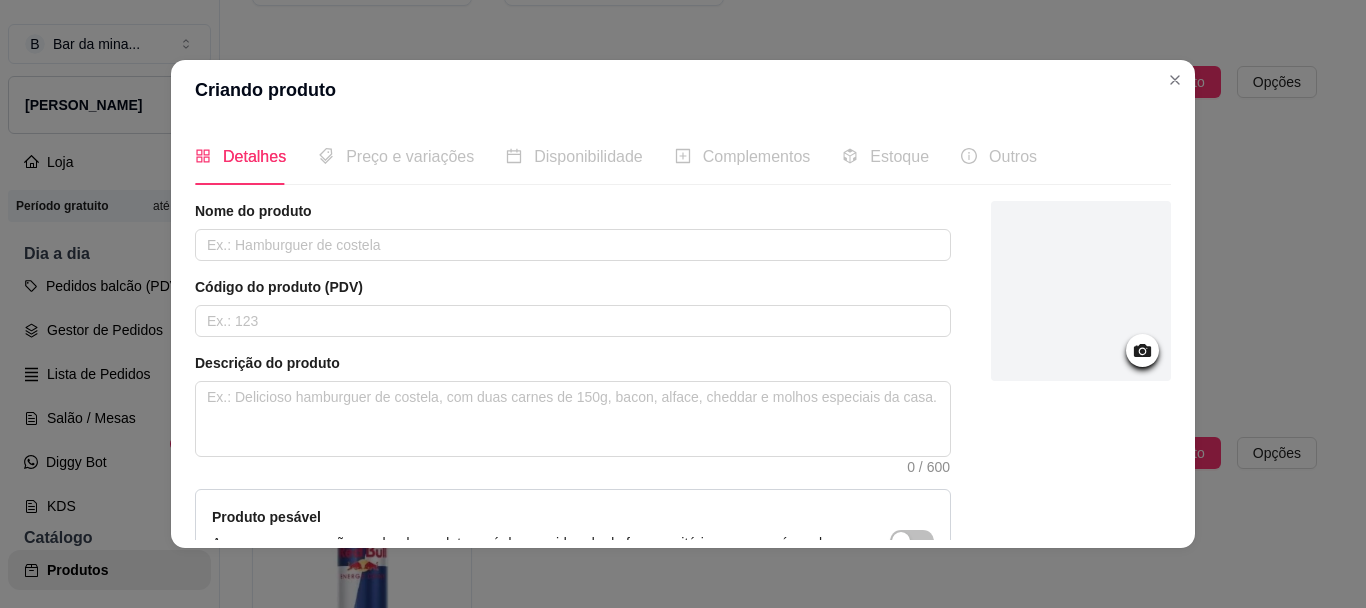 click 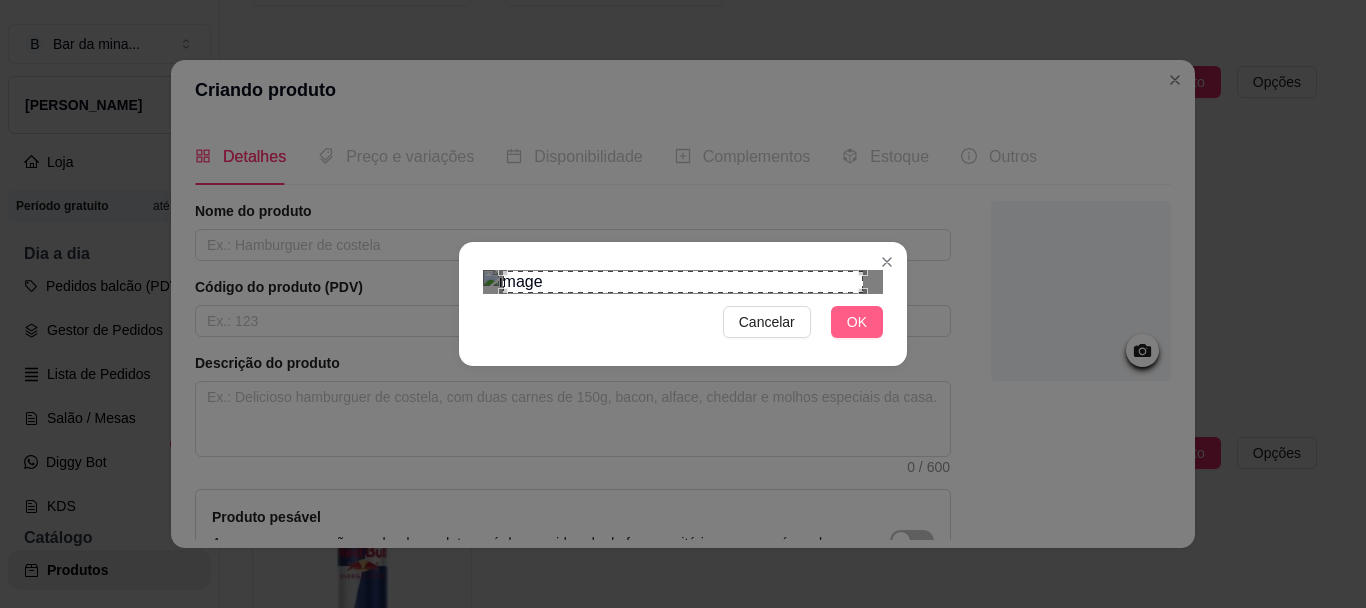 click on "OK" at bounding box center (857, 322) 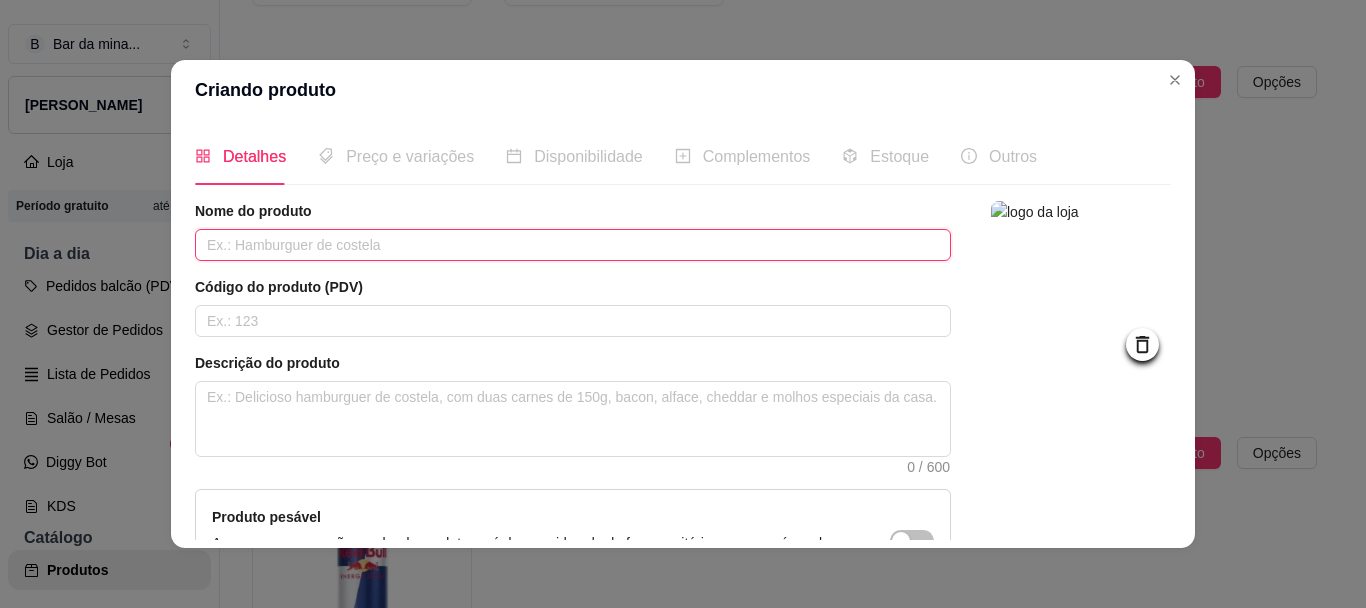 click at bounding box center [573, 245] 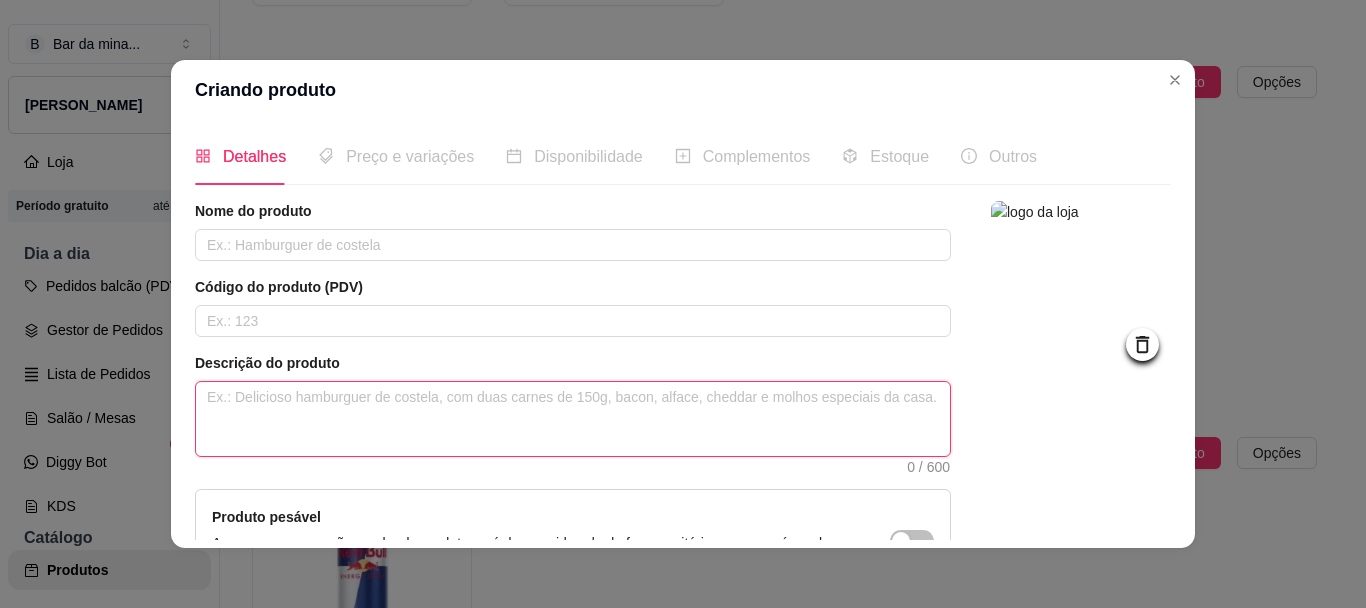 click at bounding box center [573, 419] 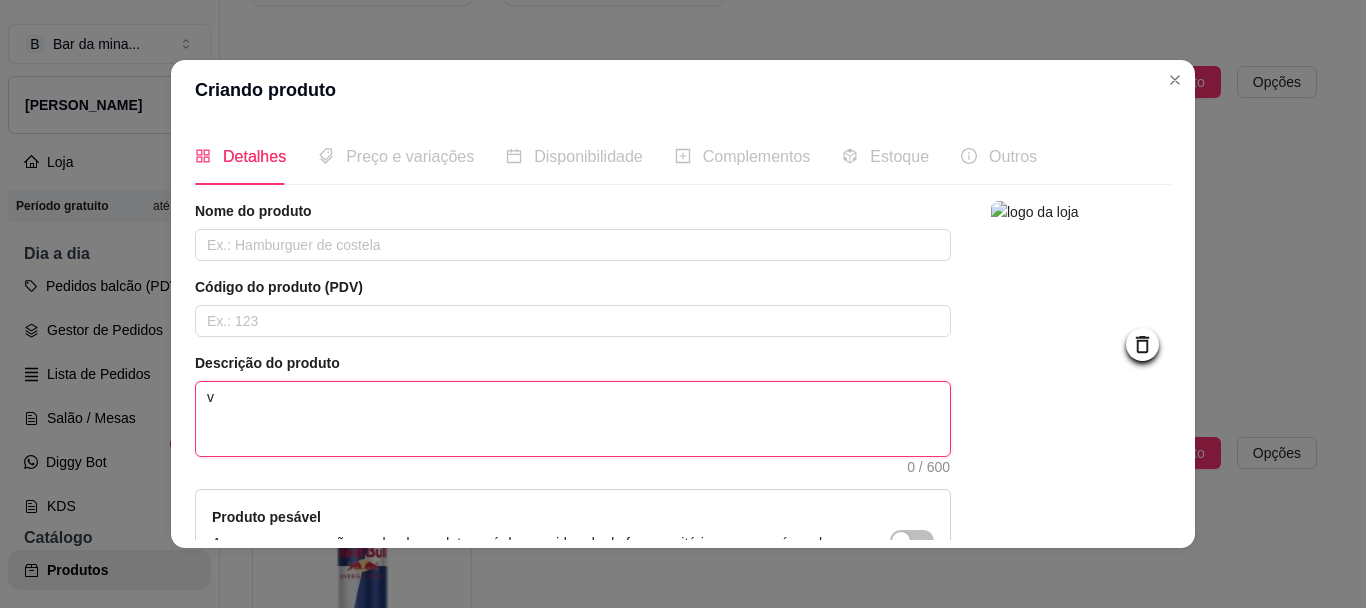 type on "ve" 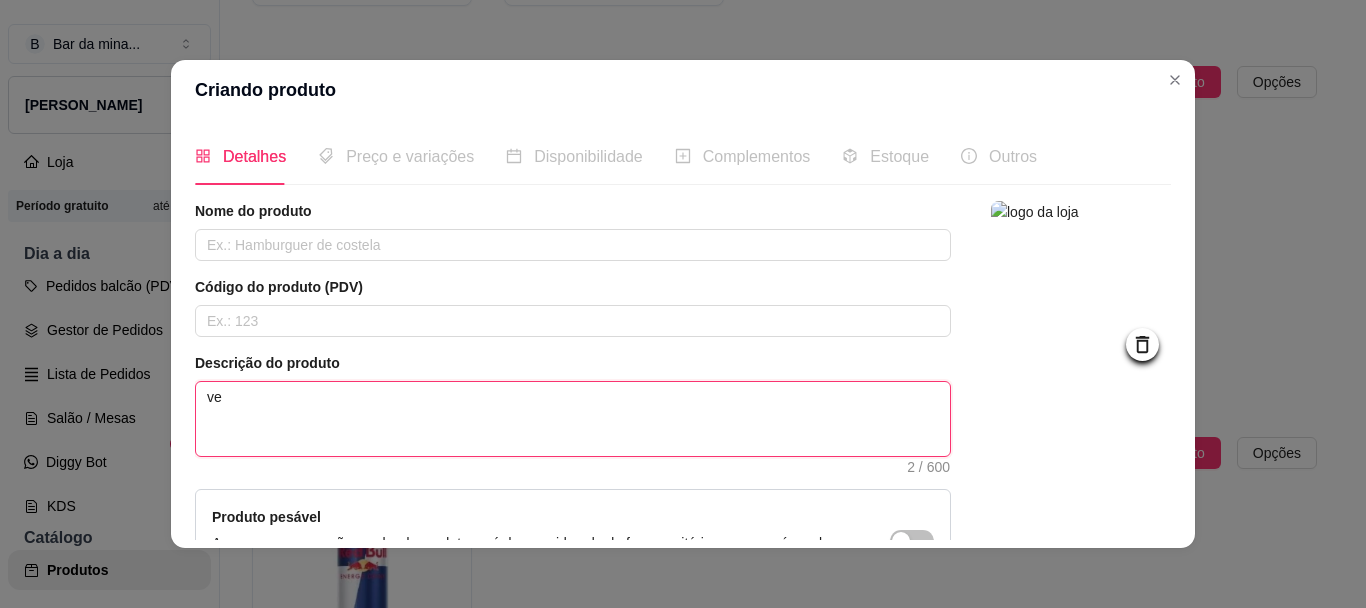 type 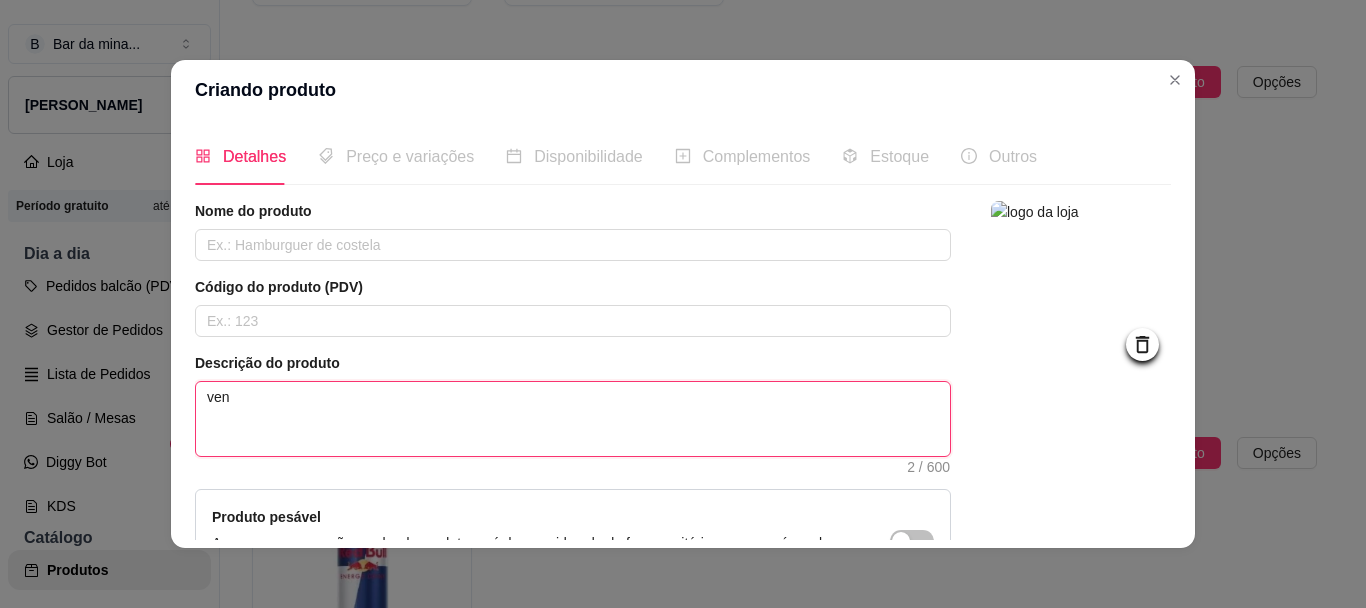 type 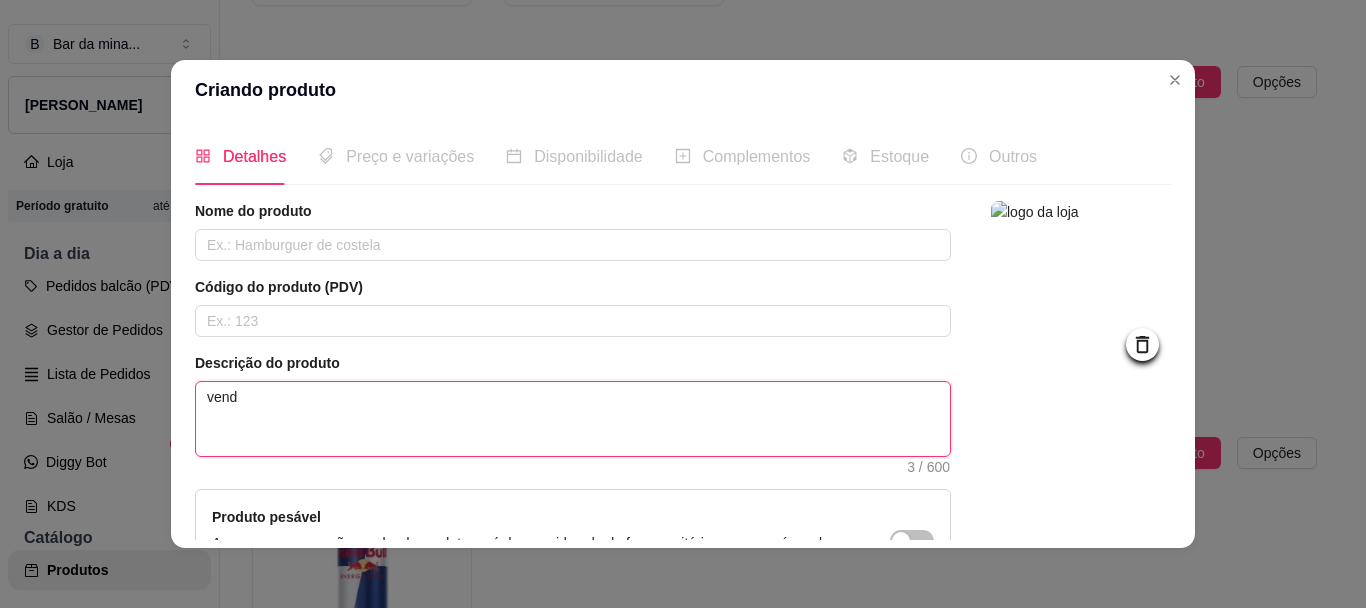 type on "vende" 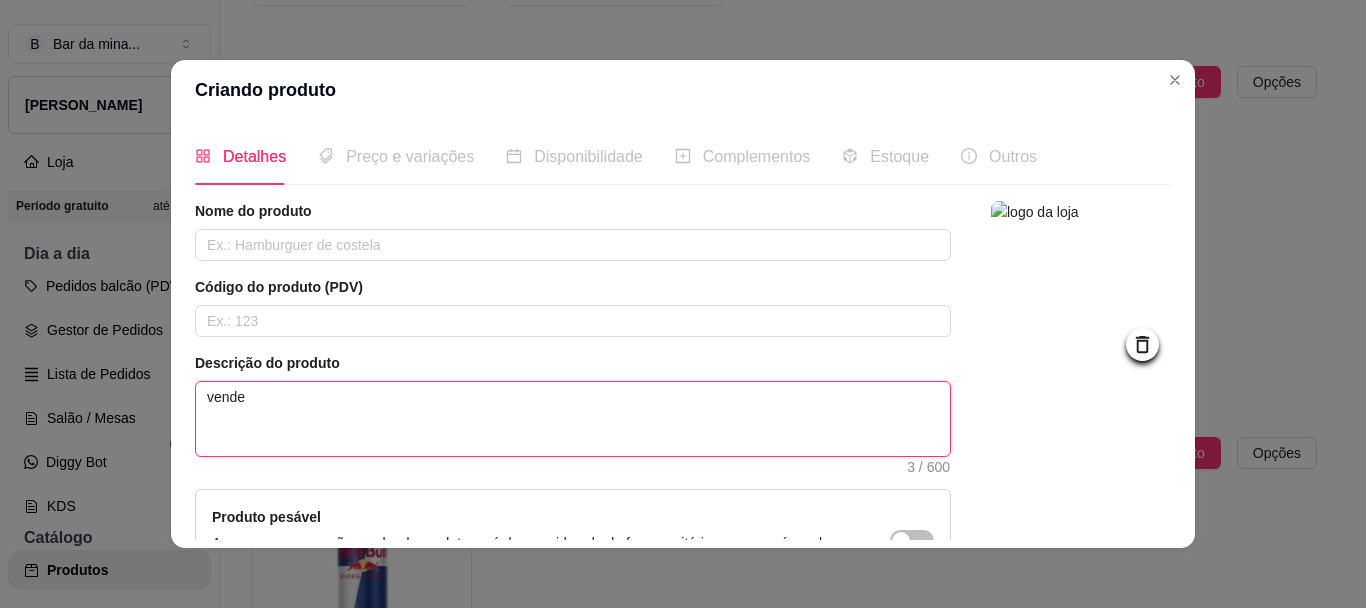 type 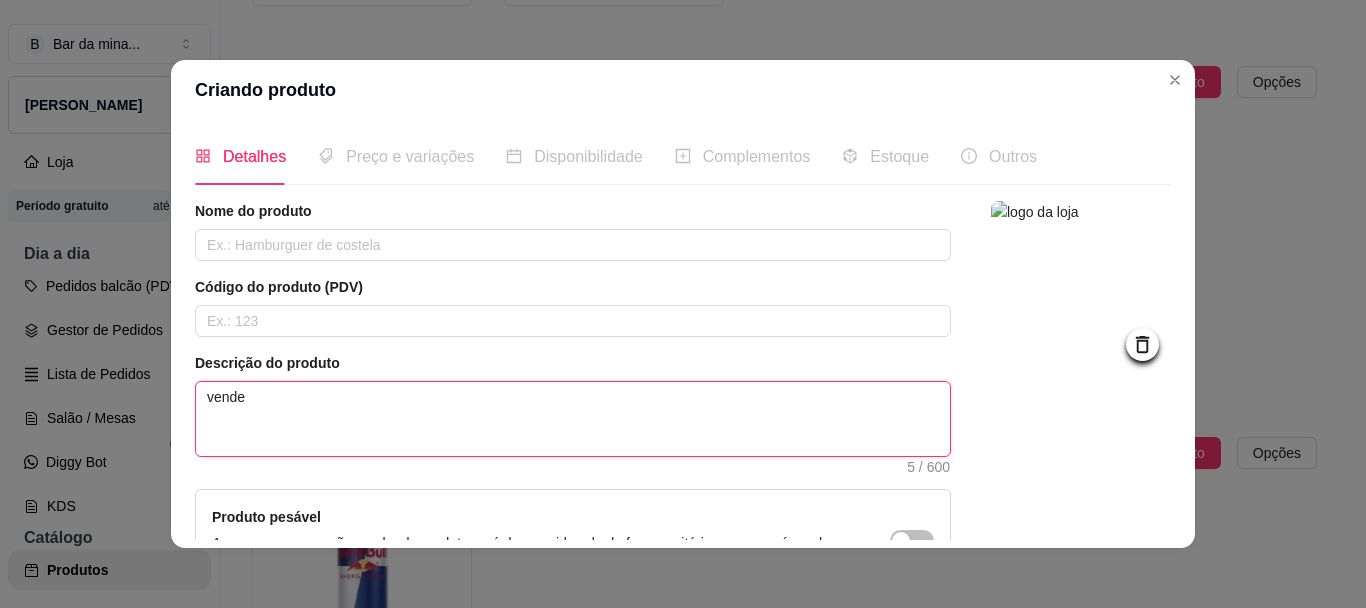 type on "vendem" 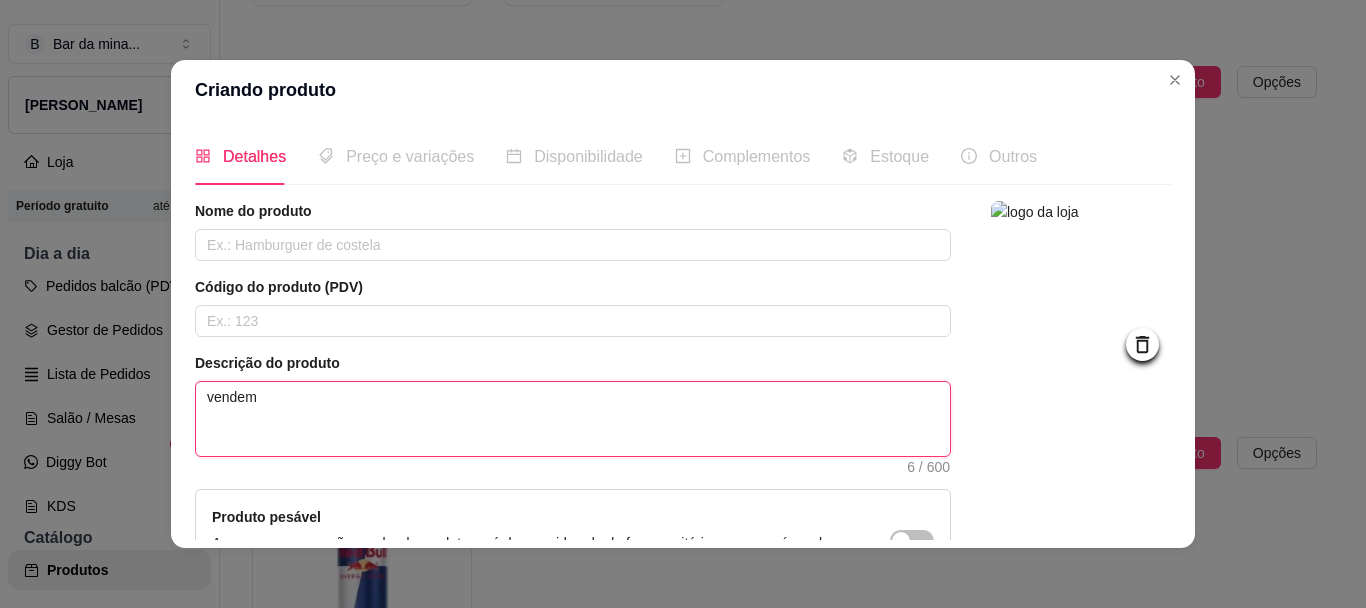 type on "vendems" 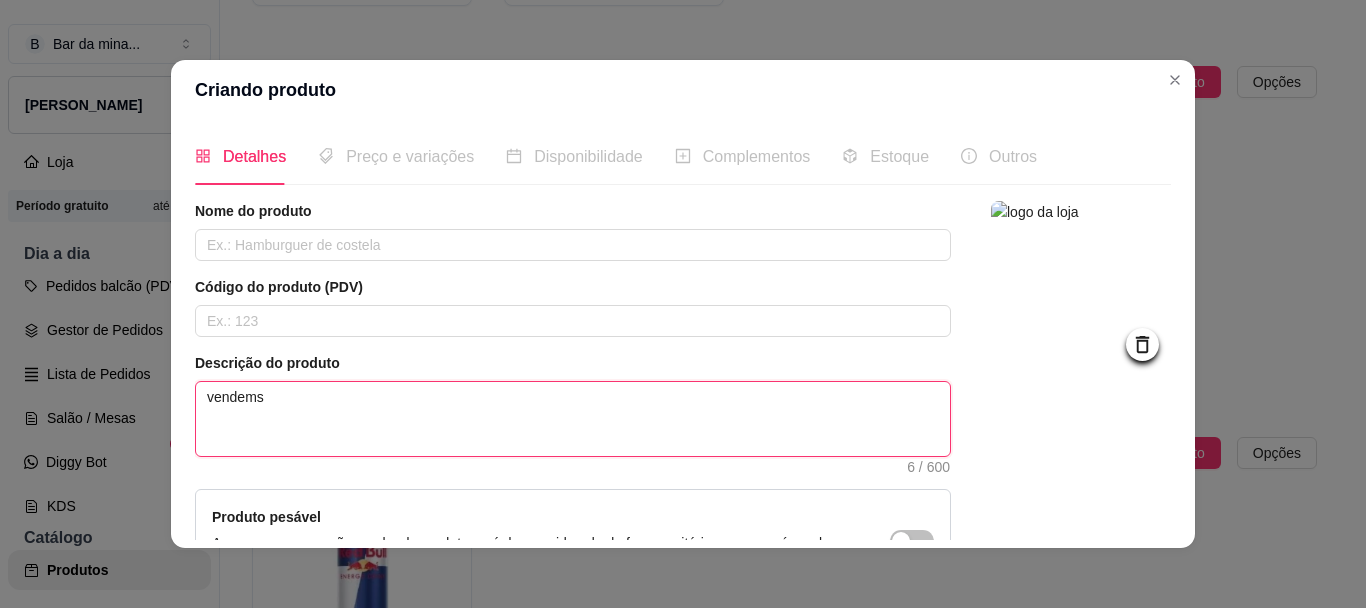 type on "vendem" 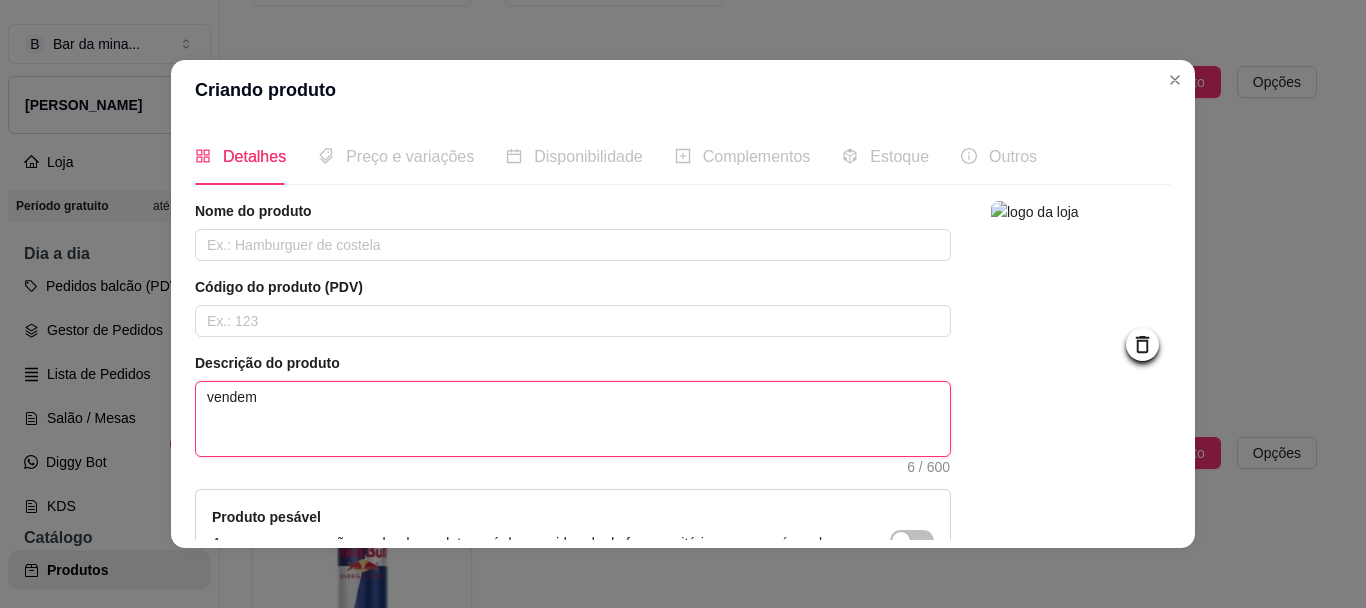 type on "vende" 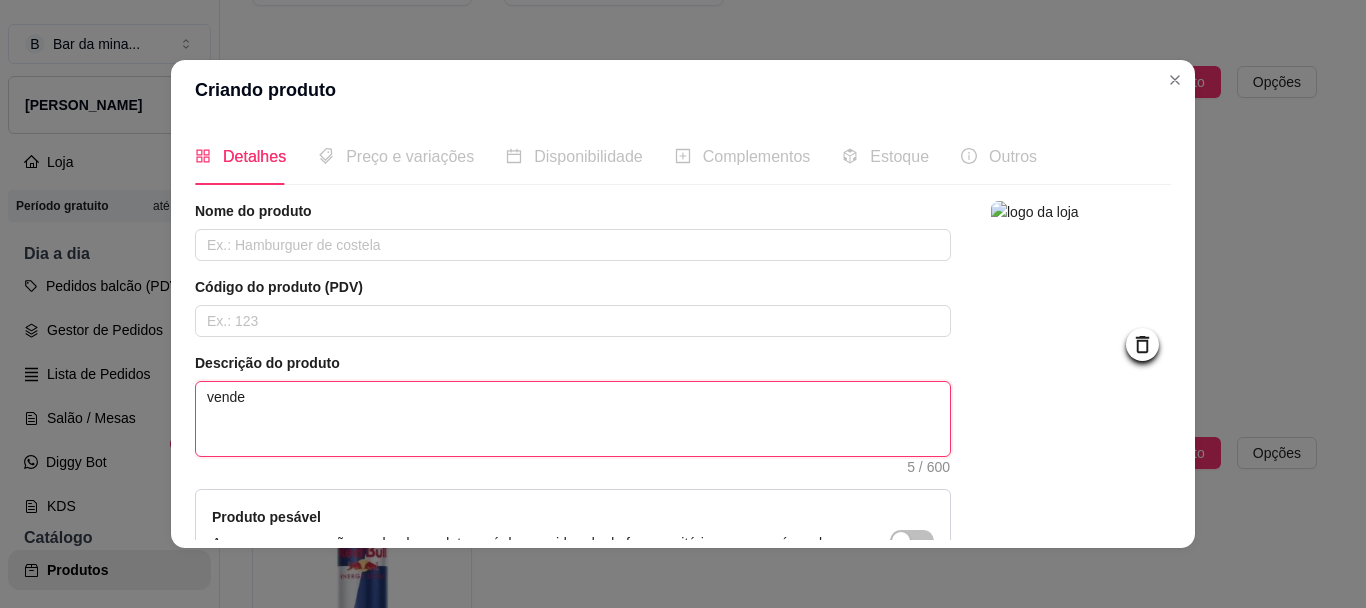type on "vendem" 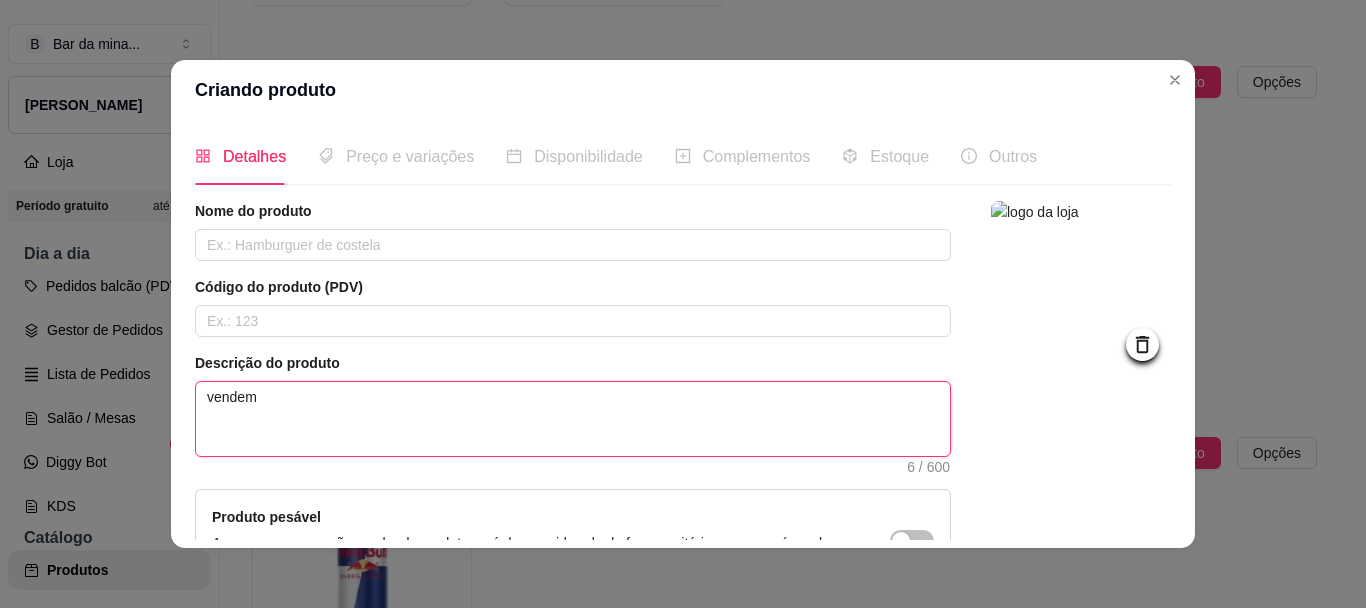 type on "vendemo" 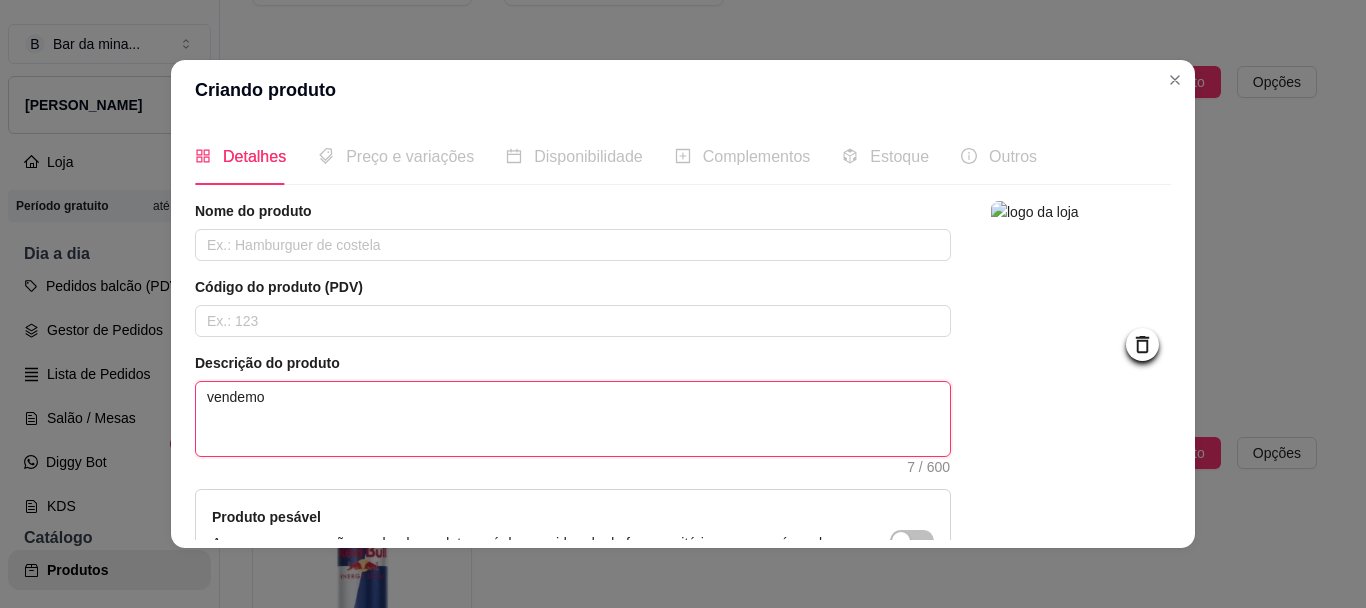 type on "vendemos" 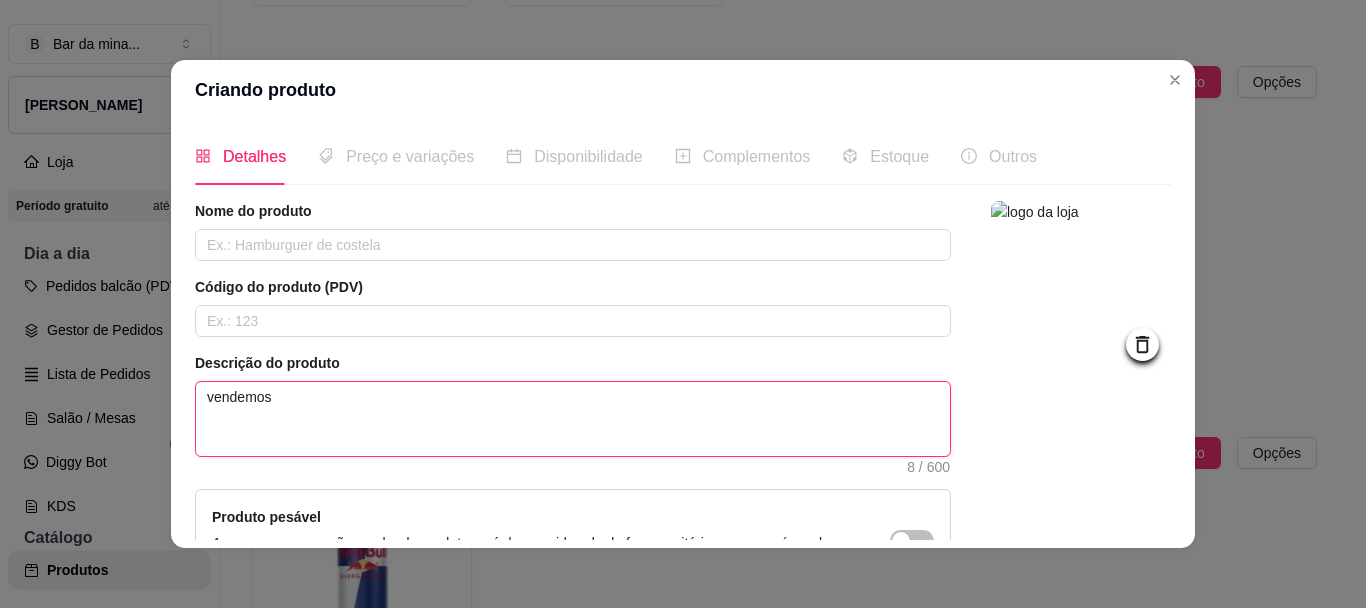 type on "vendemos" 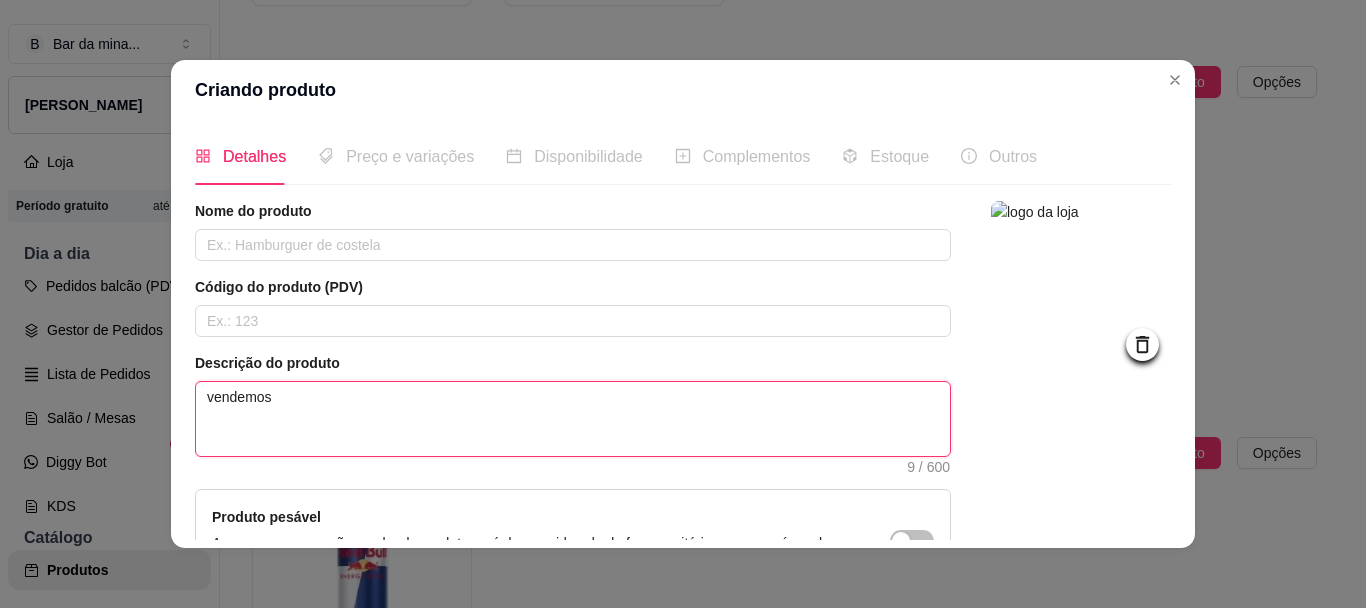 type on "vendemos s" 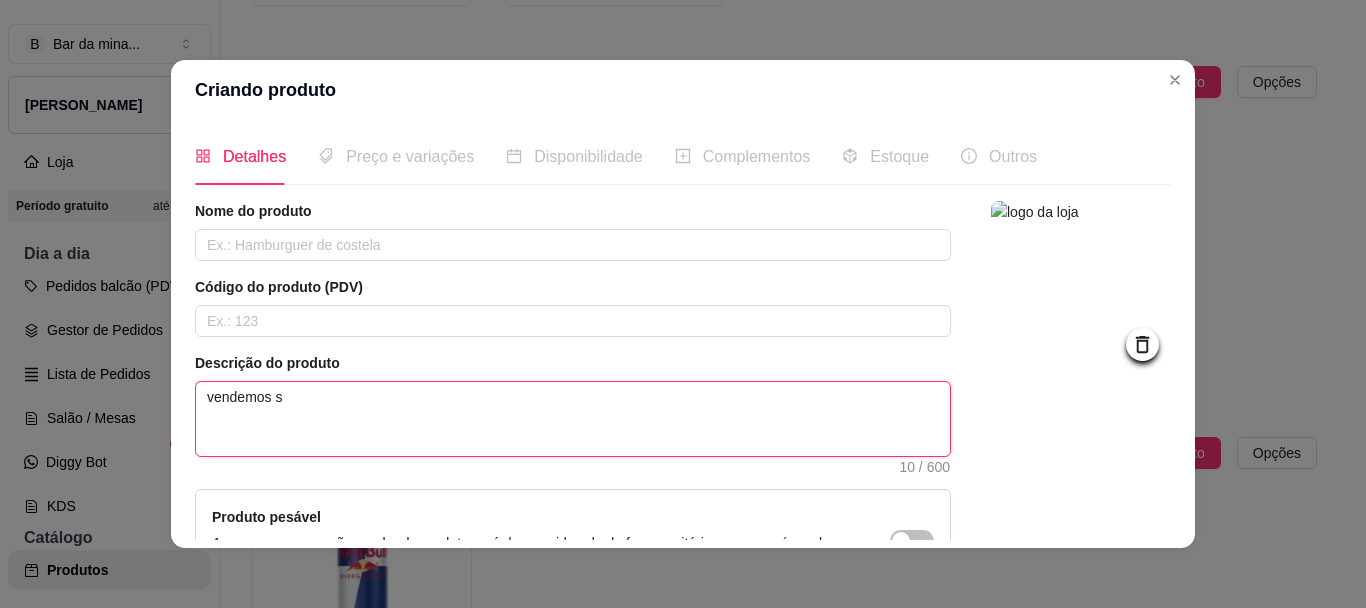 type on "vendemos so" 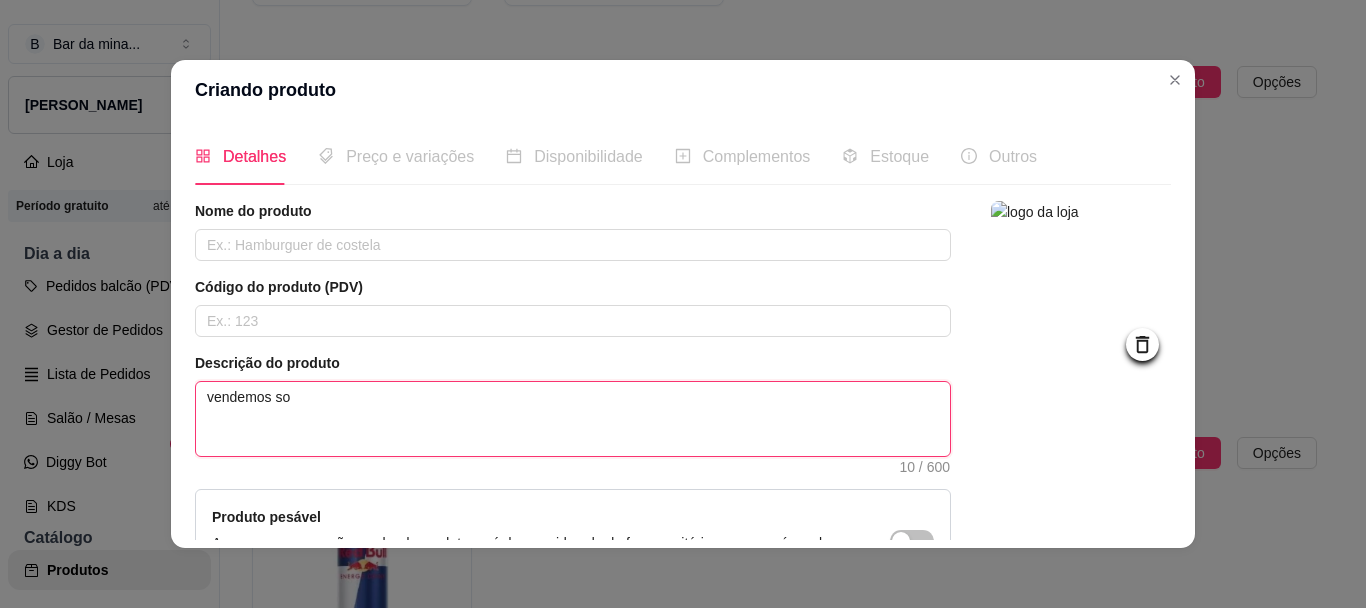 type 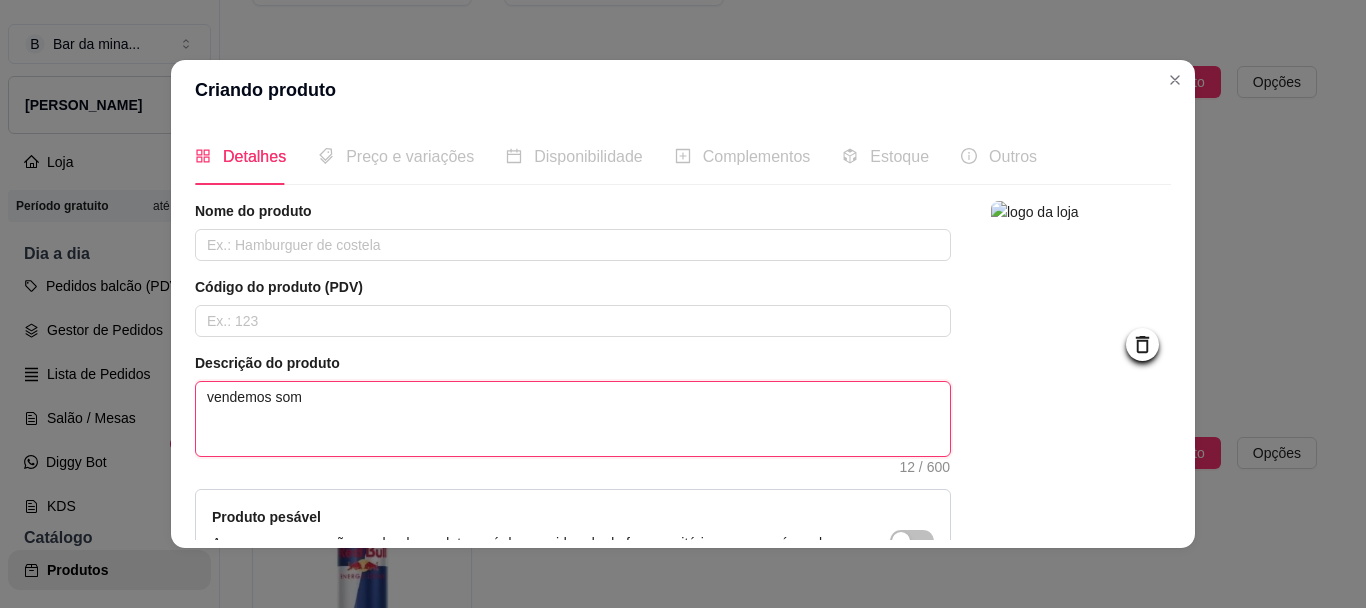 type on "vendemos some" 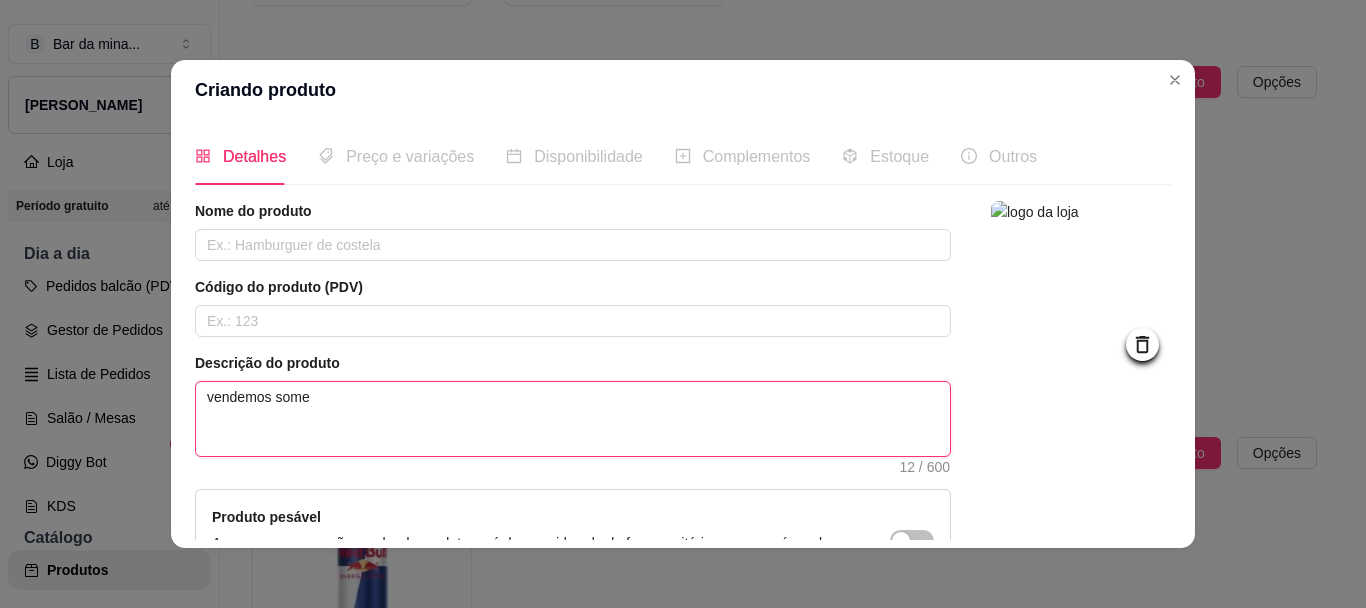 type 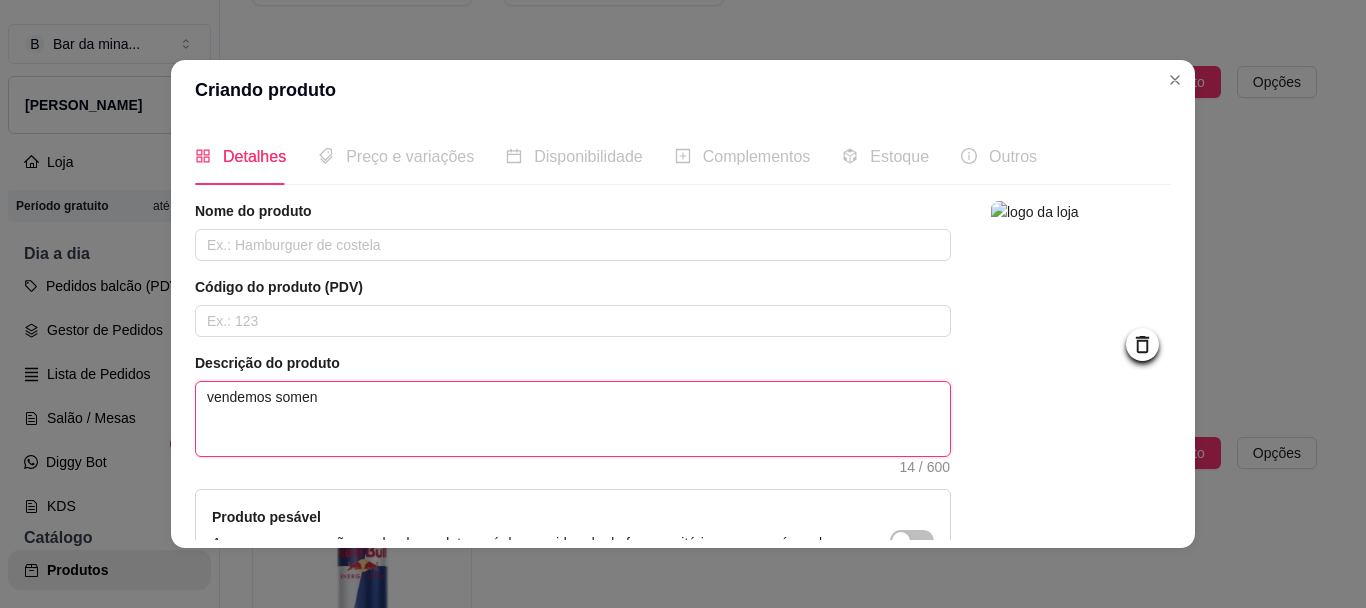 type on "vendemos soment" 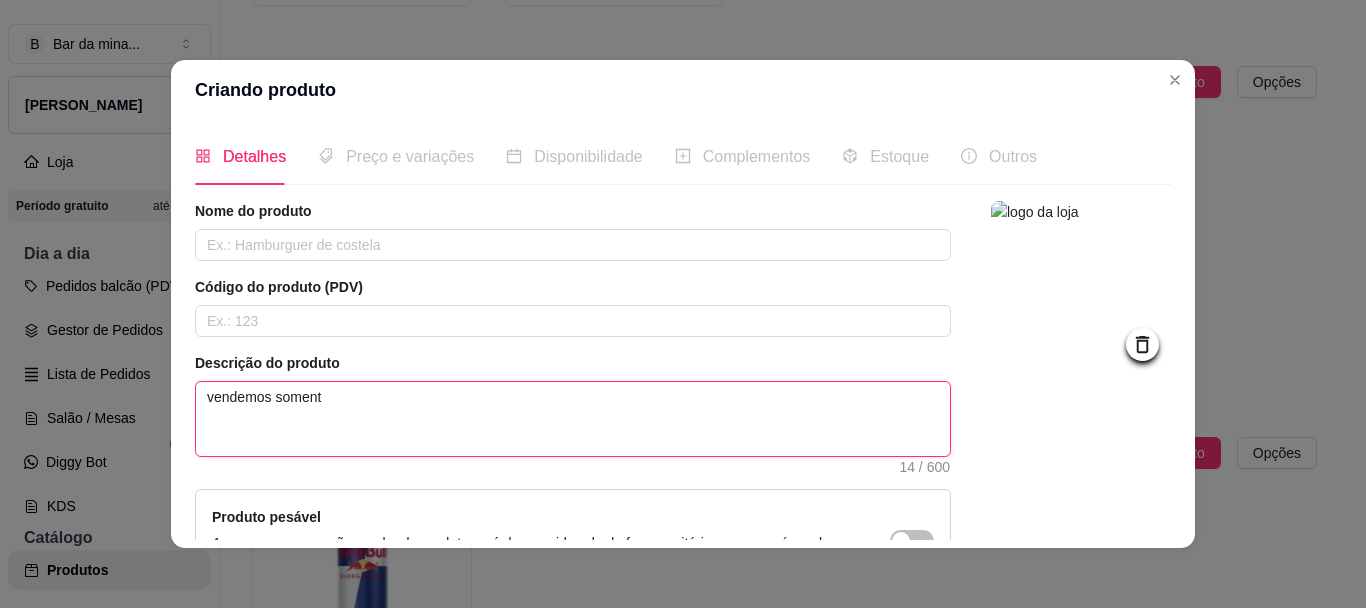 type on "vendemos somente" 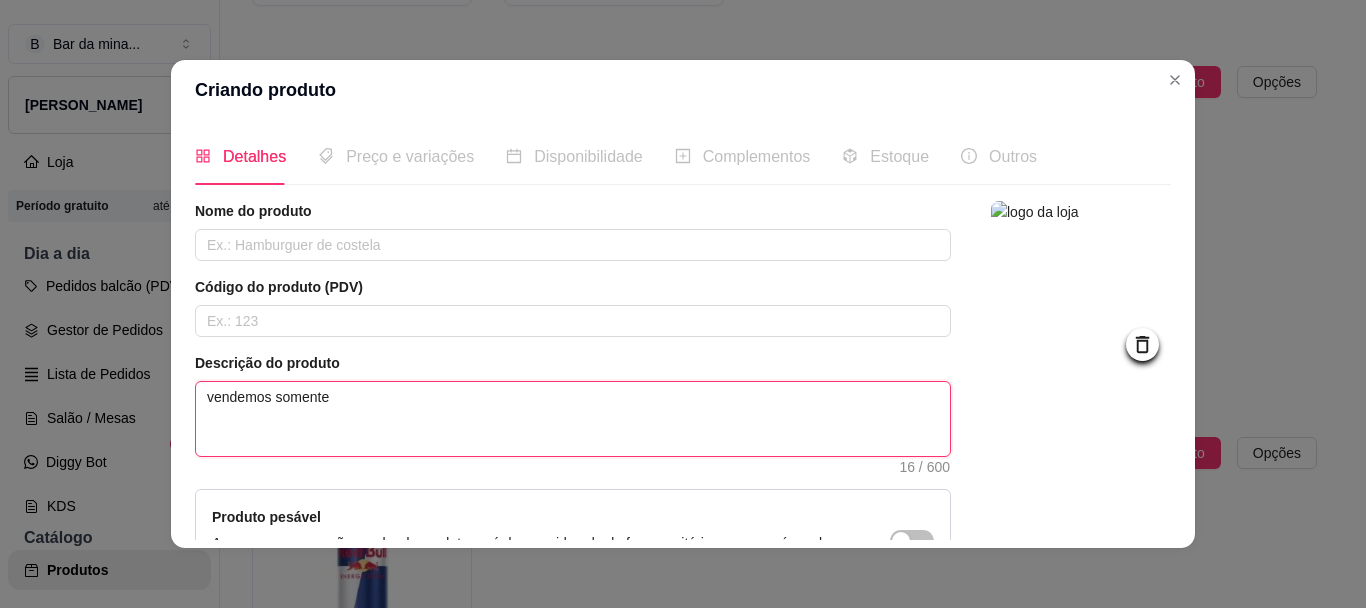 type on "vendemos somente" 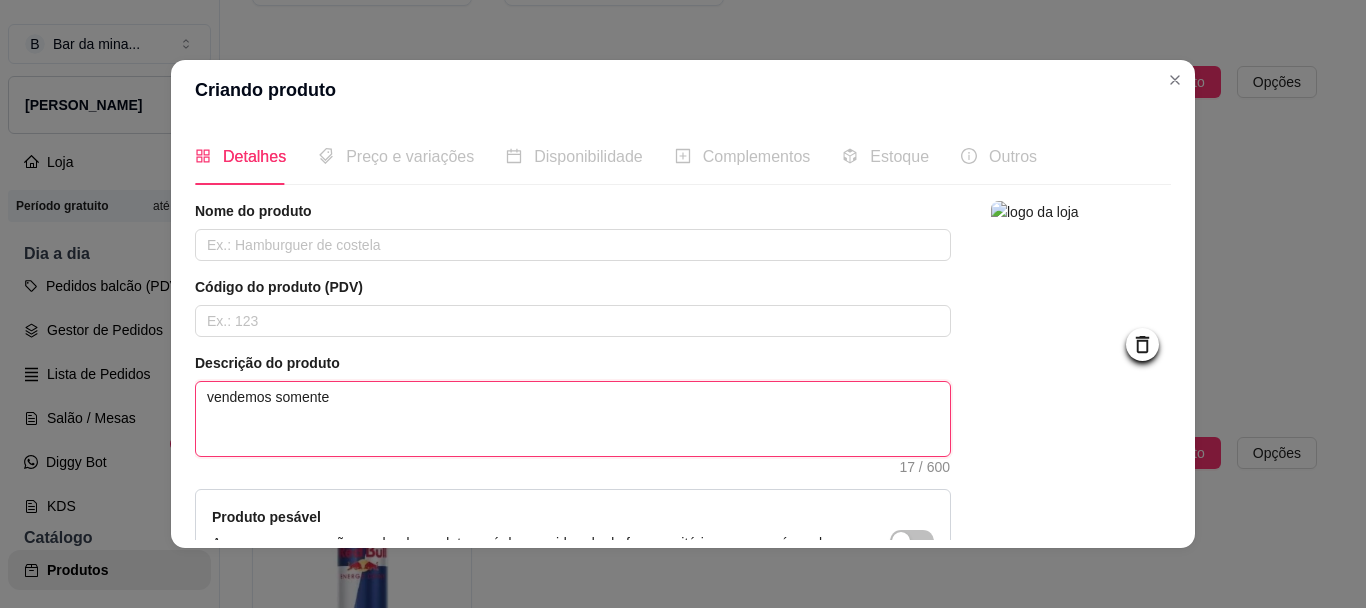 type on "vendemos somente u" 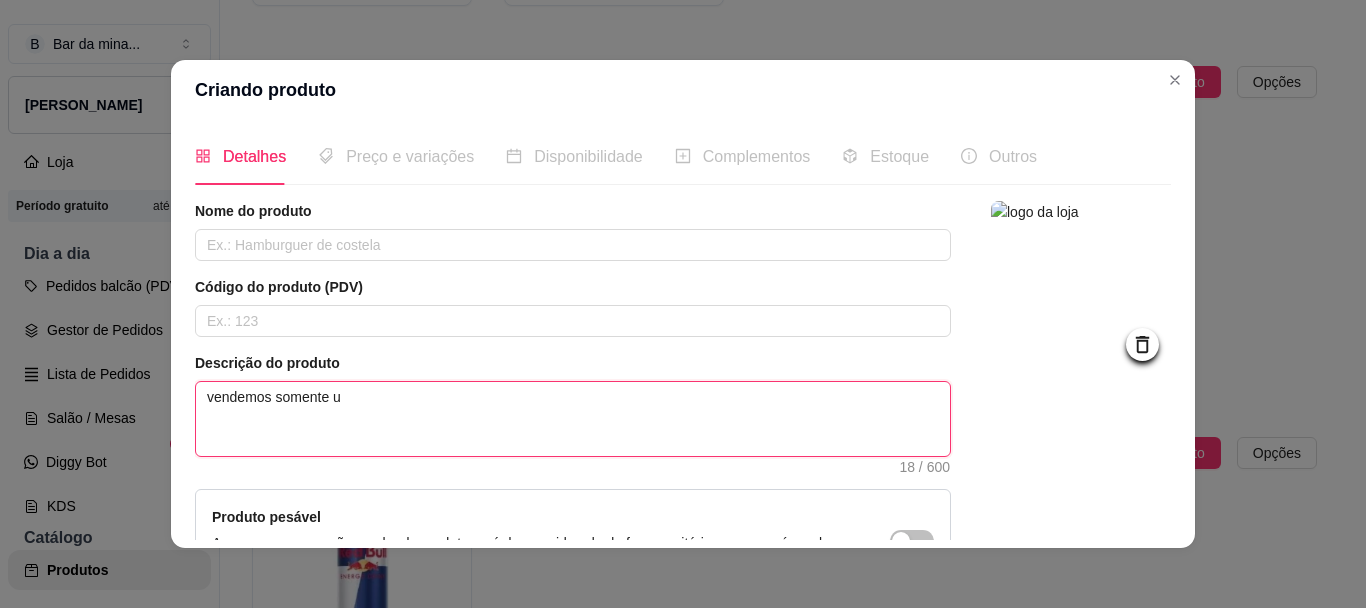 type on "vendemos somente un" 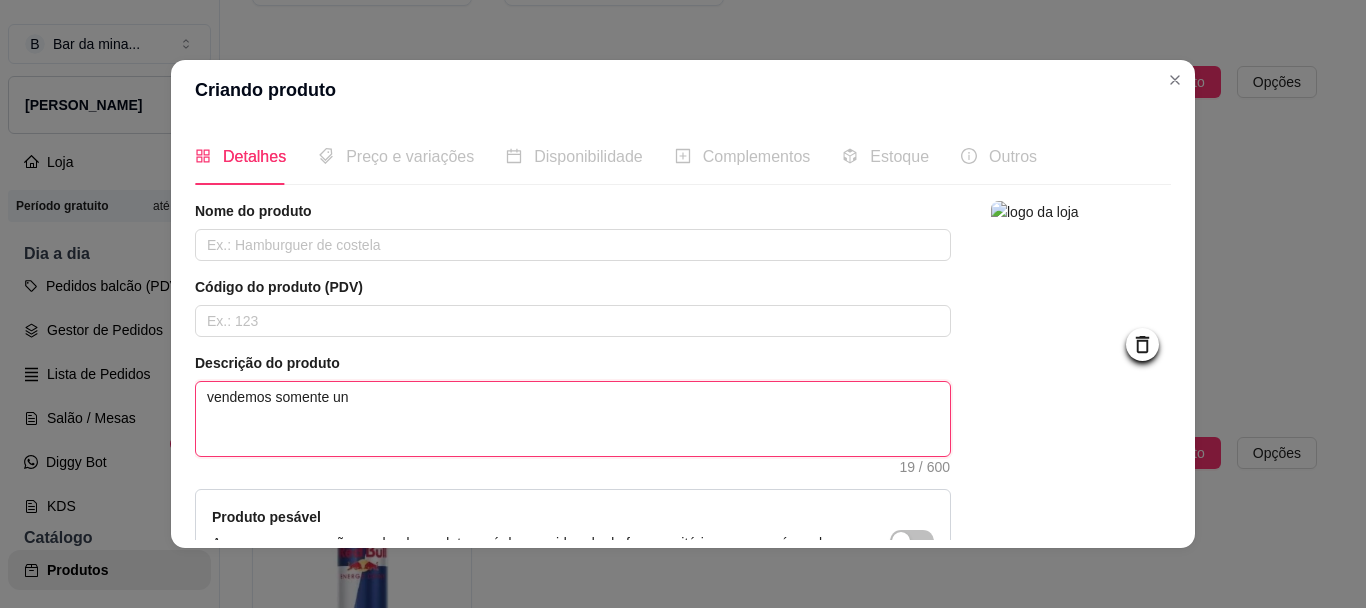 type on "vendemos somente uni" 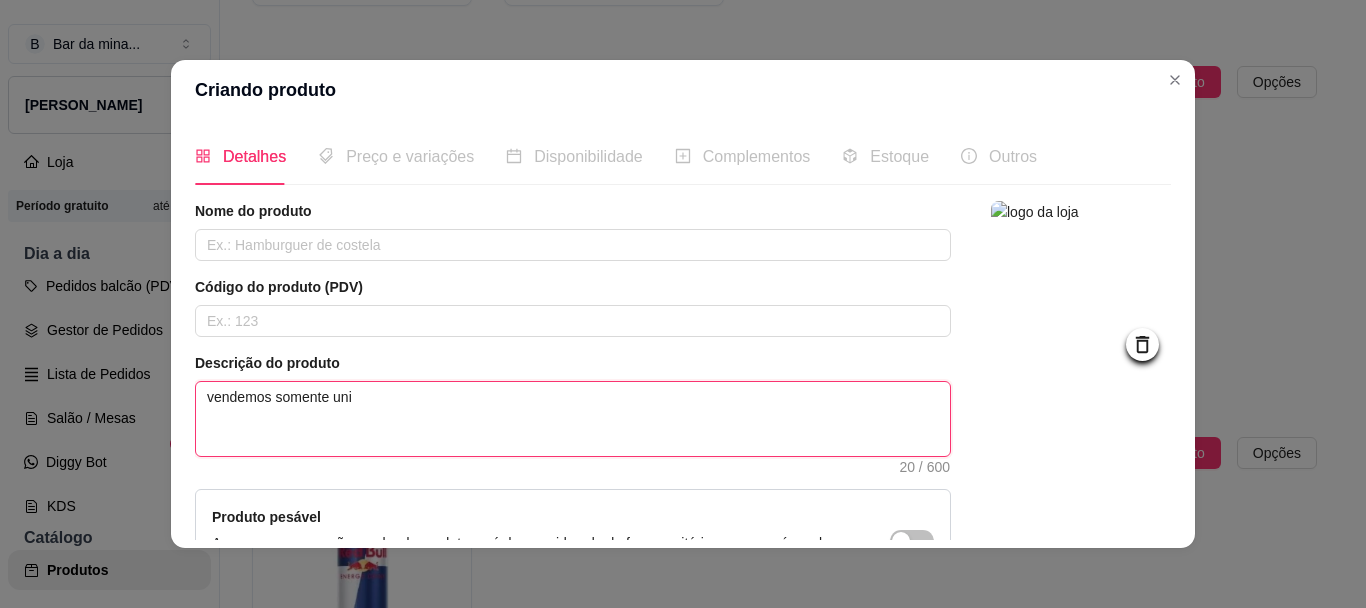 type on "vendemos somente unid" 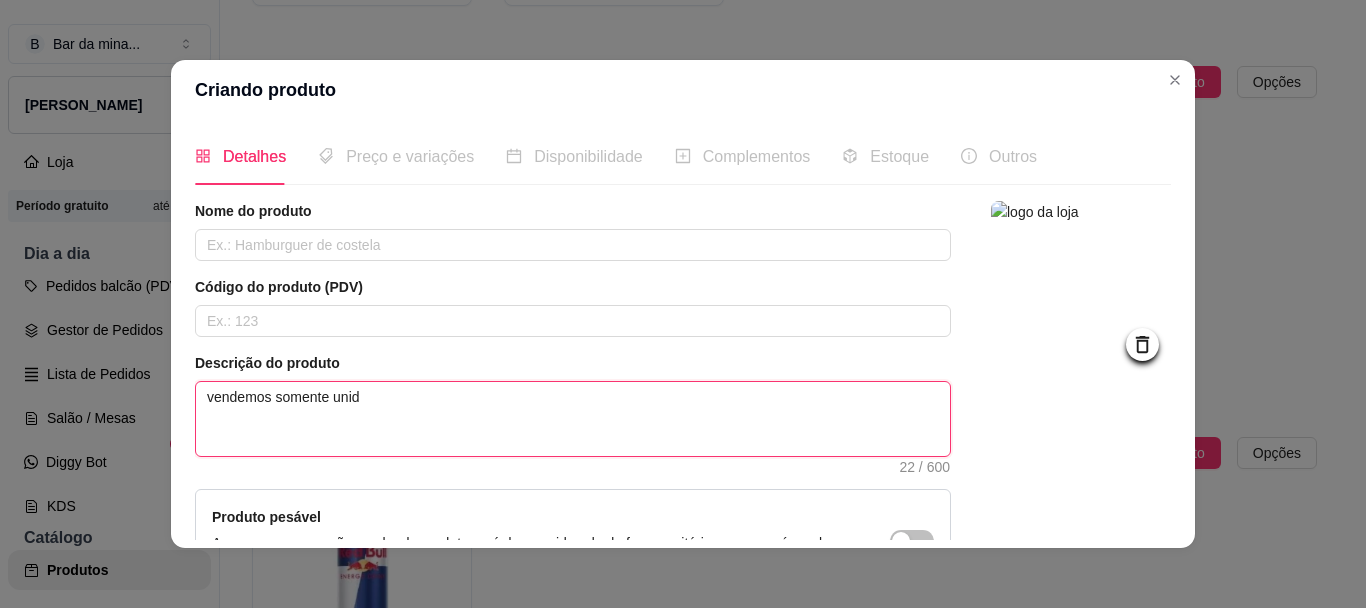 type on "vendemos somente unida" 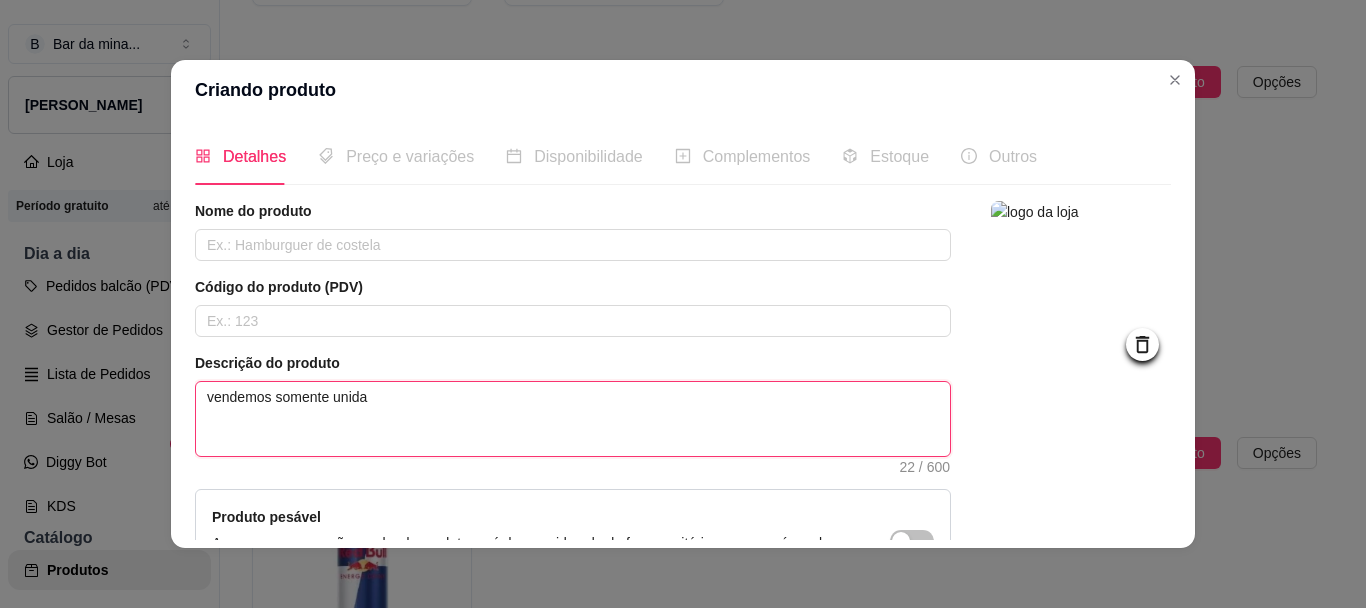 type on "vendemos somente unidad" 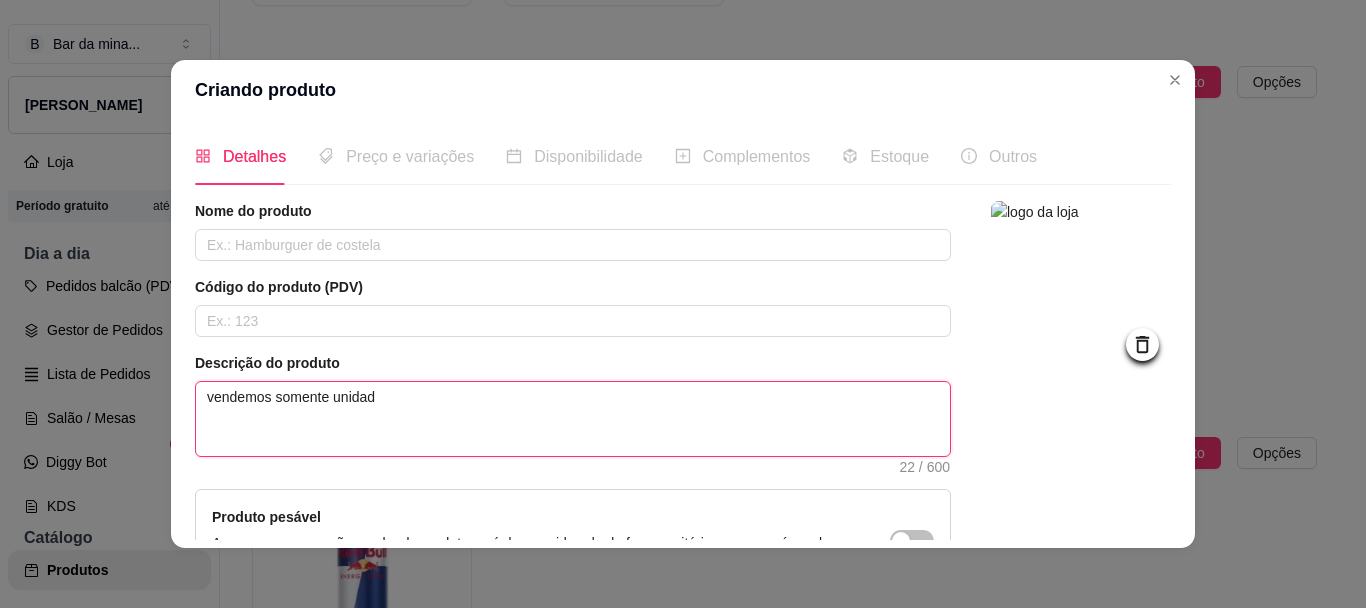 type 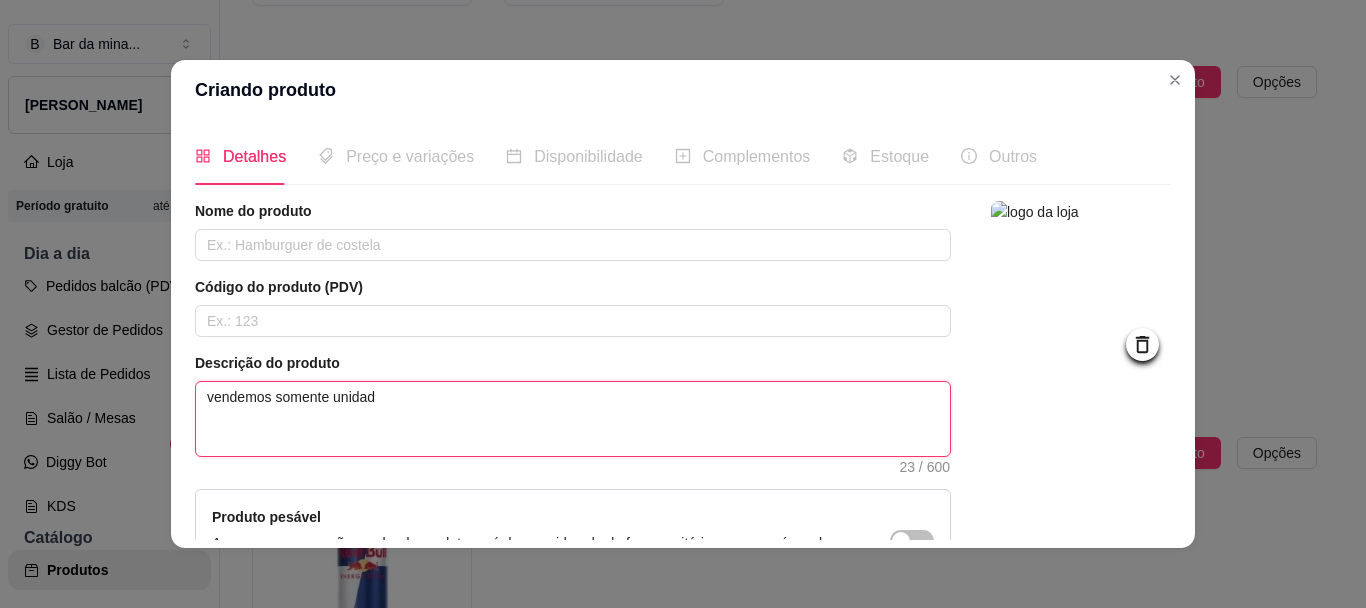 type on "vendemos somente unidade" 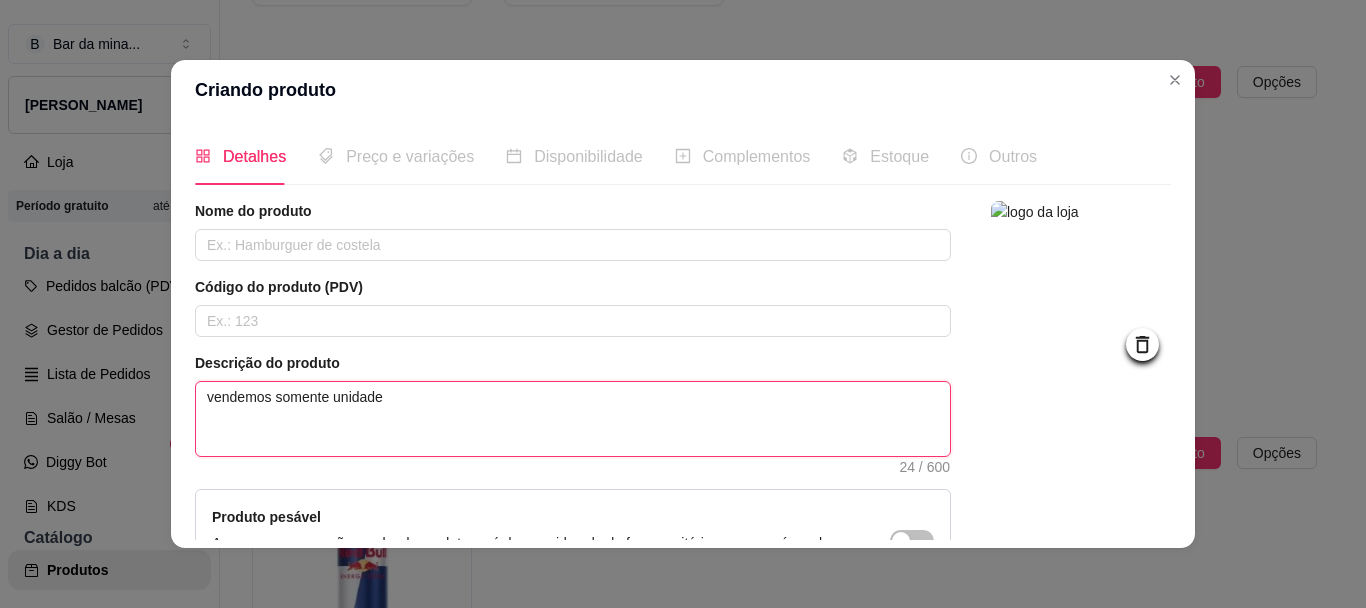 type on "vendemos somente unidade" 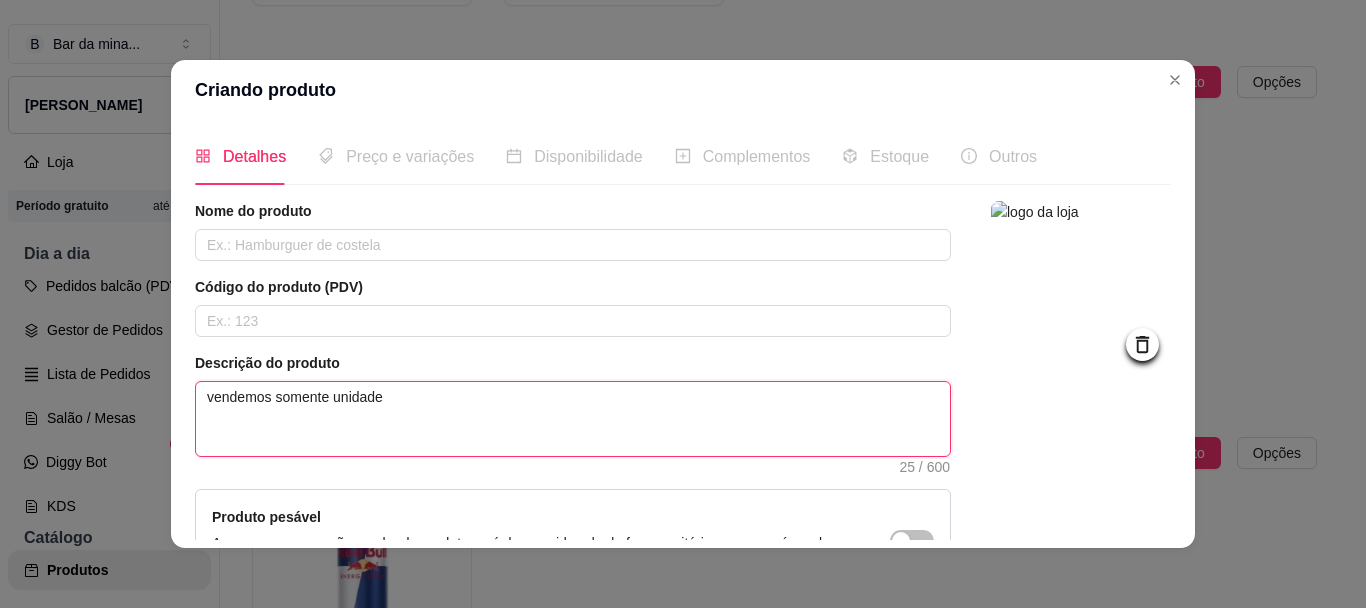 type on "vendemos somente unidade" 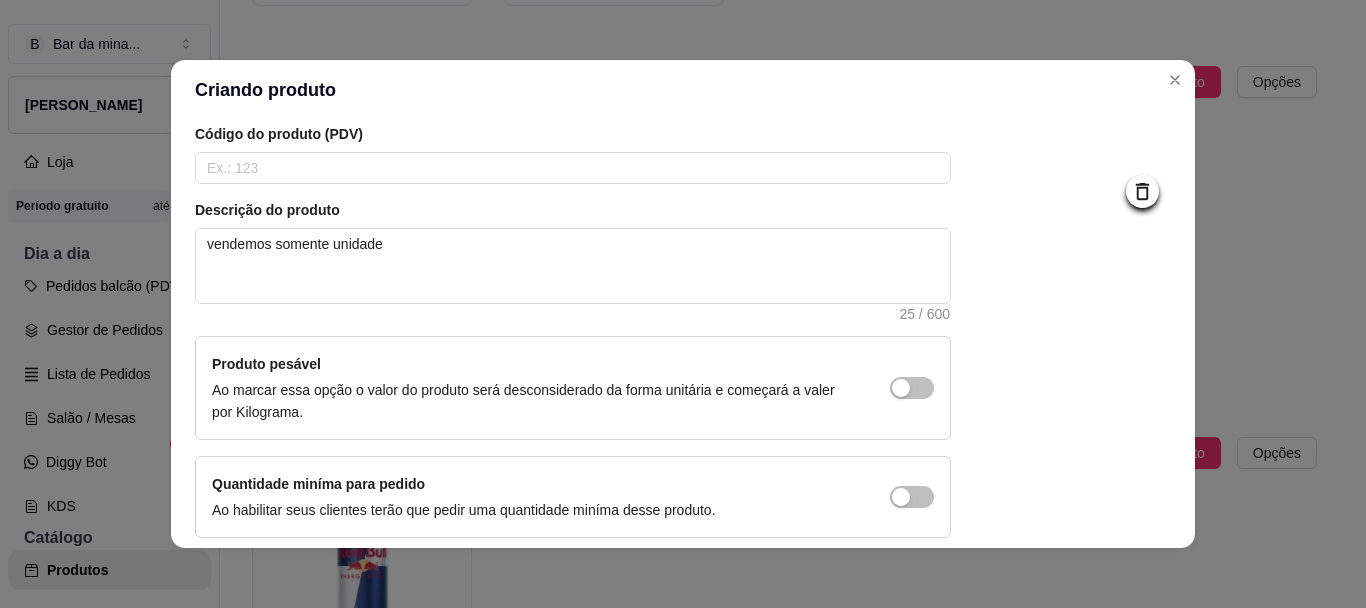 scroll, scrollTop: 154, scrollLeft: 0, axis: vertical 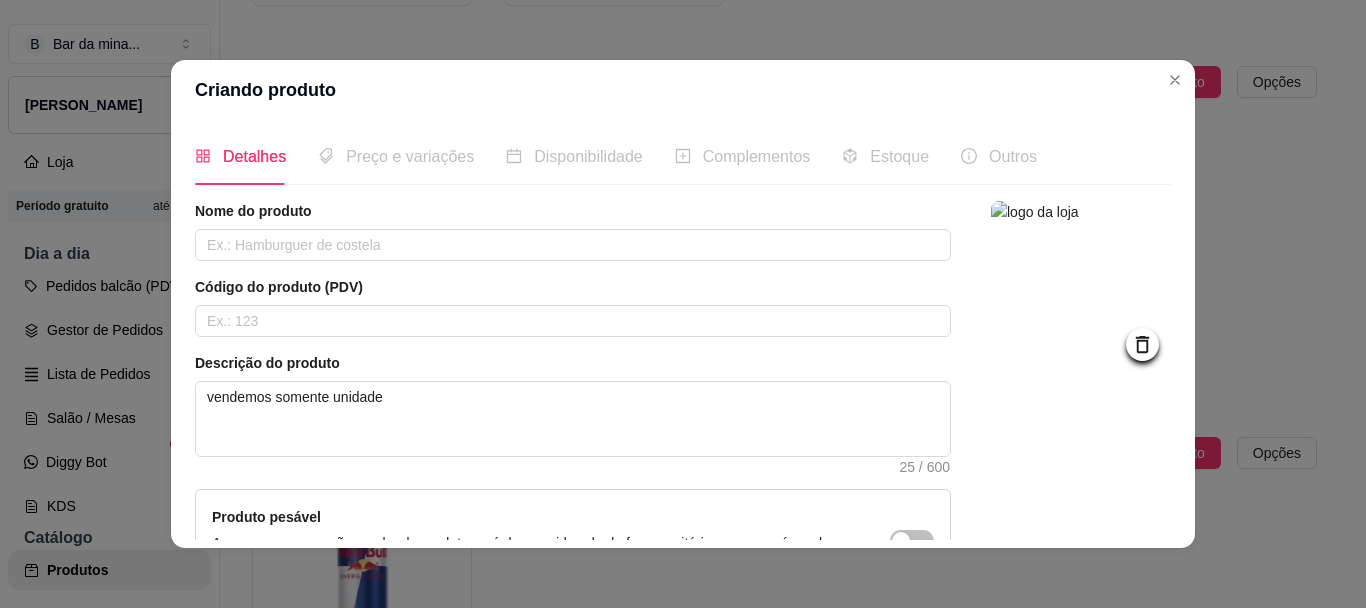 click on "Preço e variações" at bounding box center [410, 156] 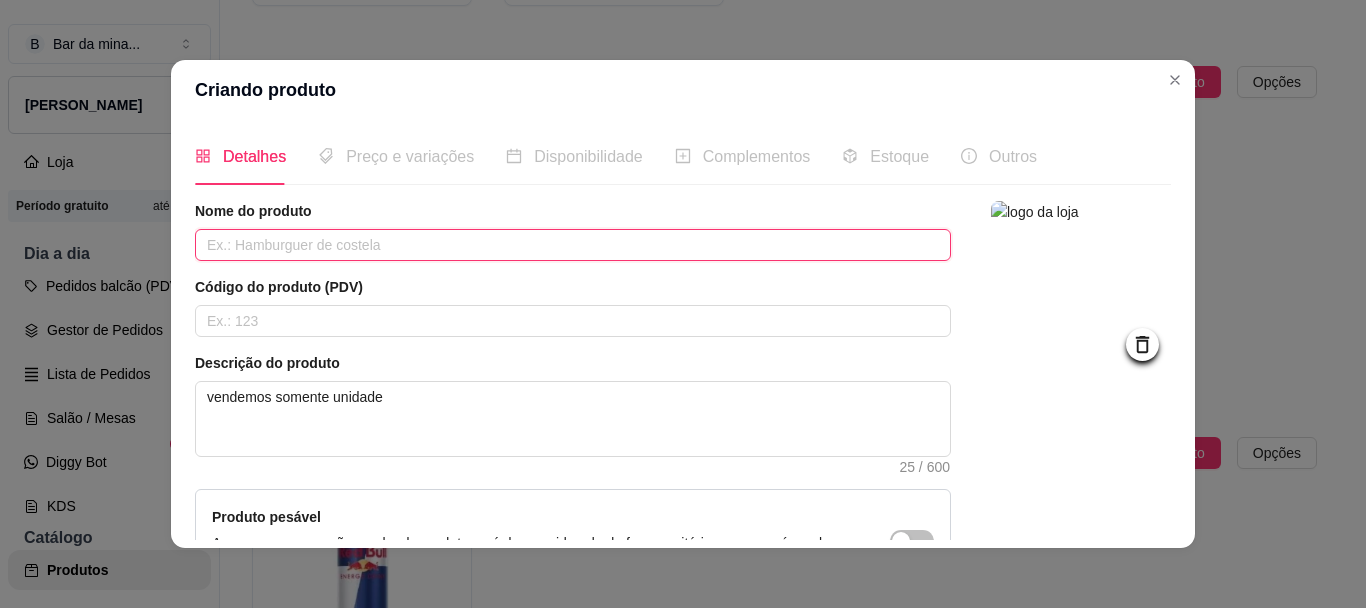 click at bounding box center (573, 245) 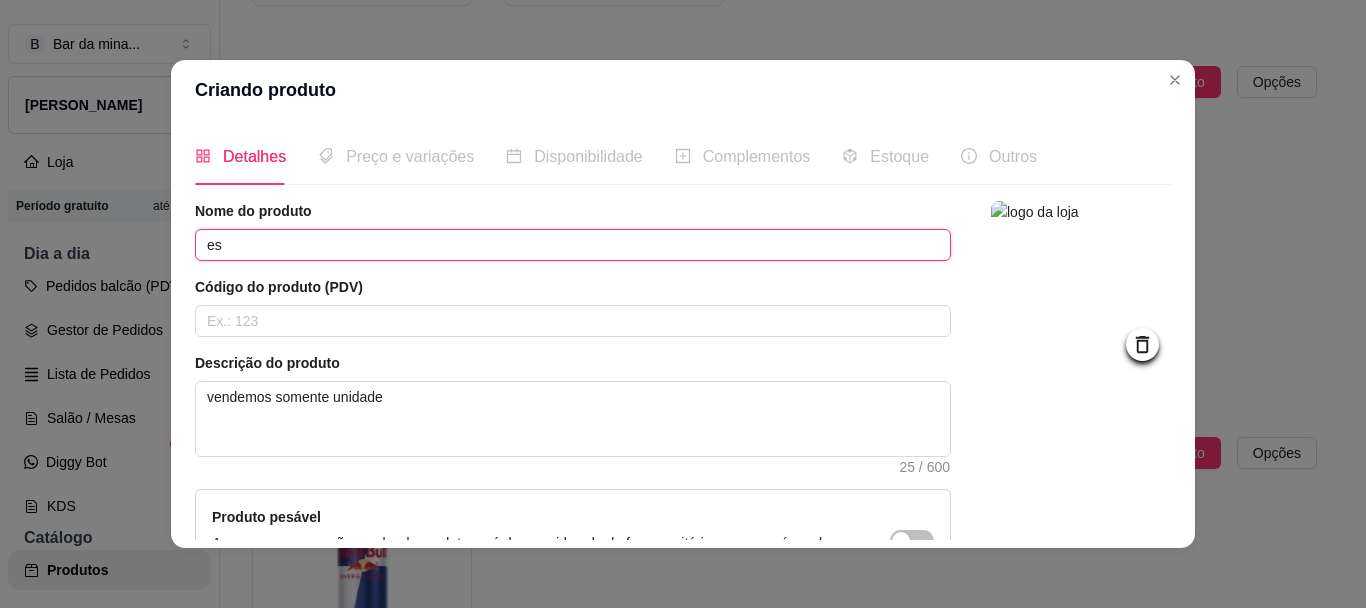 type on "e" 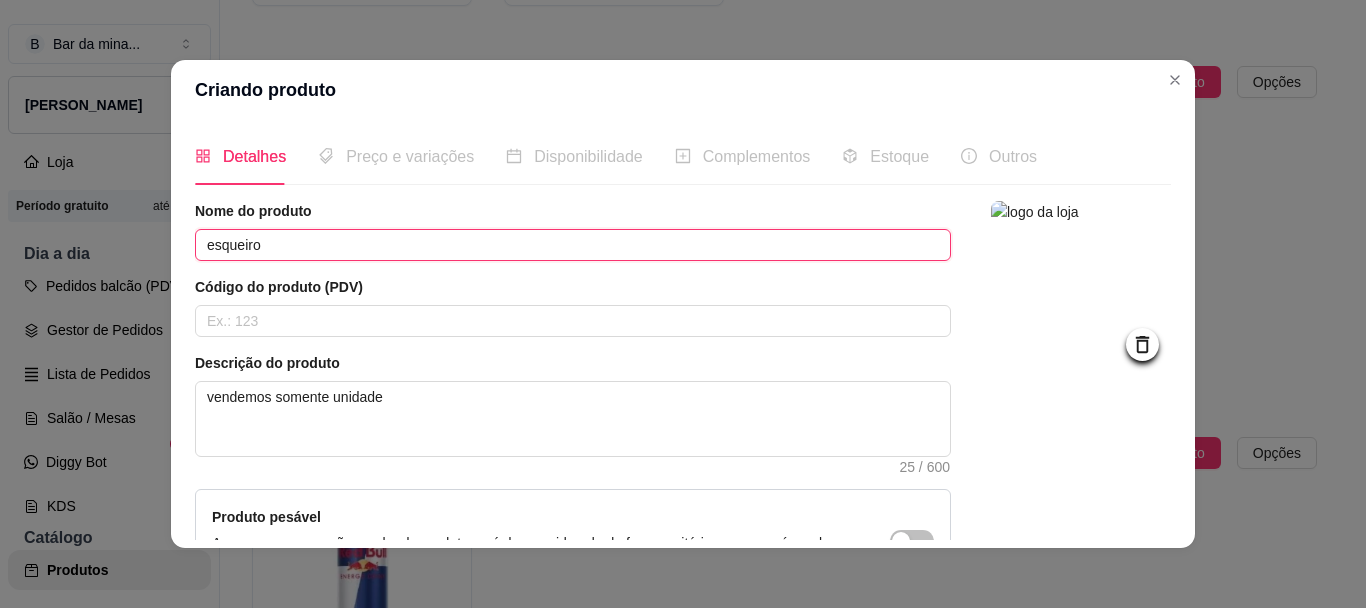 type on "esqueiro" 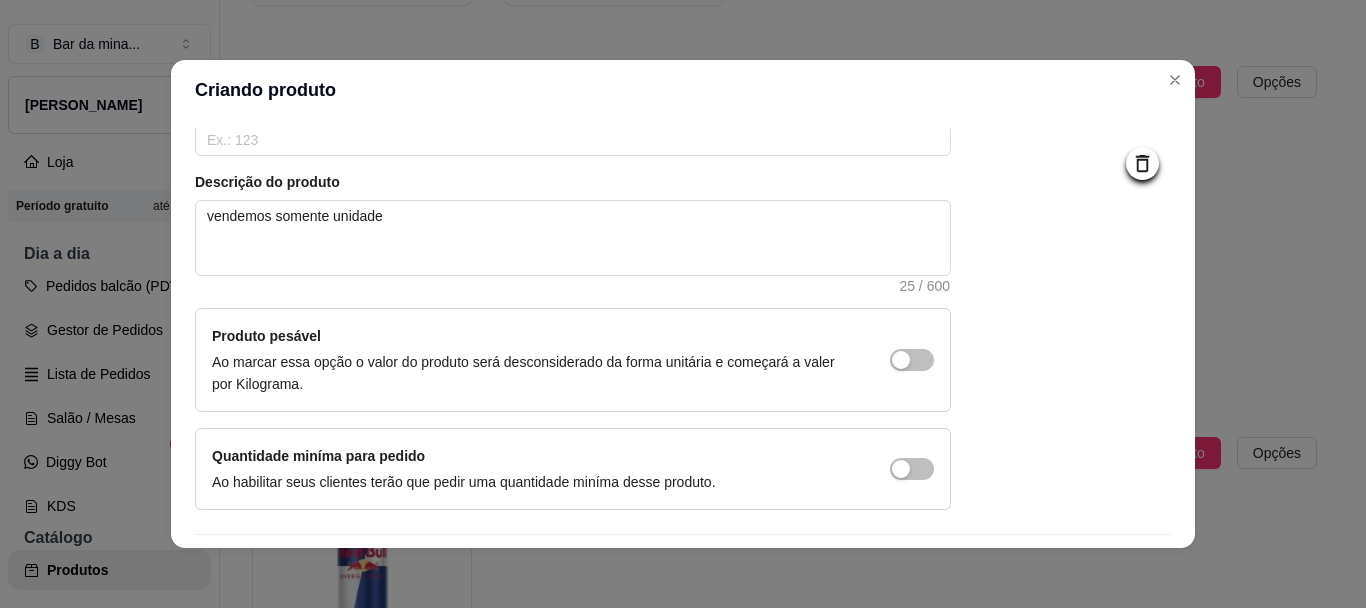 scroll, scrollTop: 193, scrollLeft: 0, axis: vertical 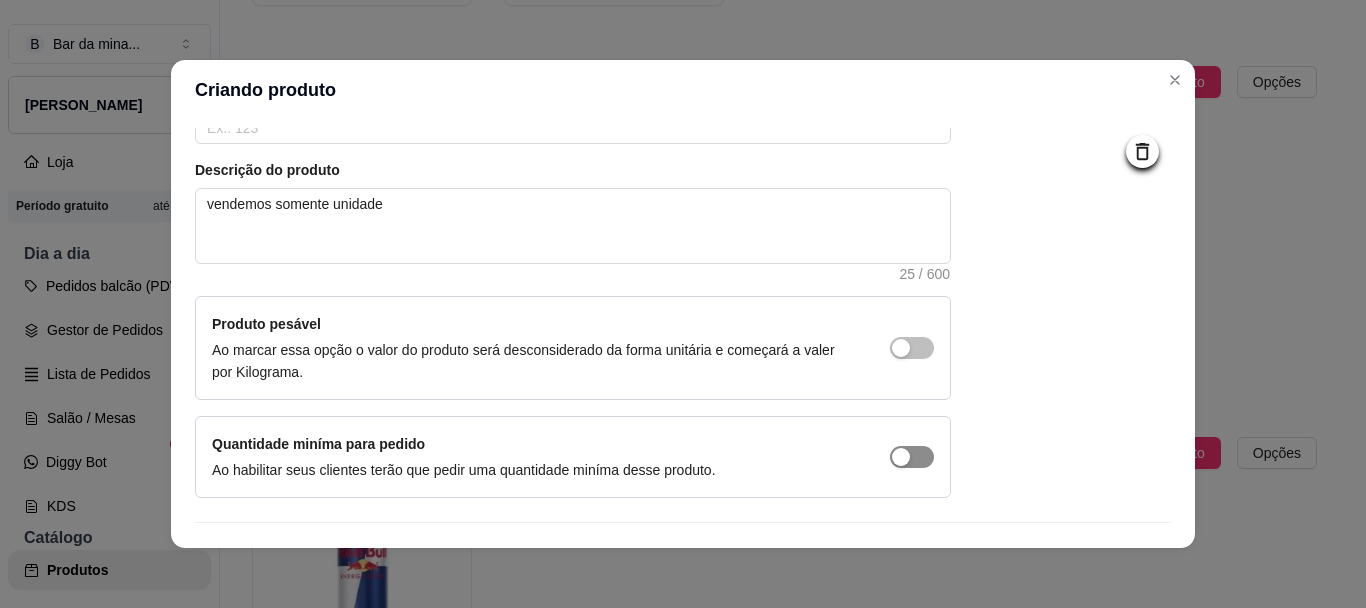 click at bounding box center (901, 348) 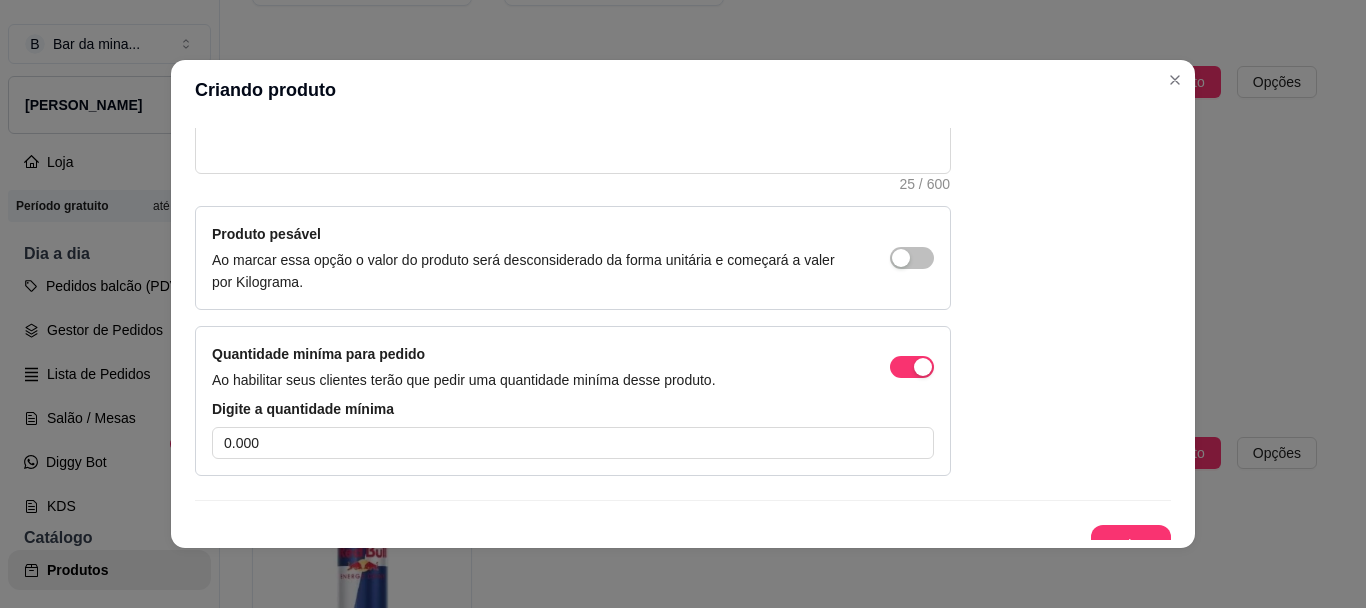 scroll, scrollTop: 300, scrollLeft: 0, axis: vertical 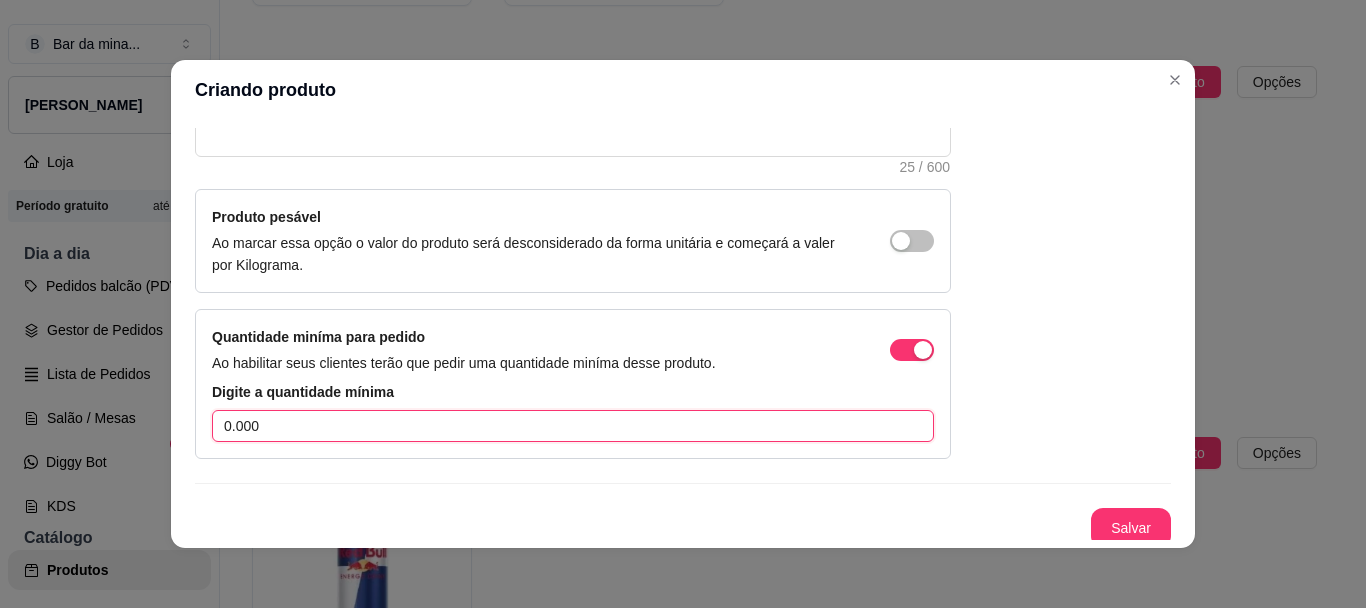 click on "0.000" at bounding box center (573, 426) 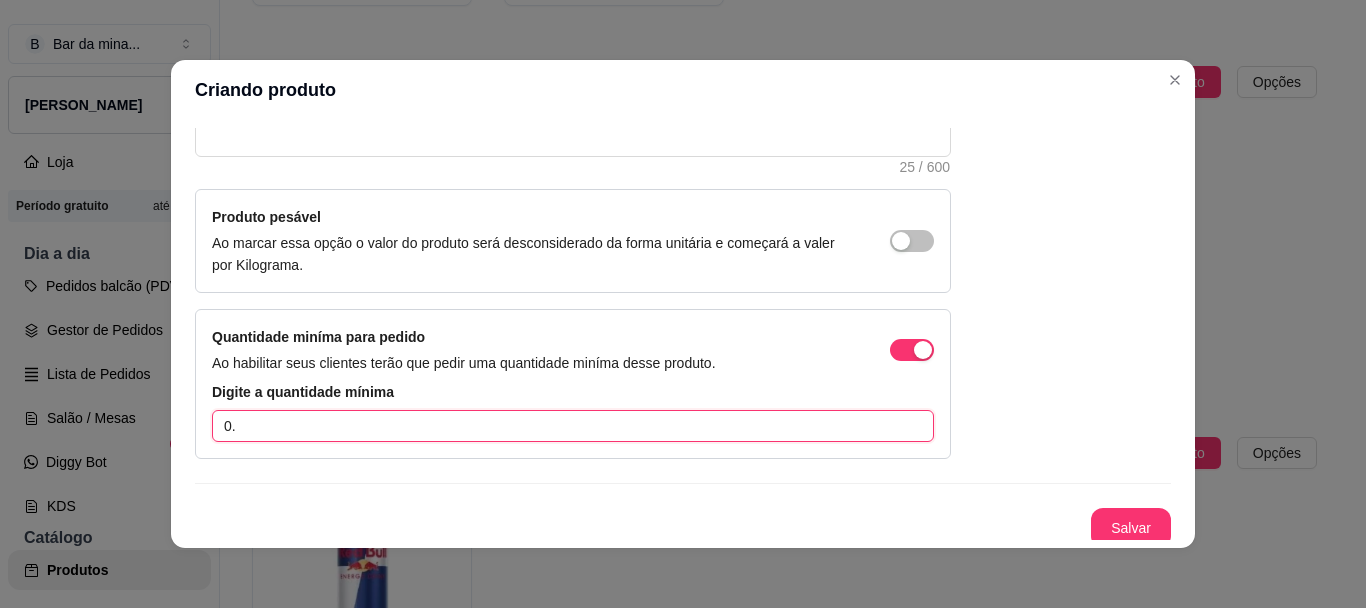 type on "0" 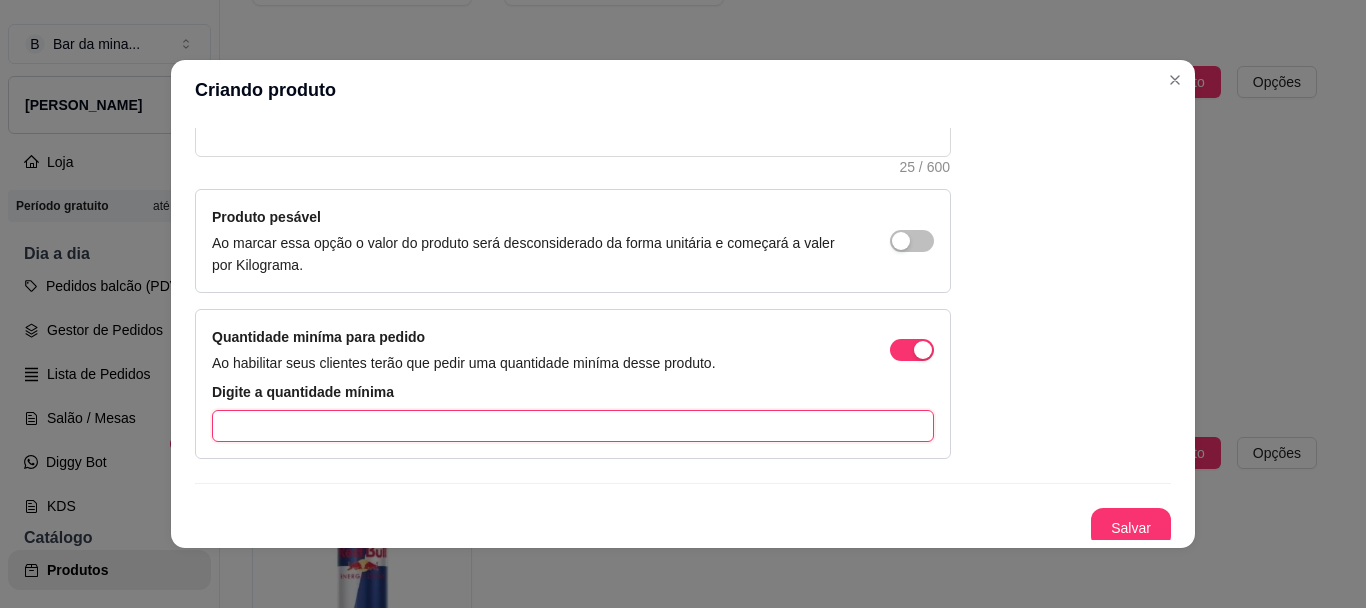 type on "1" 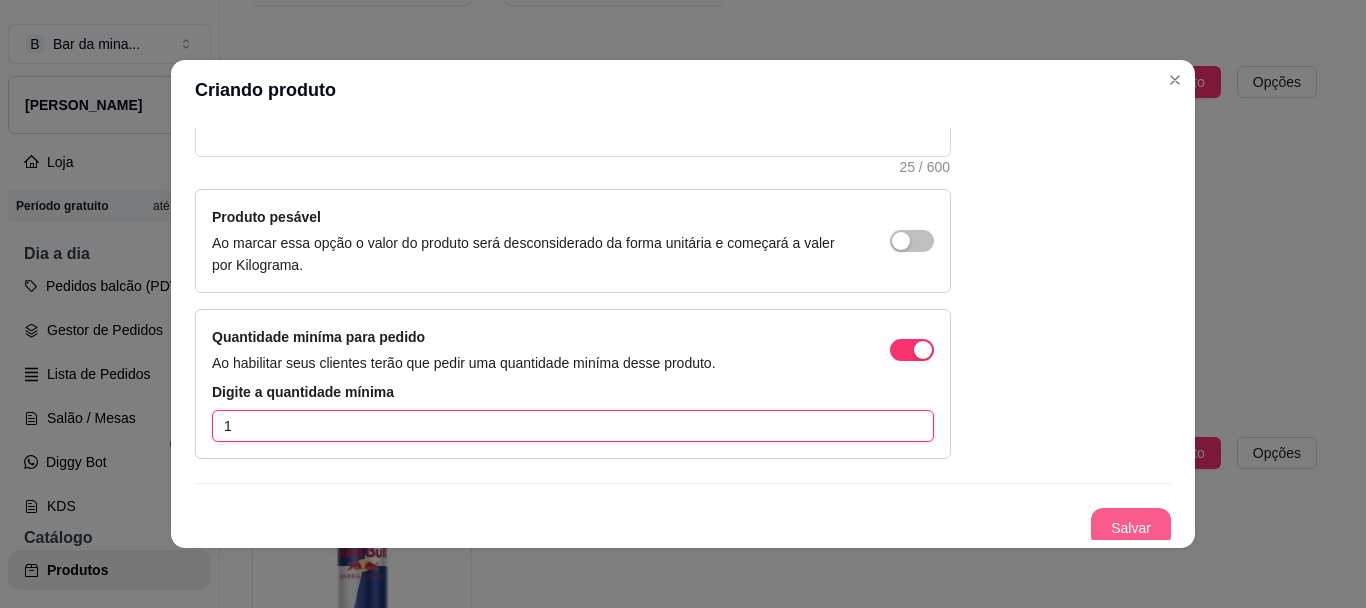 type on "1" 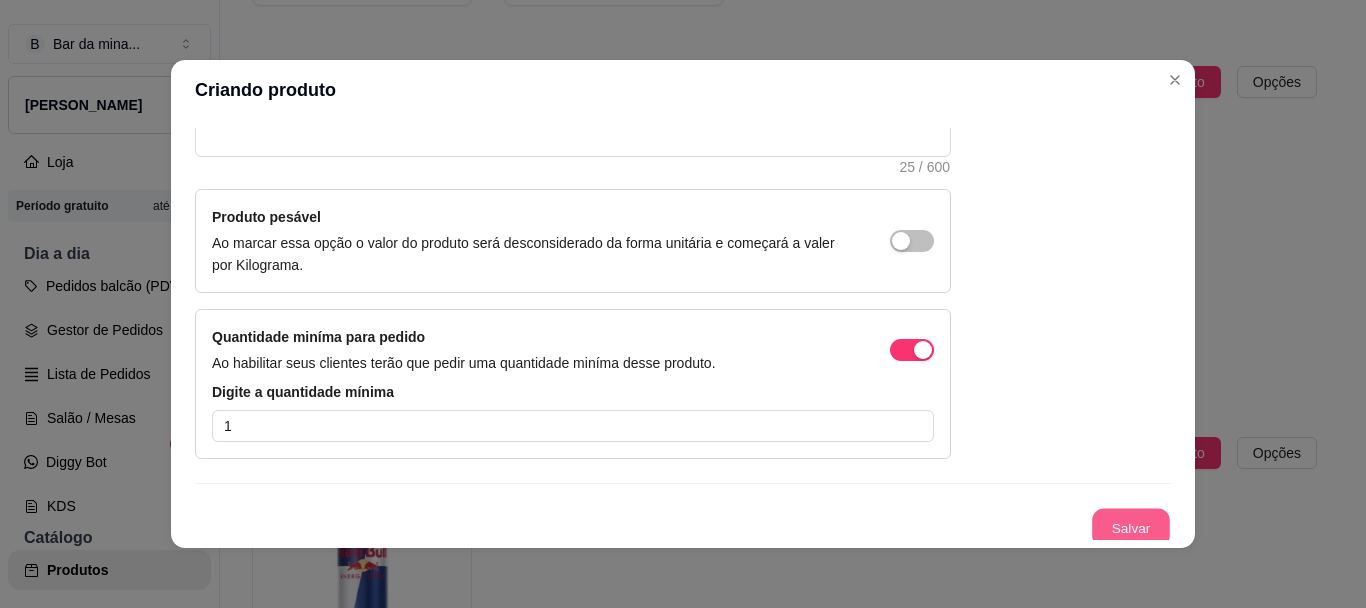 click on "Salvar" at bounding box center (1131, 528) 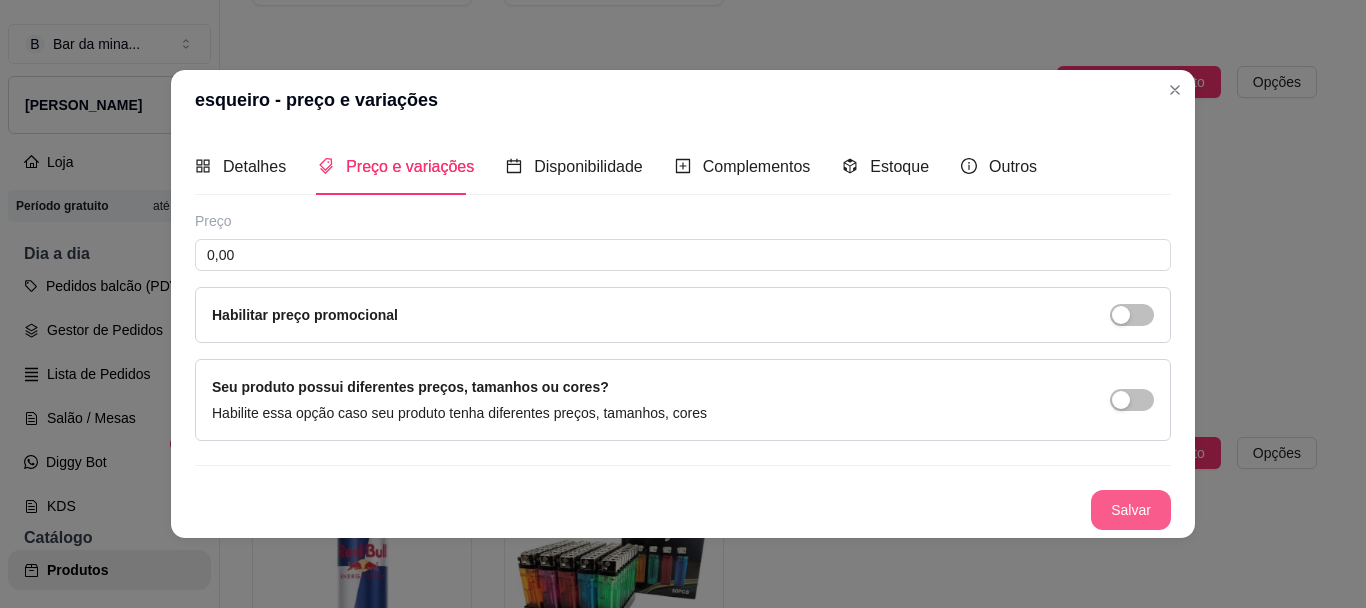 type 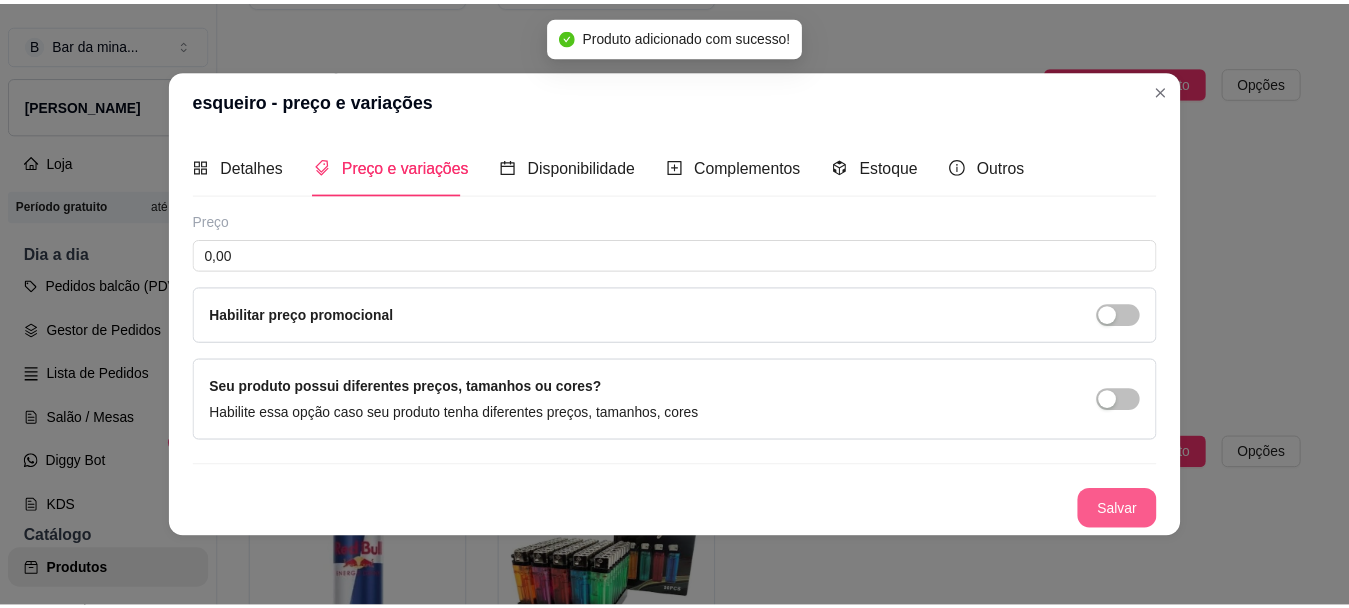 scroll, scrollTop: 0, scrollLeft: 0, axis: both 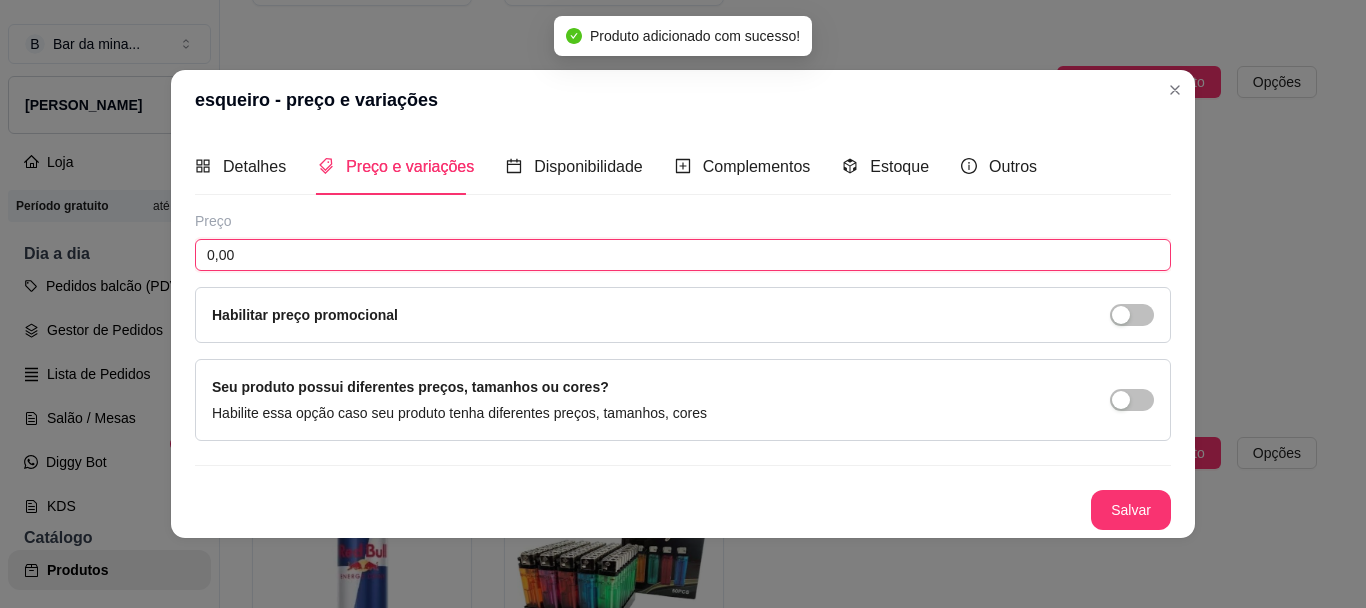 click on "0,00" at bounding box center [683, 255] 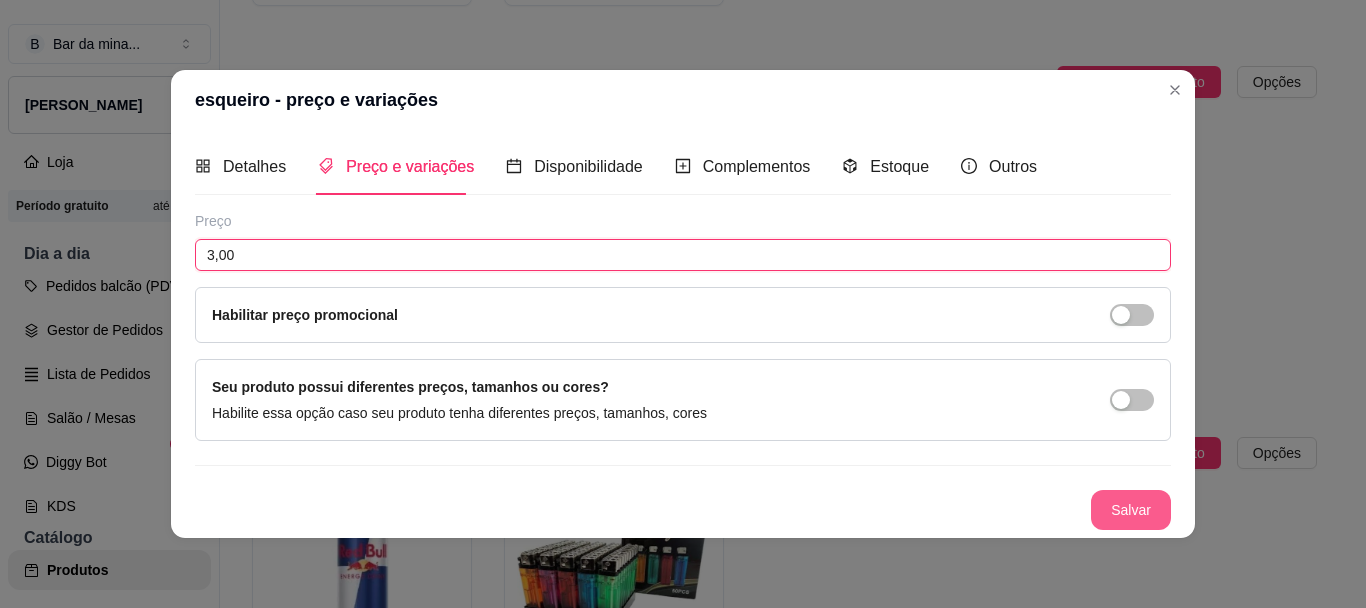 type on "3,00" 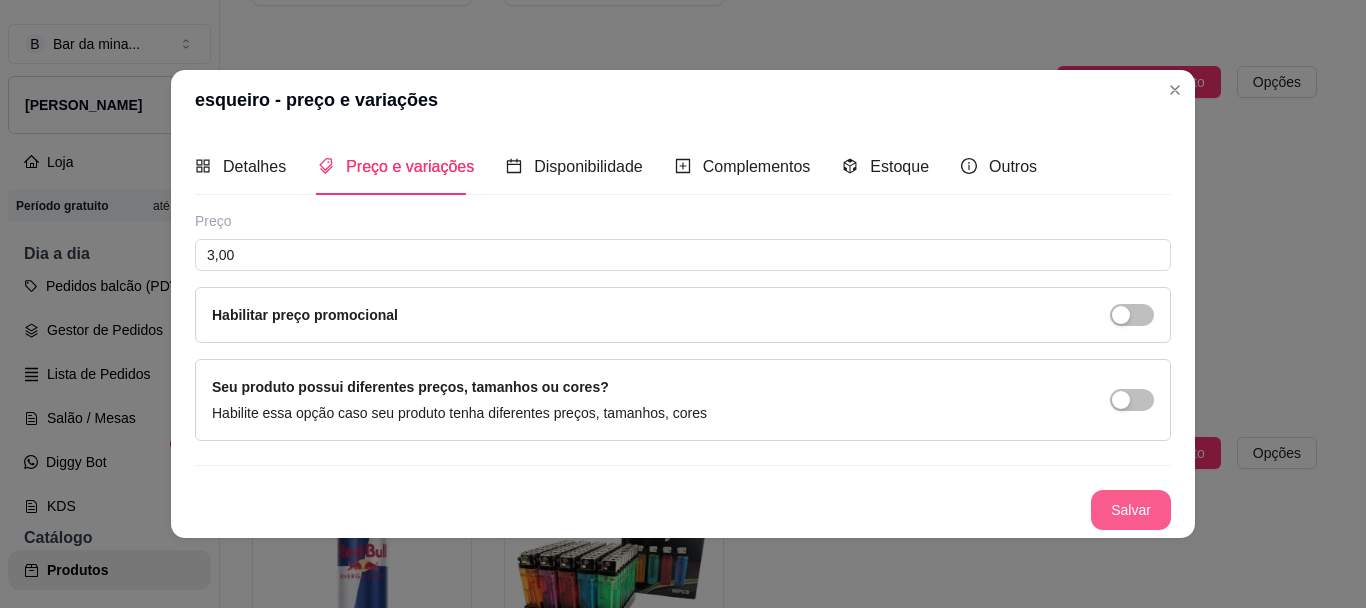 click on "Salvar" at bounding box center [1131, 510] 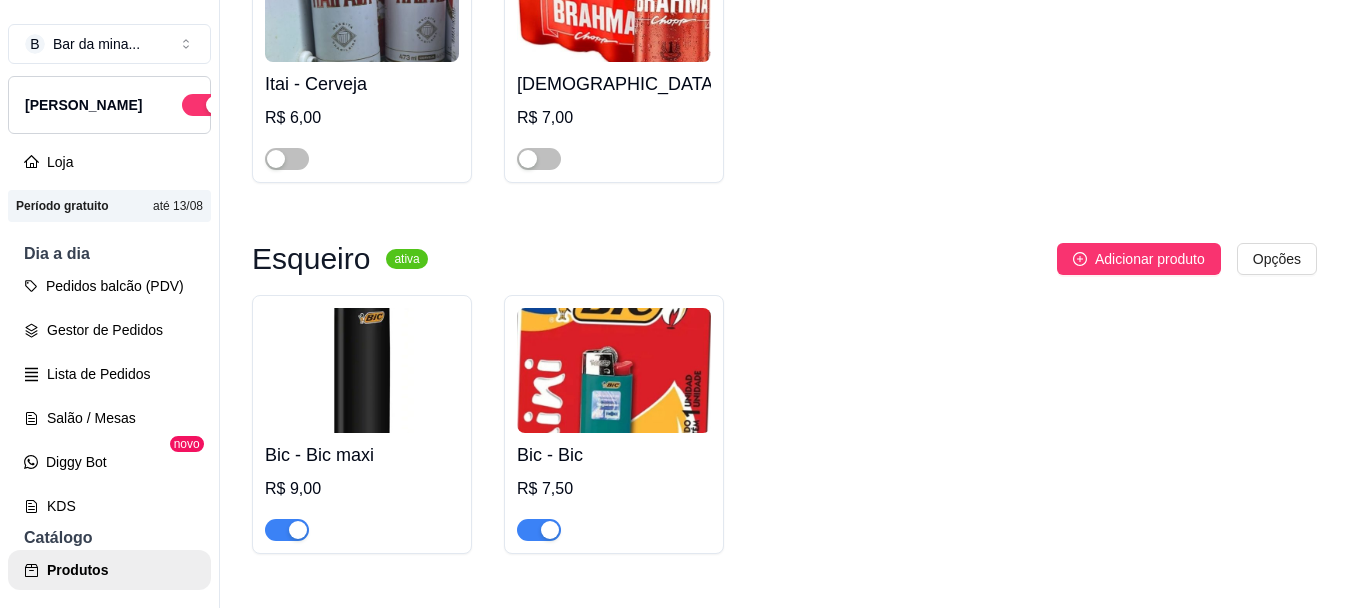 scroll, scrollTop: 0, scrollLeft: 0, axis: both 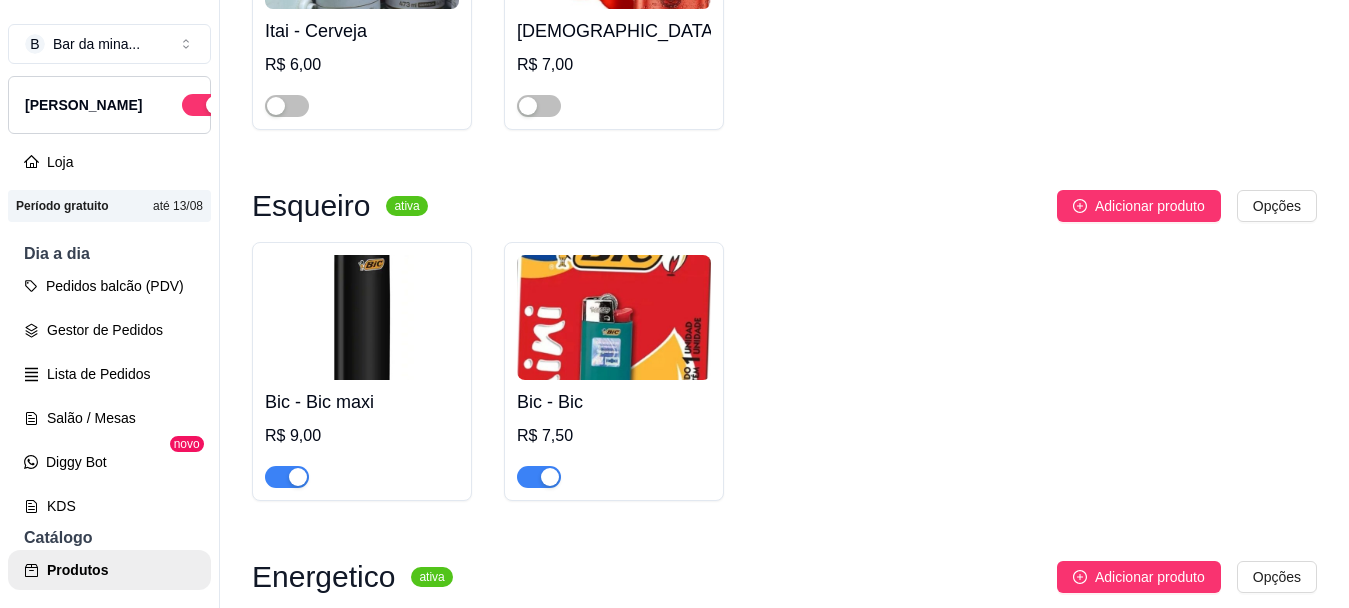 click at bounding box center [550, 477] 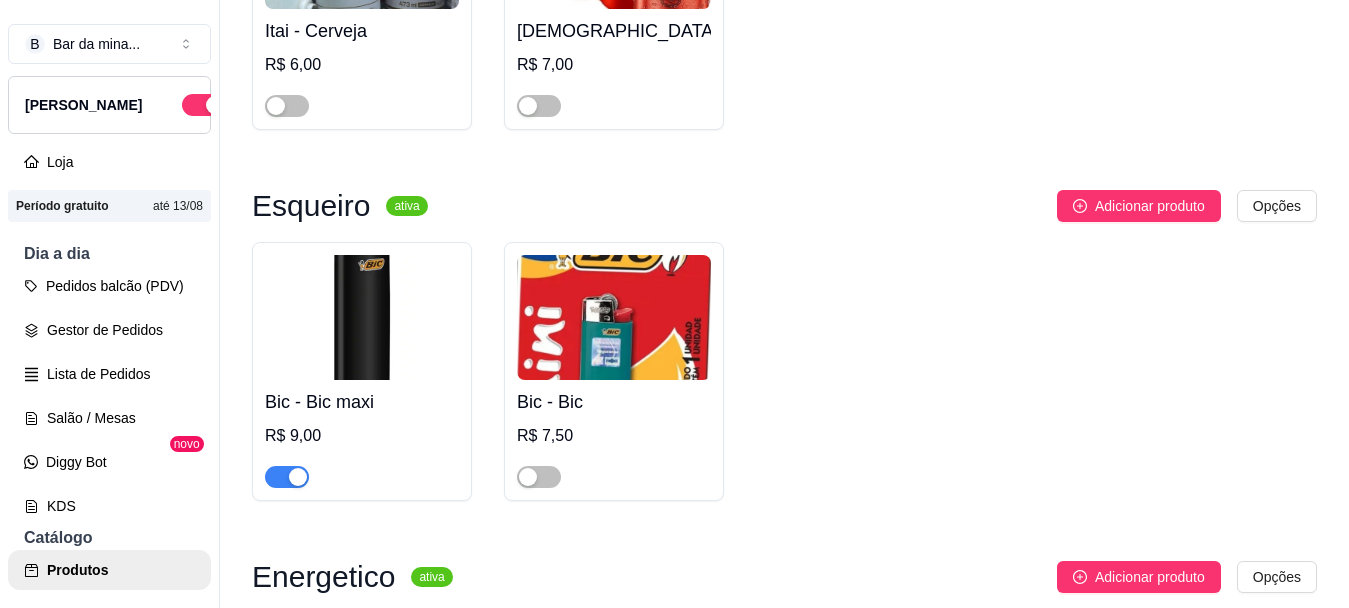 click at bounding box center (298, 477) 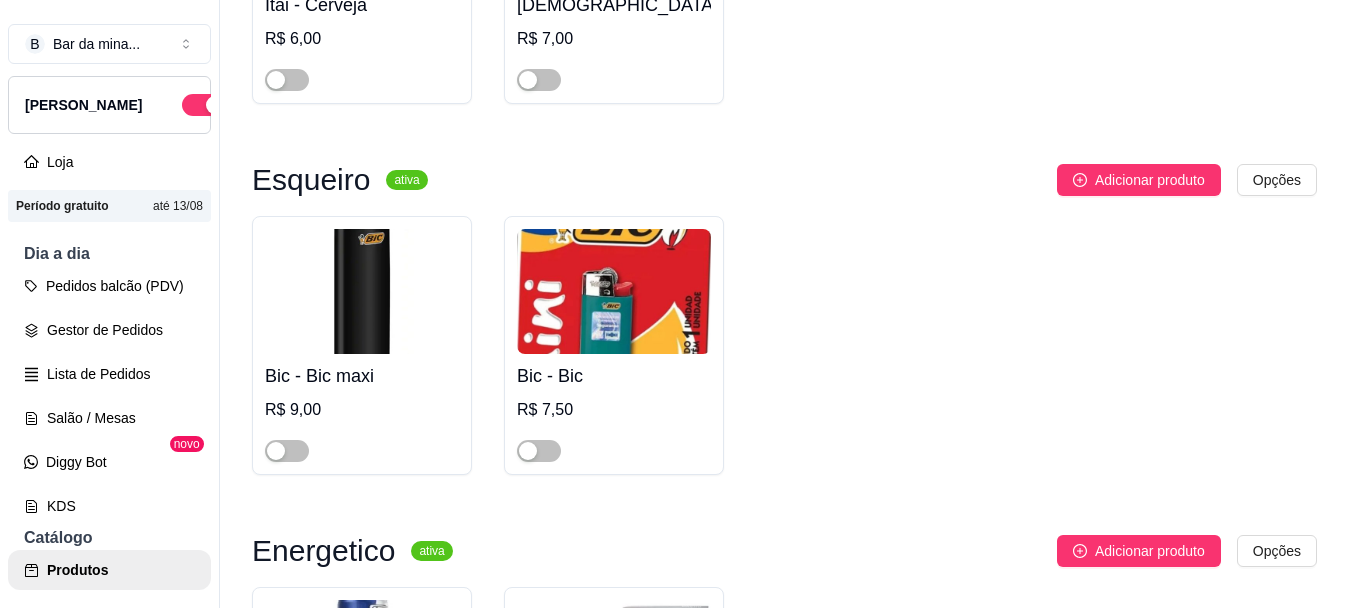 scroll, scrollTop: 411, scrollLeft: 0, axis: vertical 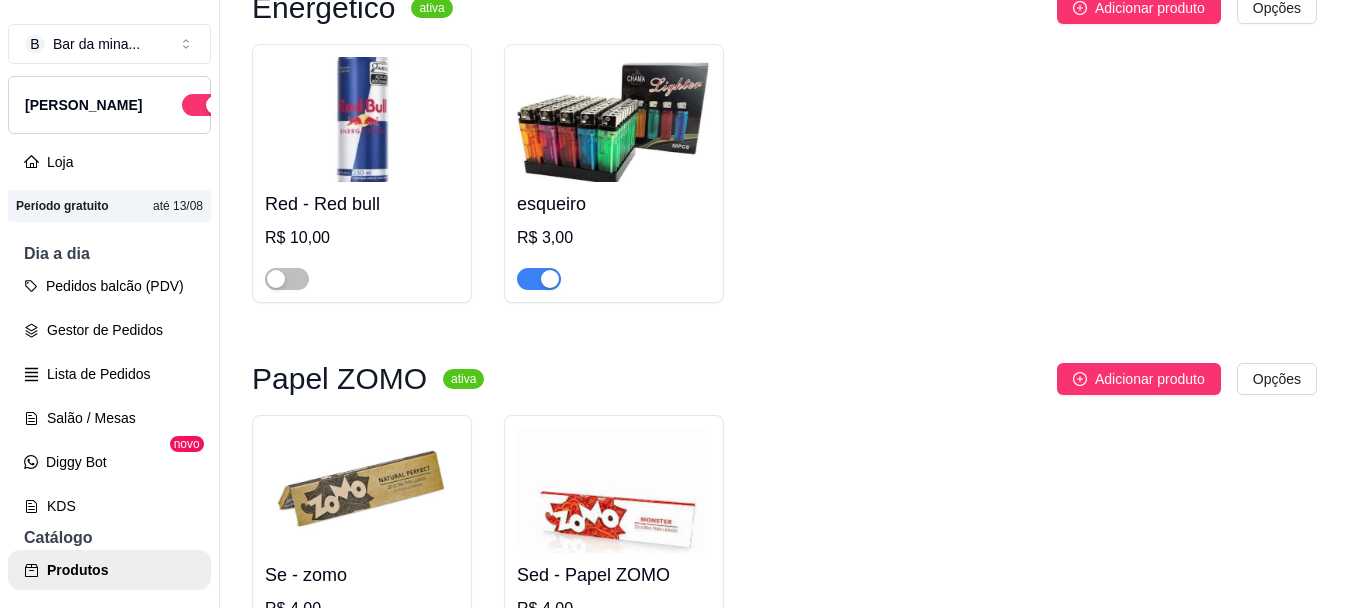 click at bounding box center (550, 279) 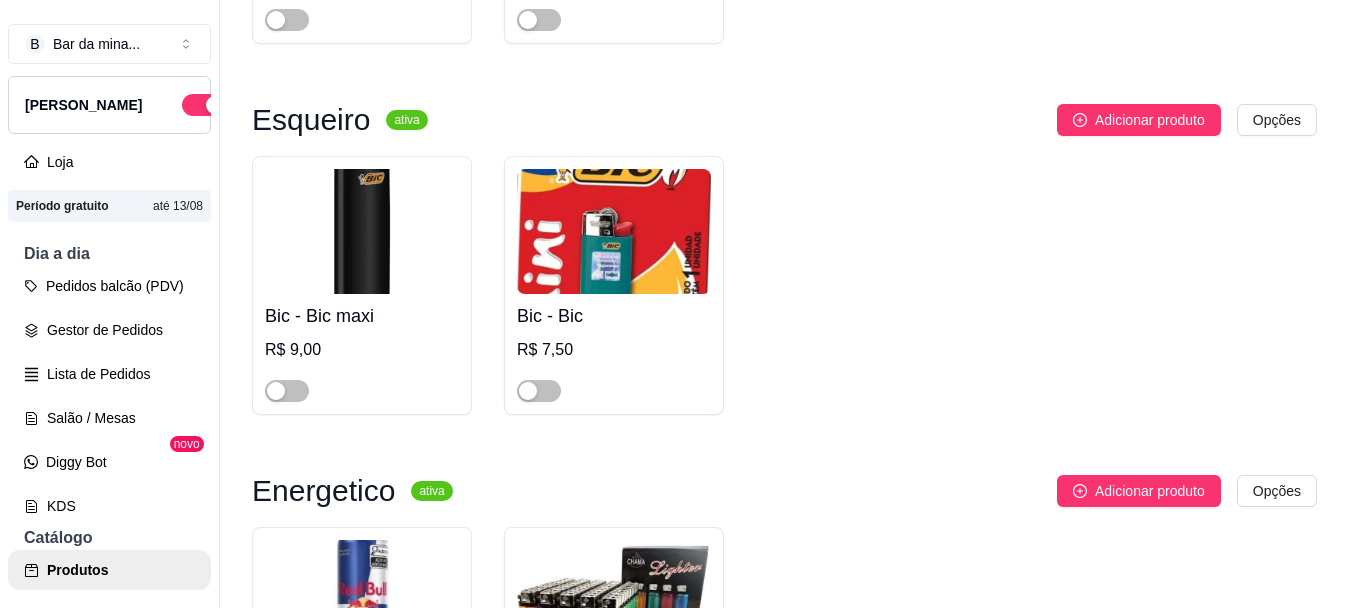 scroll, scrollTop: 445, scrollLeft: 0, axis: vertical 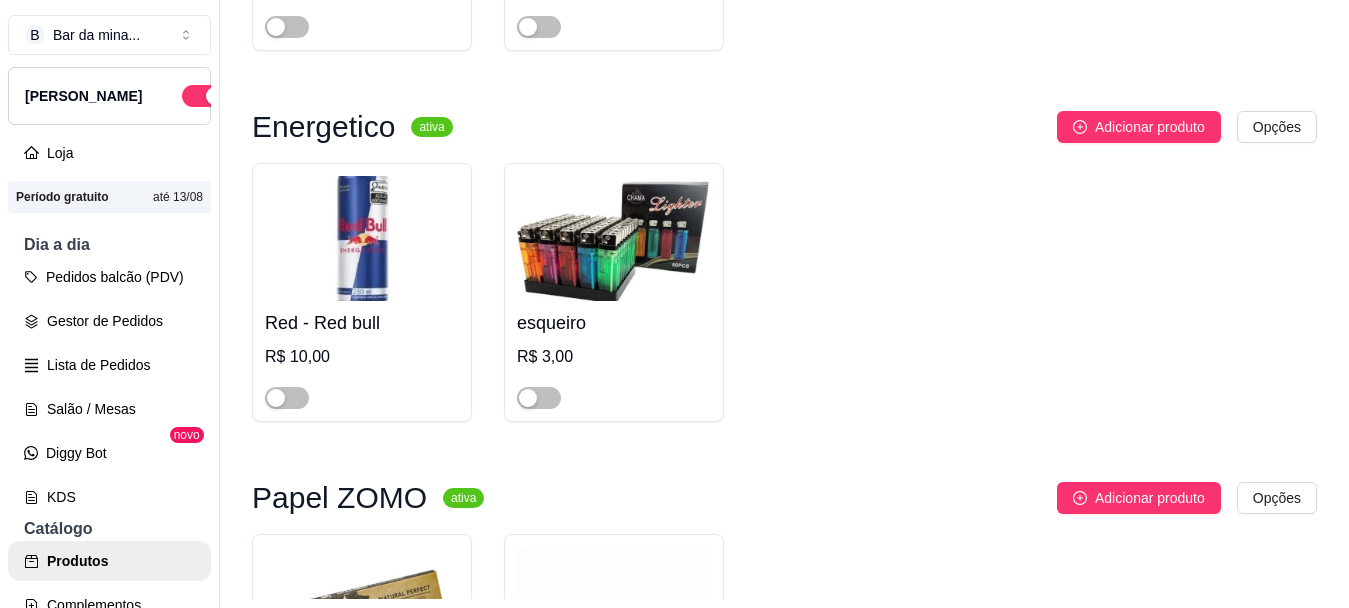 drag, startPoint x: 546, startPoint y: 236, endPoint x: 760, endPoint y: 184, distance: 220.22716 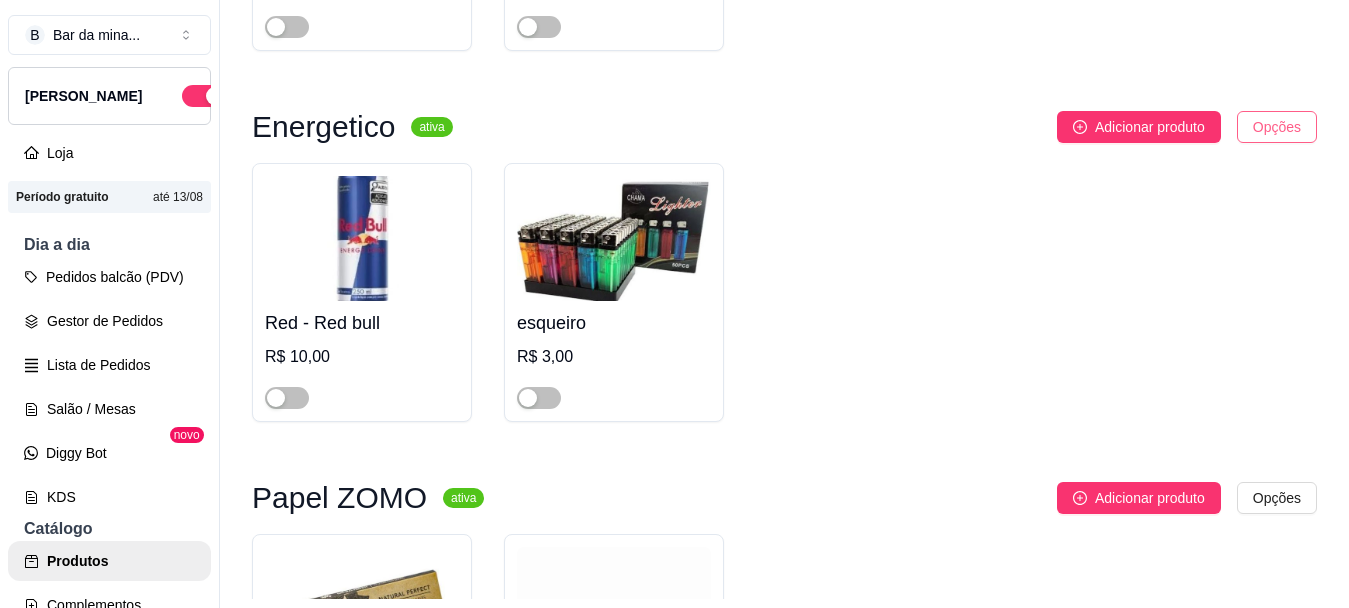 click on "B Bar da mina ... Loja Aberta Loja Período gratuito até 13/08   Dia a dia Pedidos balcão (PDV) Gestor de Pedidos Lista de Pedidos Salão / Mesas Diggy Bot novo KDS Catálogo Produtos Complementos Relatórios Relatórios de vendas Relatório de clientes Relatório de fidelidade novo Gerenciar Entregadores novo Nota Fiscal (NFC-e) Controle de caixa Controle de fiado Cupons Clientes Estoque Configurações Diggy Planos Precisa de ajuda? Sair Produtos Adicionar categoria Reodernar categorias Aqui você cadastra e gerencia seu produtos e categorias Bebidas ativa Adicionar produto Opções Itai - Cerveja   R$ 6,00 BHA - BRAHMA   R$ 7,00 Esqueiro ativa Adicionar produto Opções Bic - Bic maxi   R$ 9,00  Bic - Bic   R$ 7,50 Energetico ativa Adicionar produto Opções Red - Red bull   R$ 10,00 esqueiro   R$ 3,00 Papel ZOMO ativa Adicionar produto Opções Se -  zomo   R$ 4,00 Sed - Papel ZOMO   R$ 4,00 Triturador ativa Adicionar produto Opções Dexav - Triturador    R$ 5,00 Cardápio Digital Diggy ©" at bounding box center [674, 295] 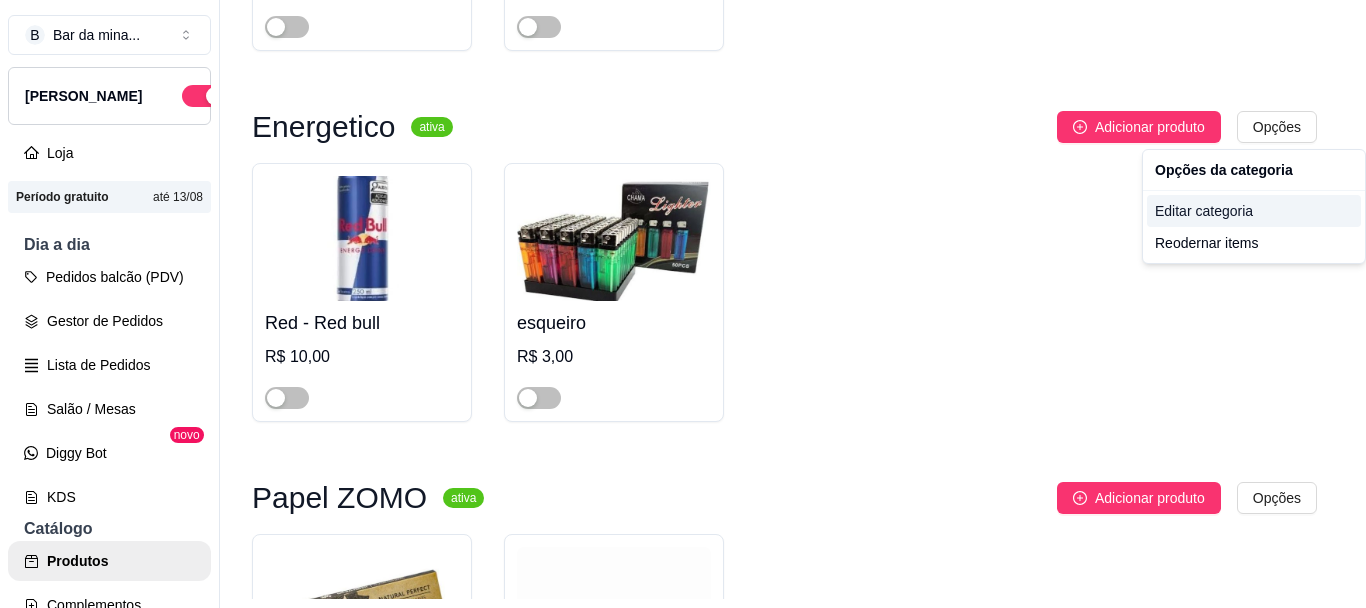 click on "Editar categoria" at bounding box center (1254, 211) 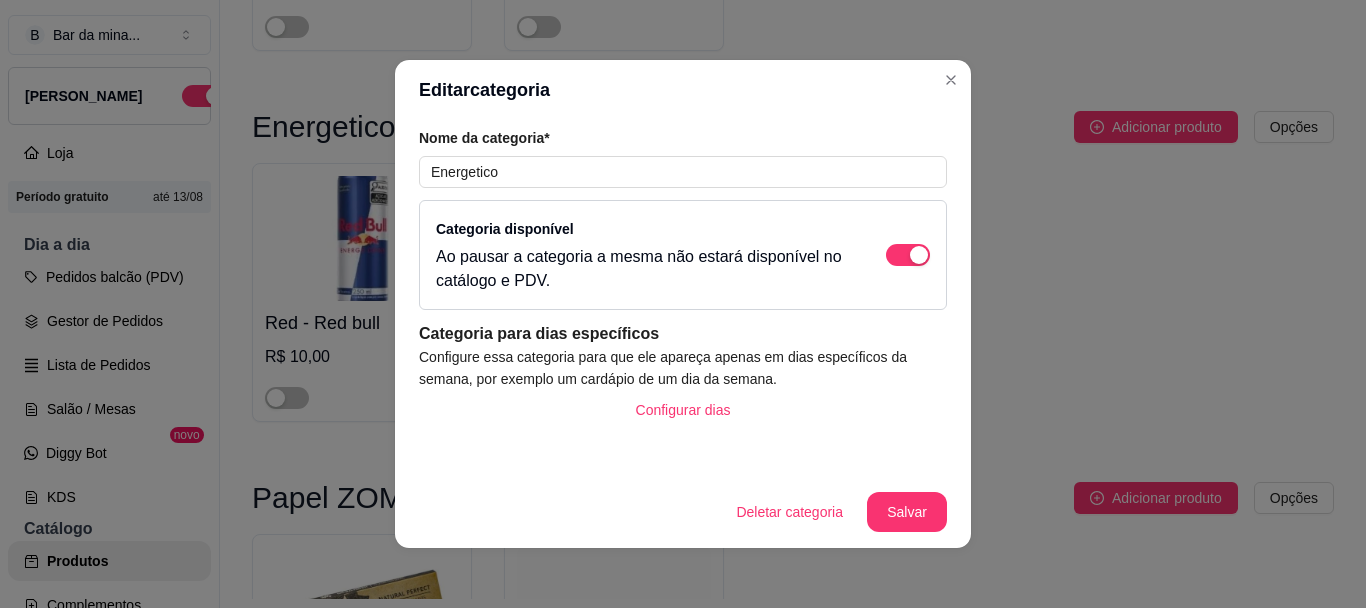 scroll, scrollTop: 0, scrollLeft: 0, axis: both 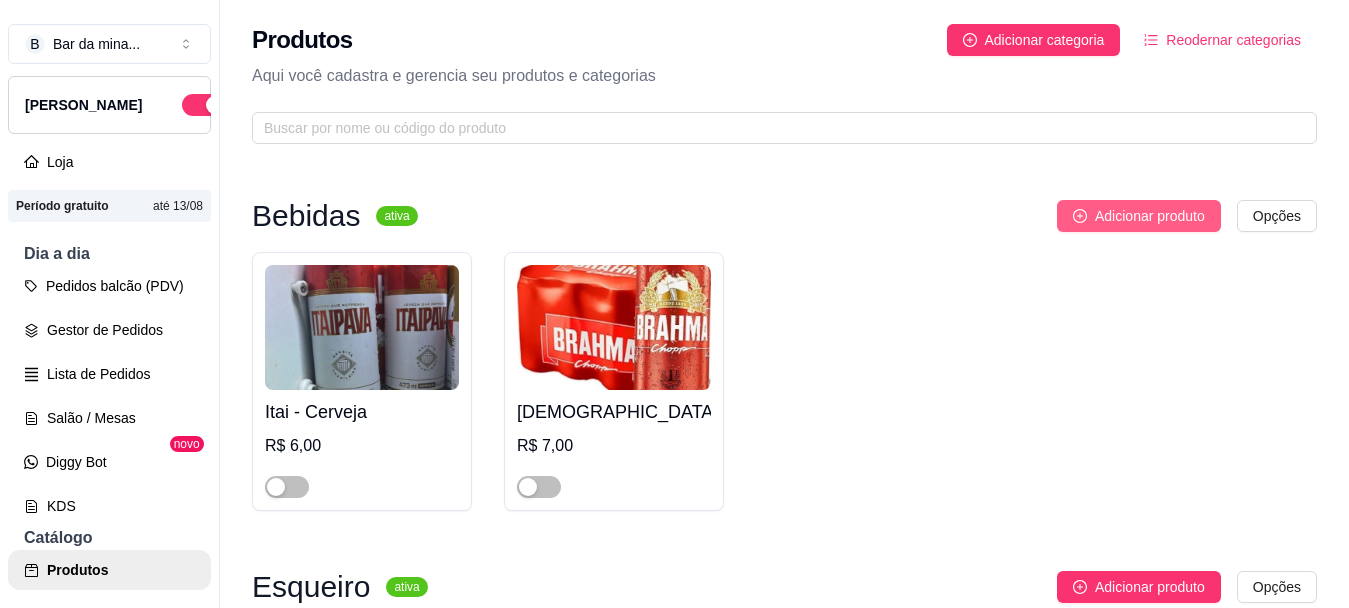 click on "Adicionar produto" at bounding box center (1139, 216) 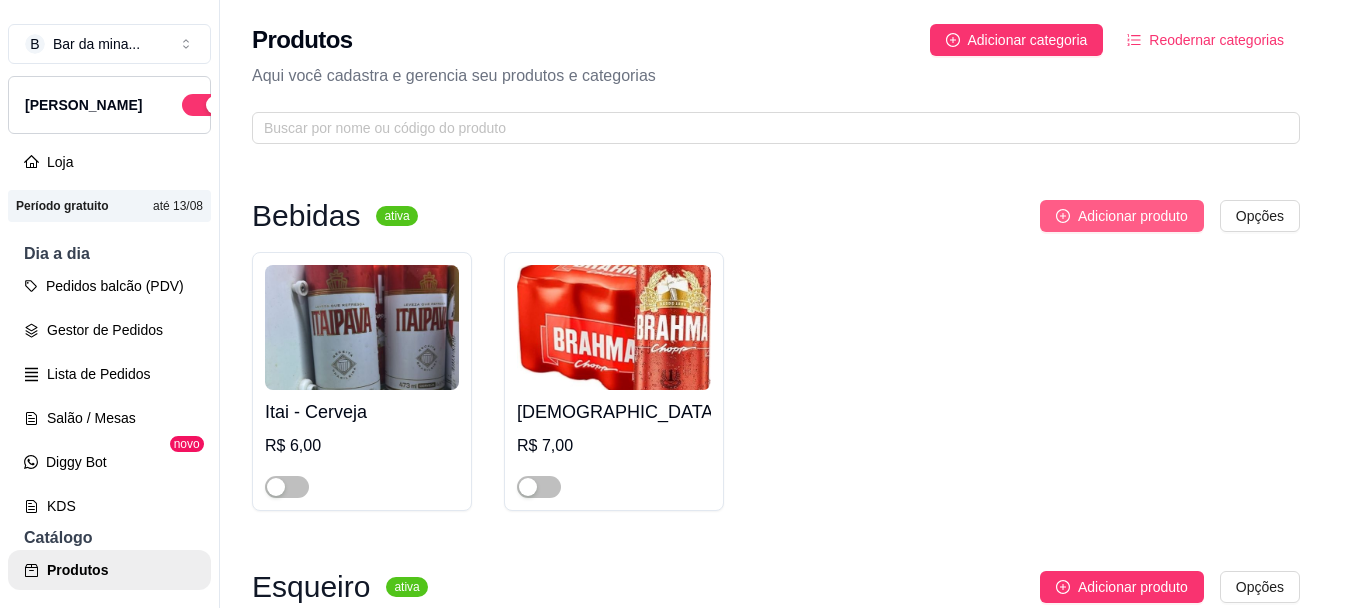 type 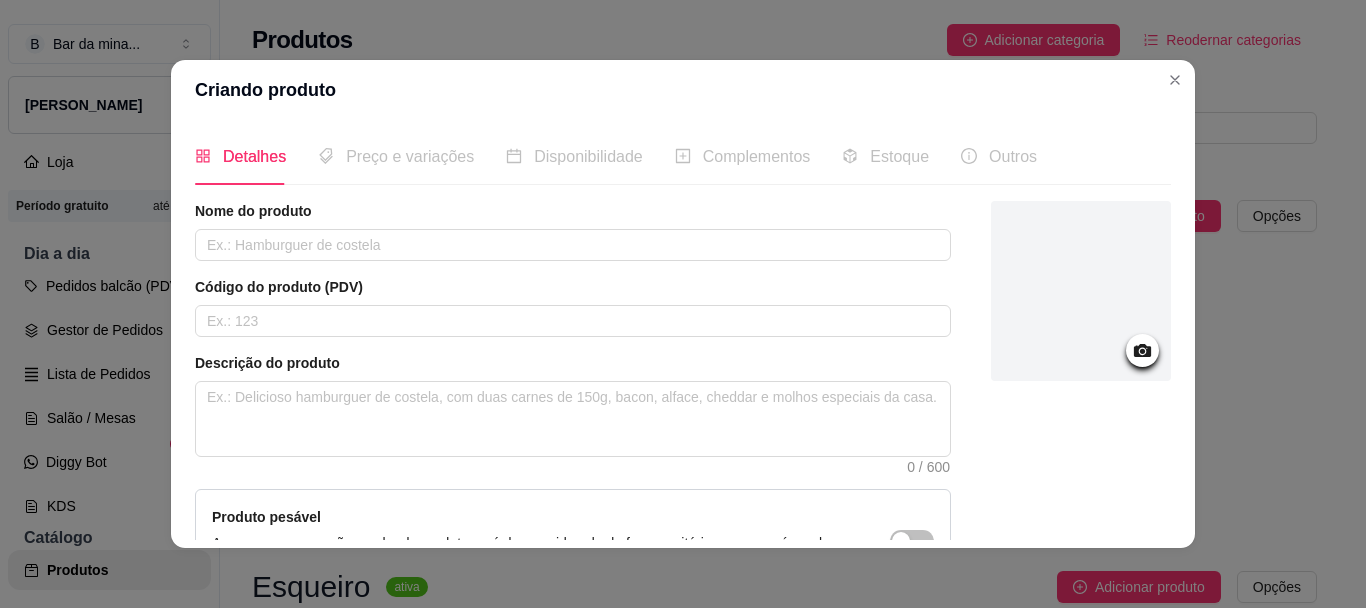 click at bounding box center (1081, 291) 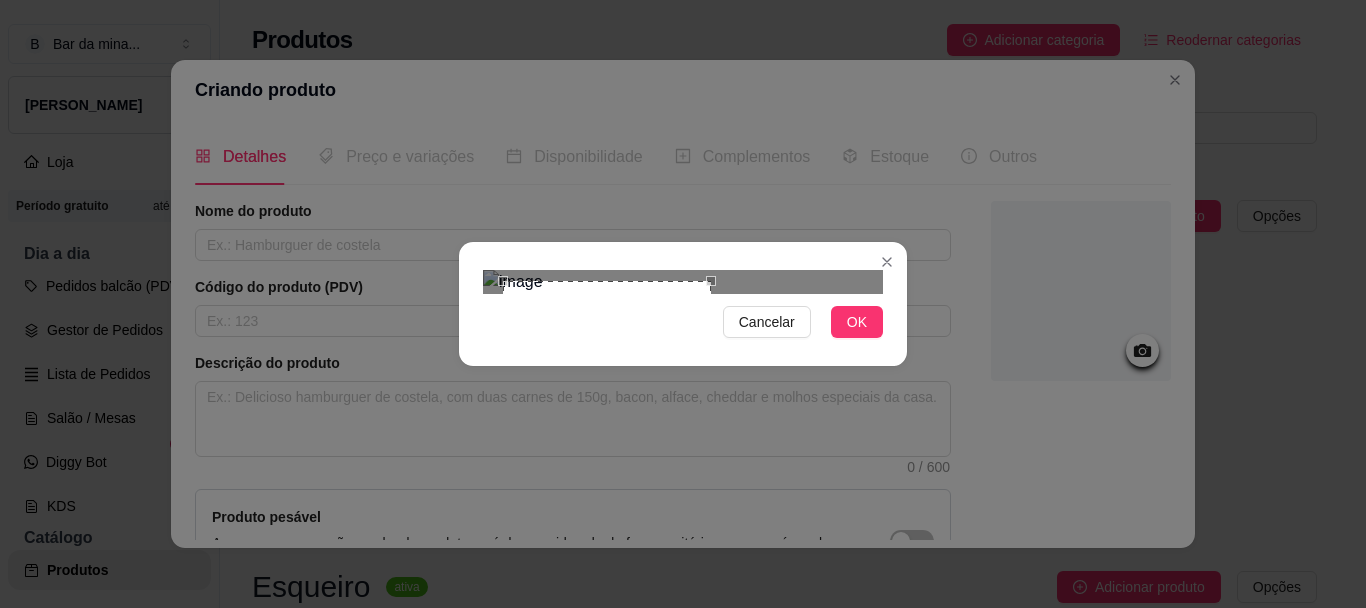 click on "Cancelar OK" at bounding box center (683, 304) 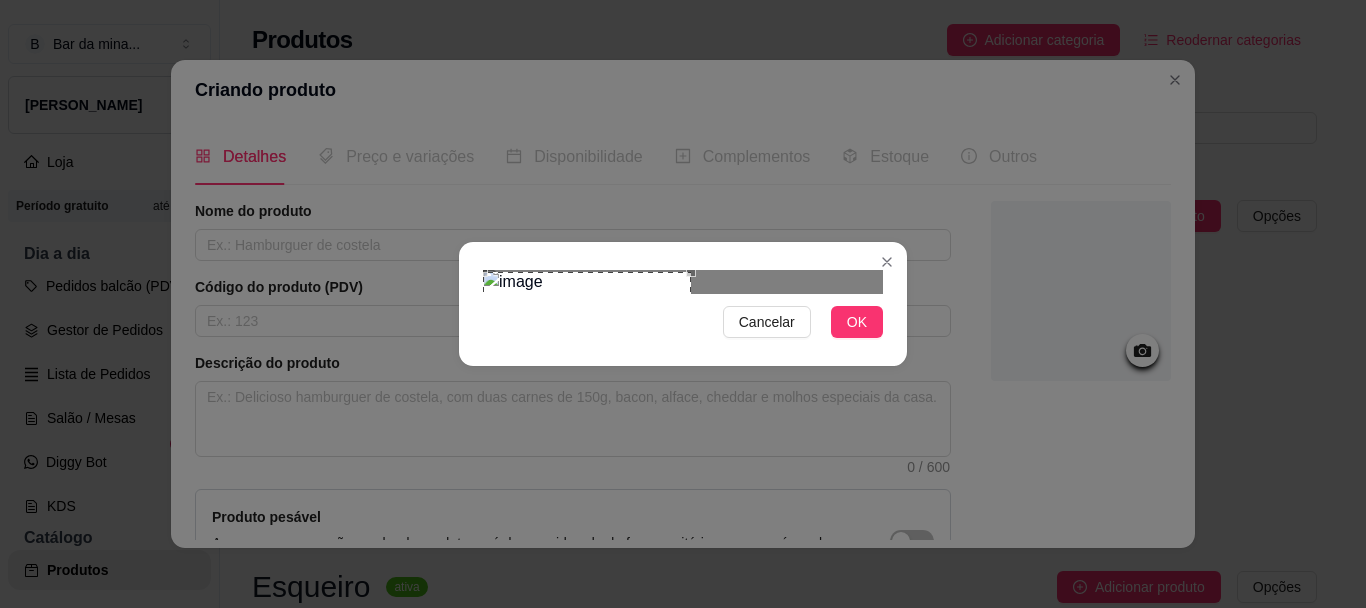 click at bounding box center (587, 376) 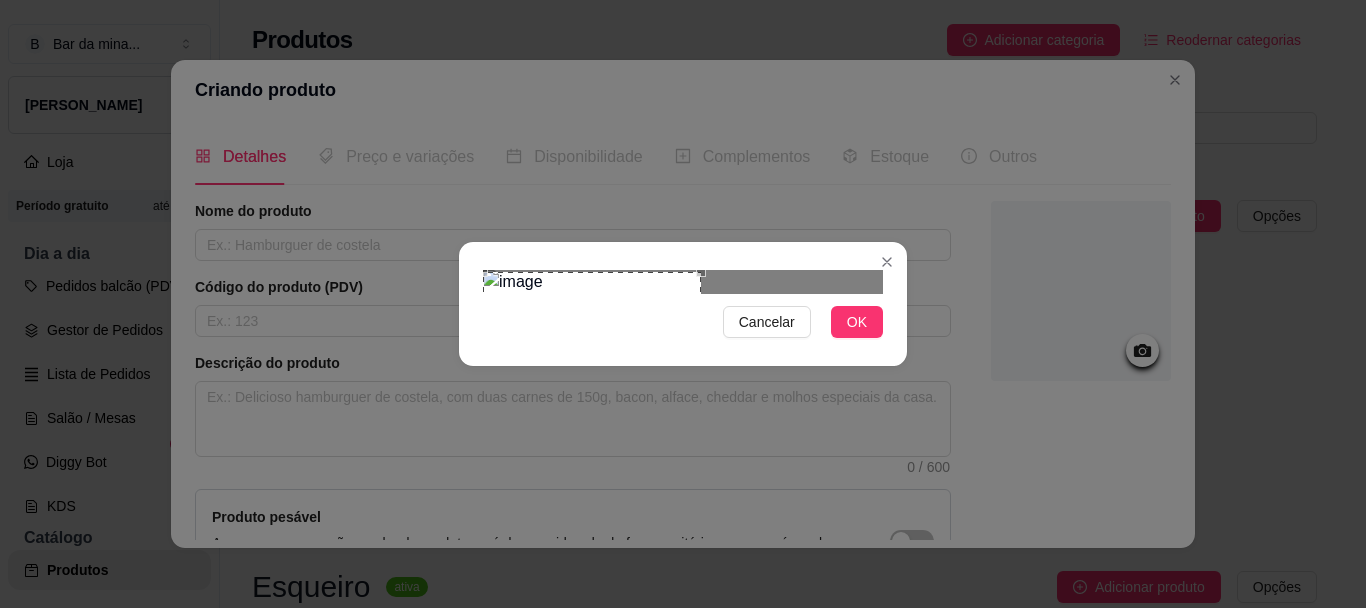 click on "Cancelar OK" at bounding box center (683, 304) 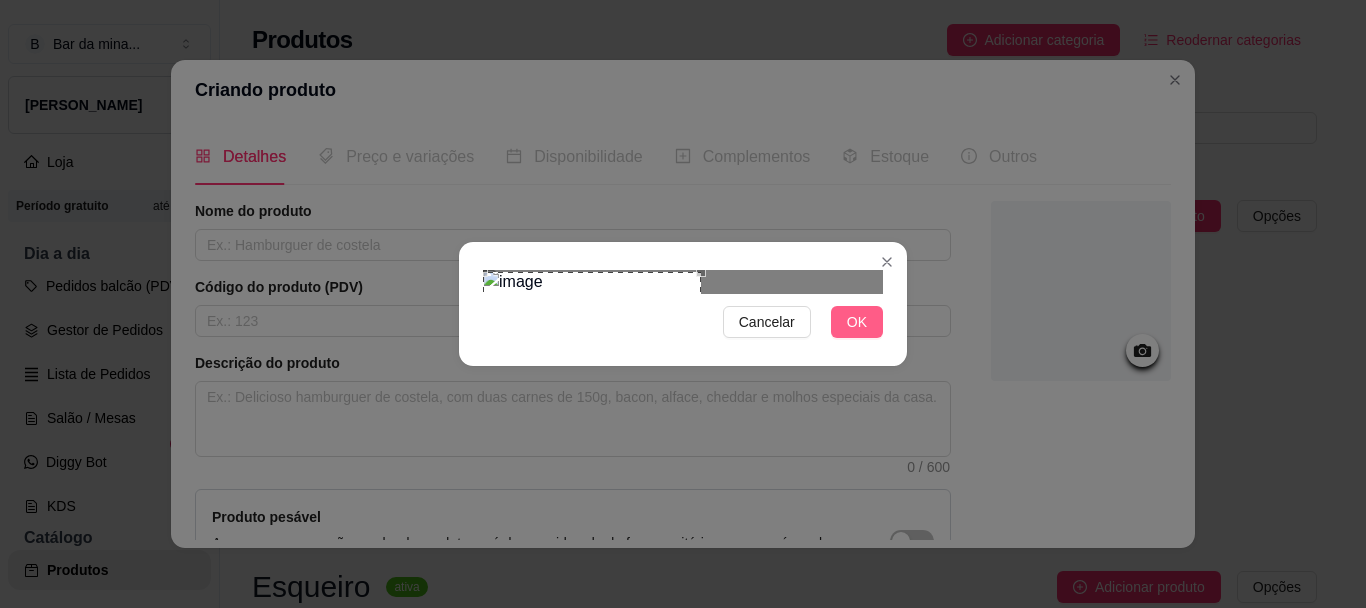 click on "OK" at bounding box center [857, 322] 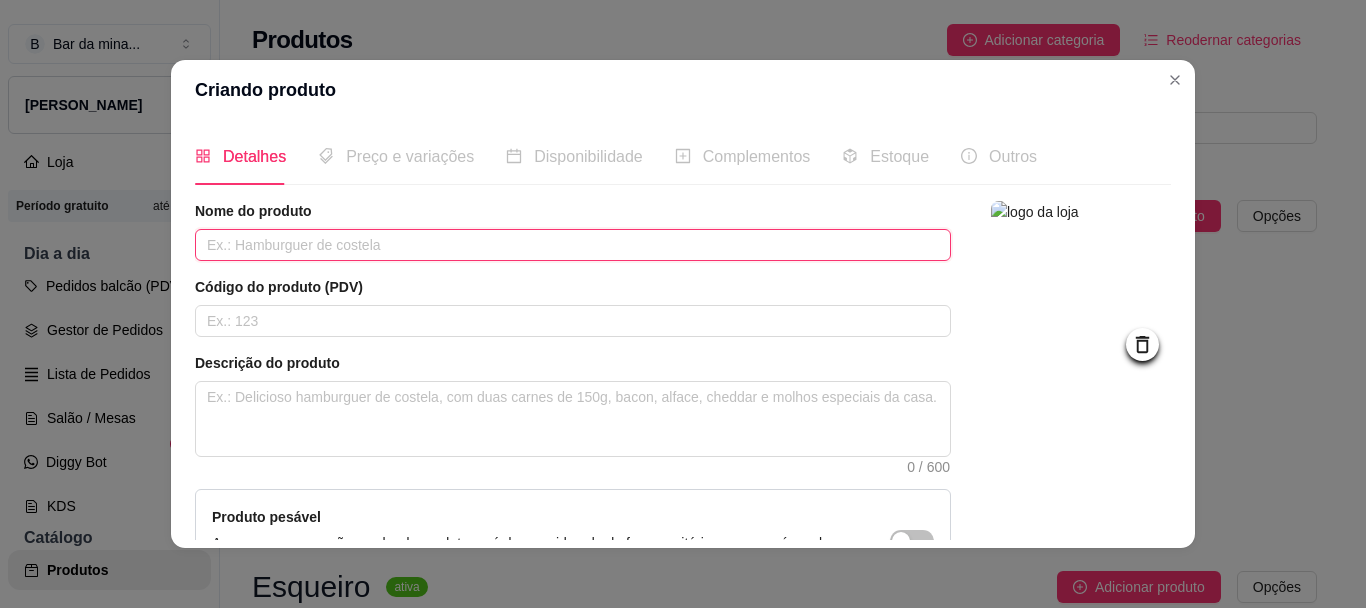 click at bounding box center (573, 245) 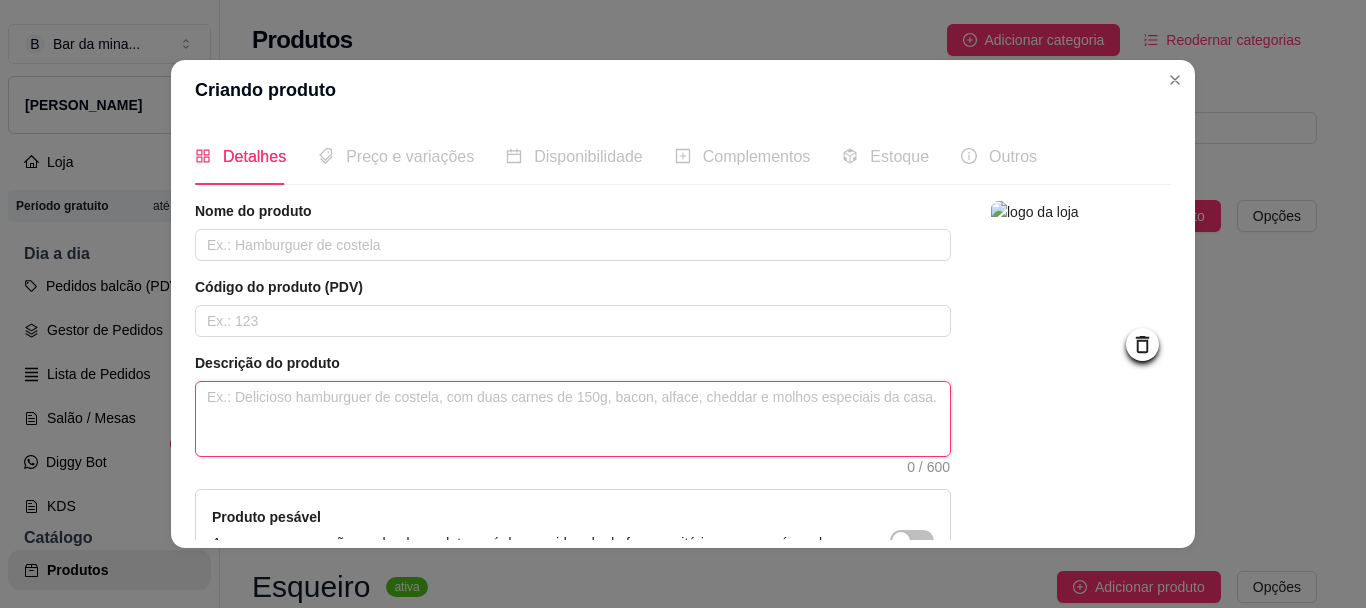 click at bounding box center [573, 419] 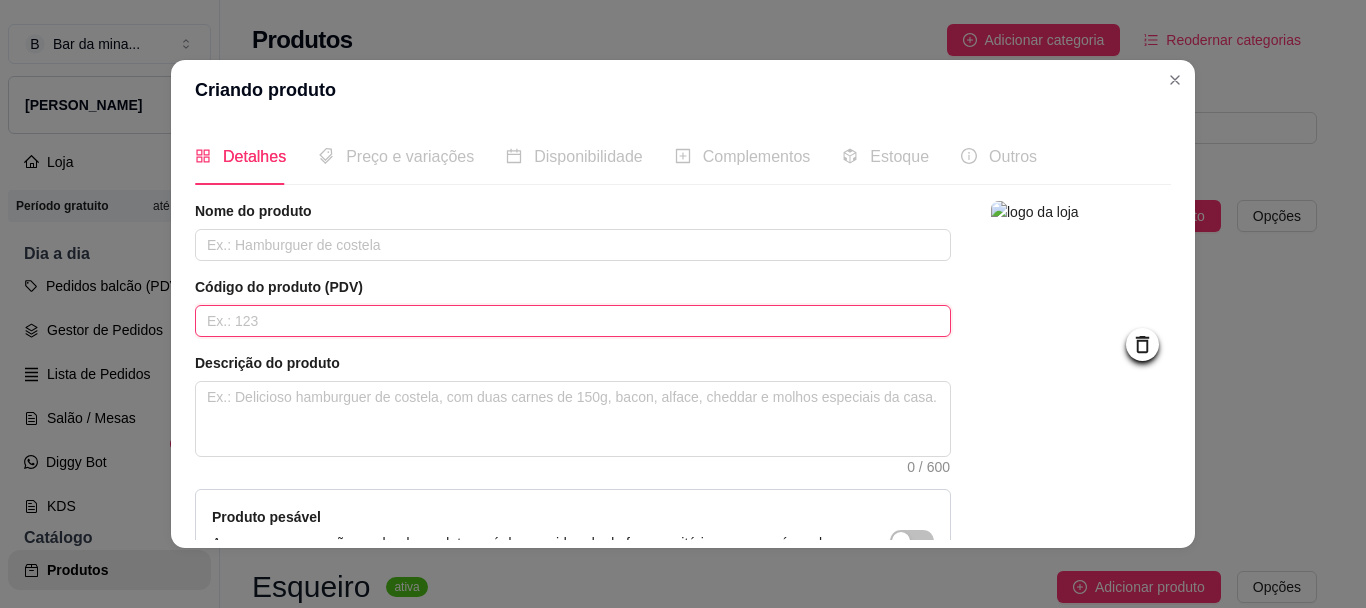 click at bounding box center (573, 321) 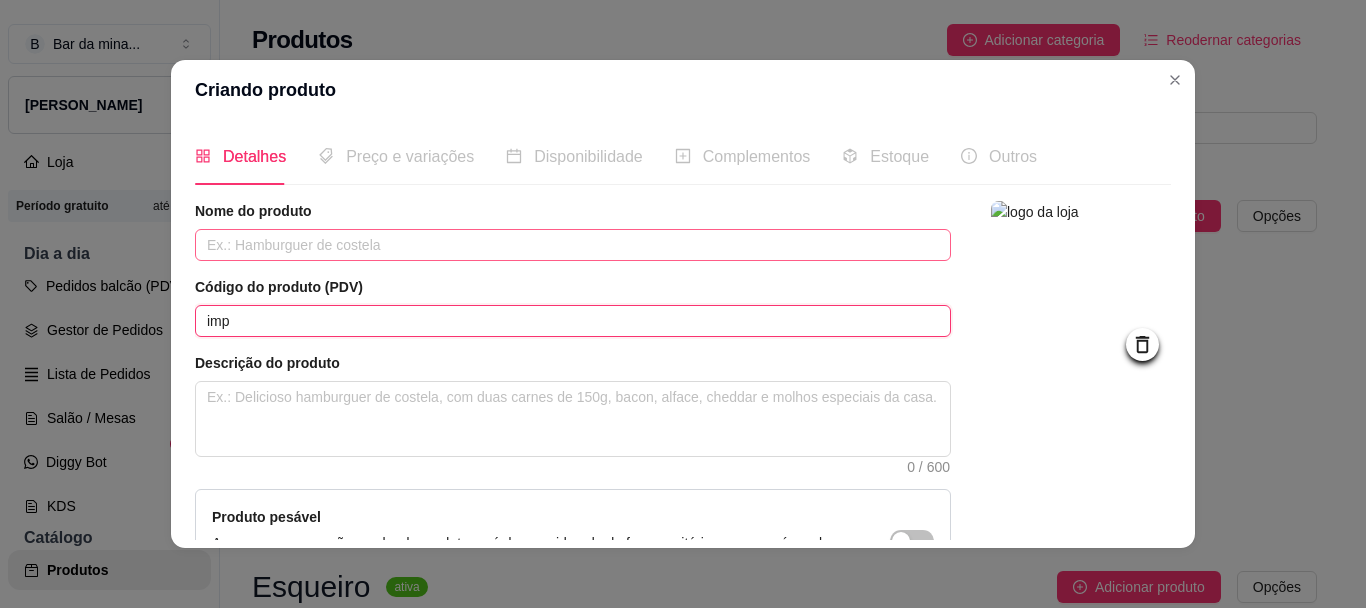 type on "imp" 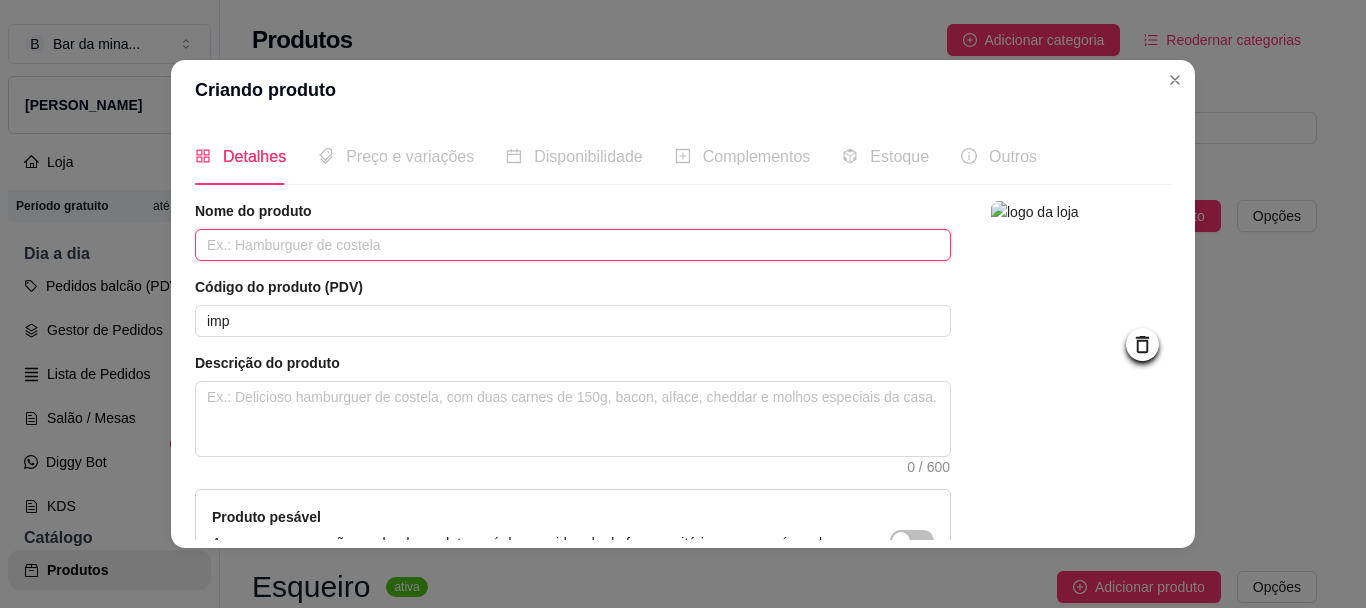 click at bounding box center (573, 245) 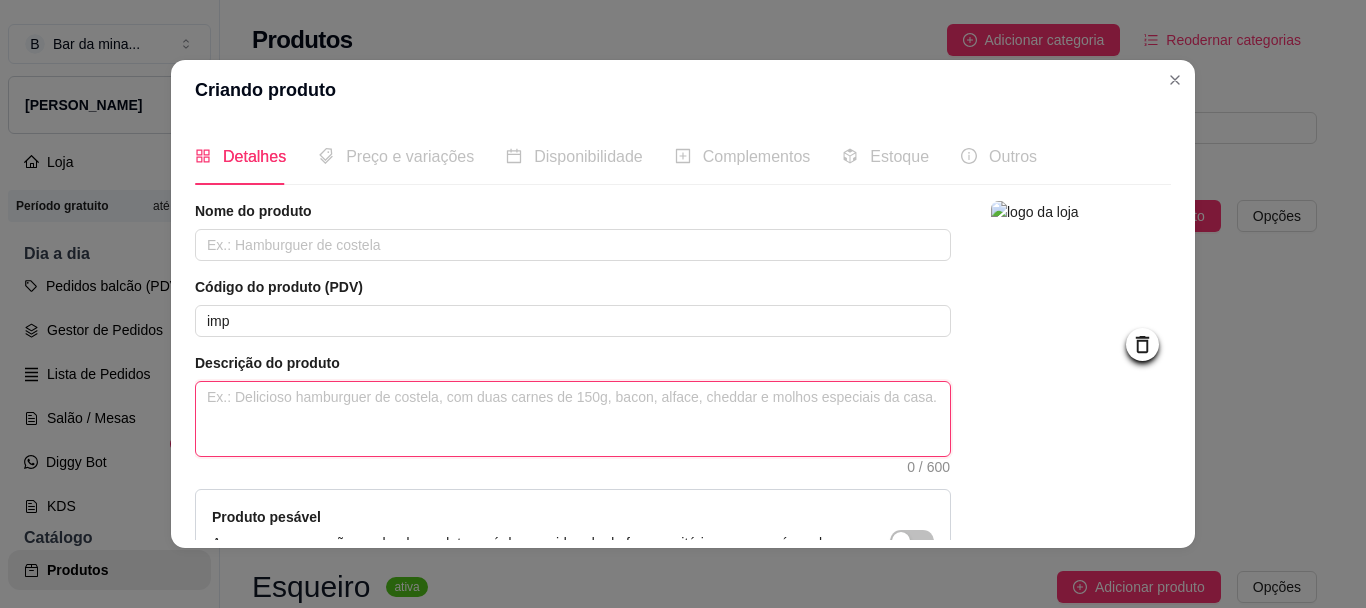 click at bounding box center (573, 419) 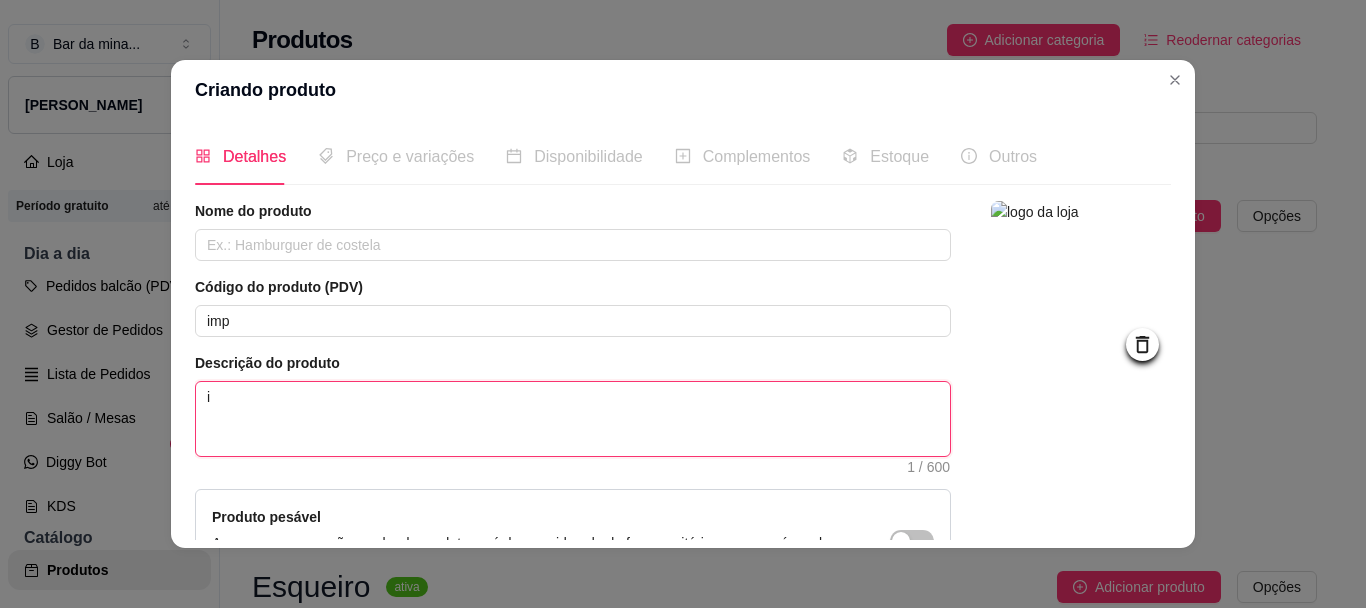 type 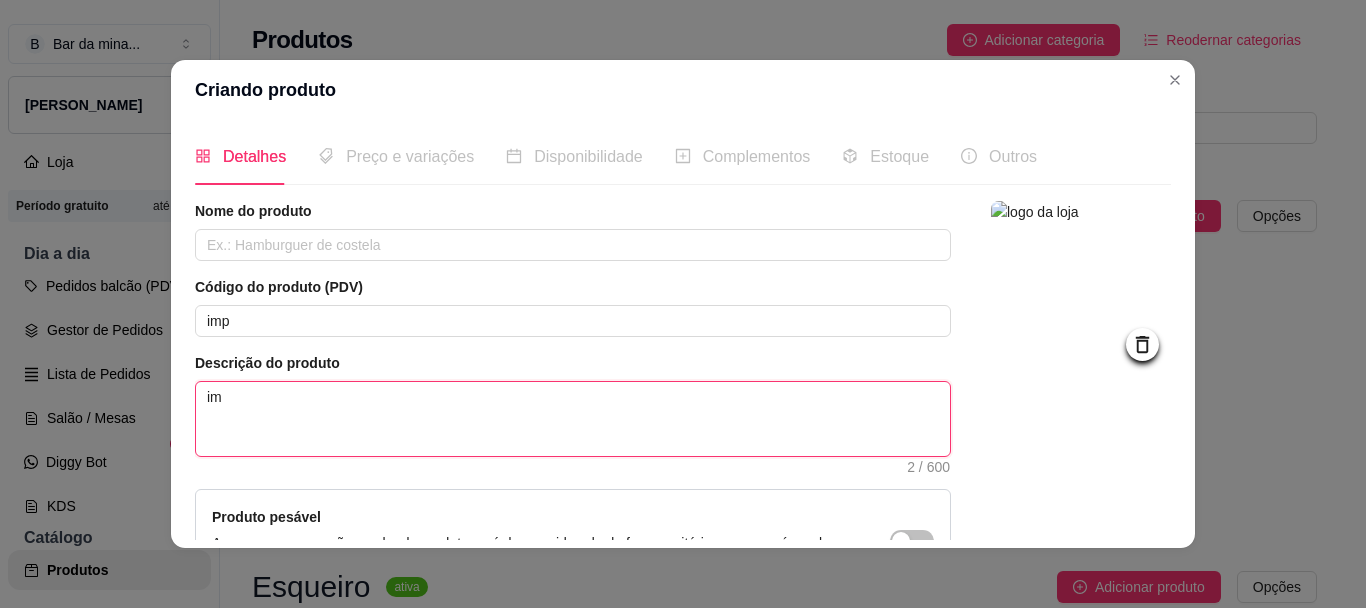 type 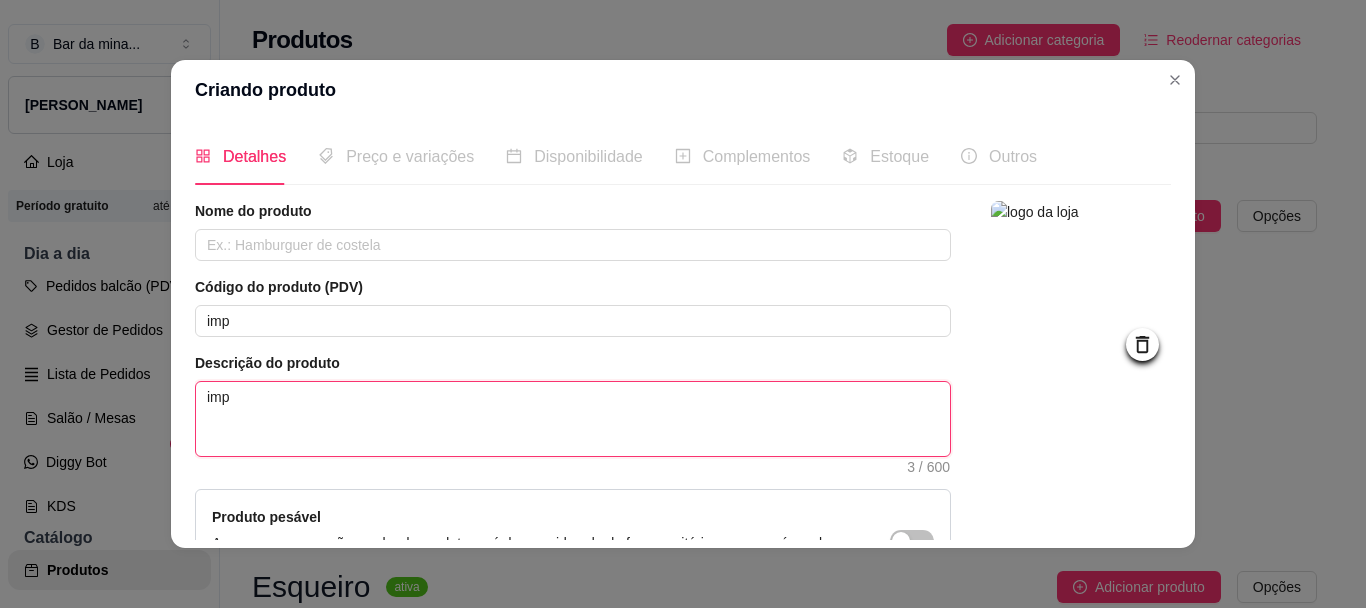 type 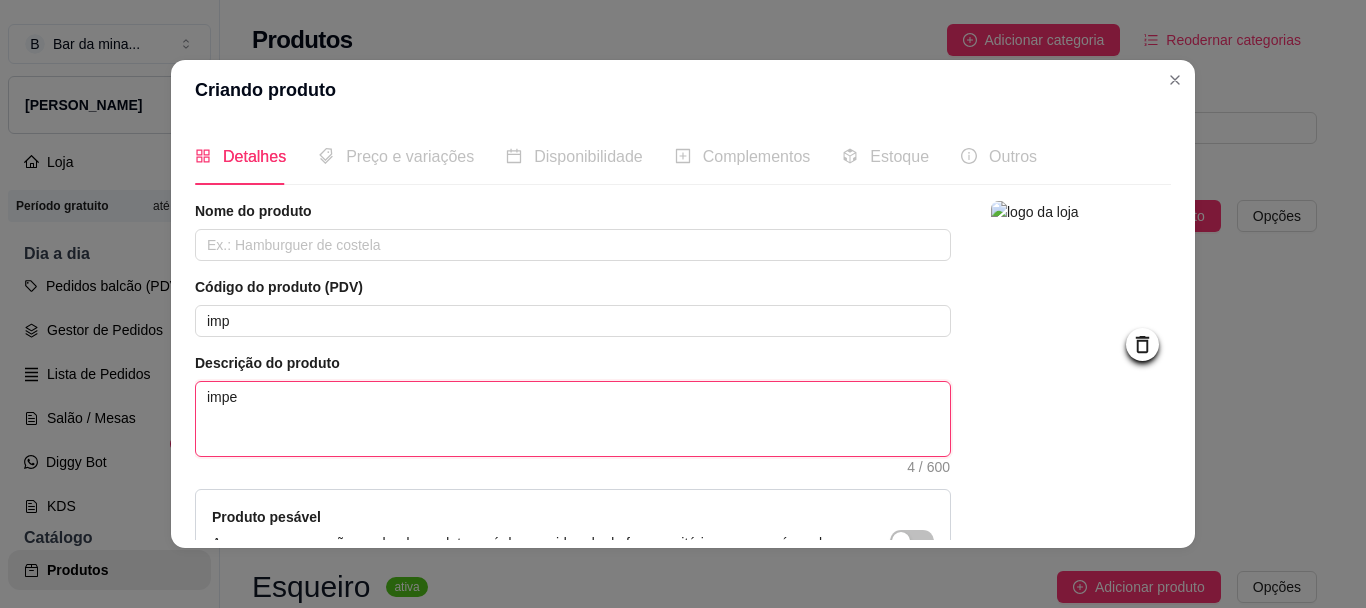 type 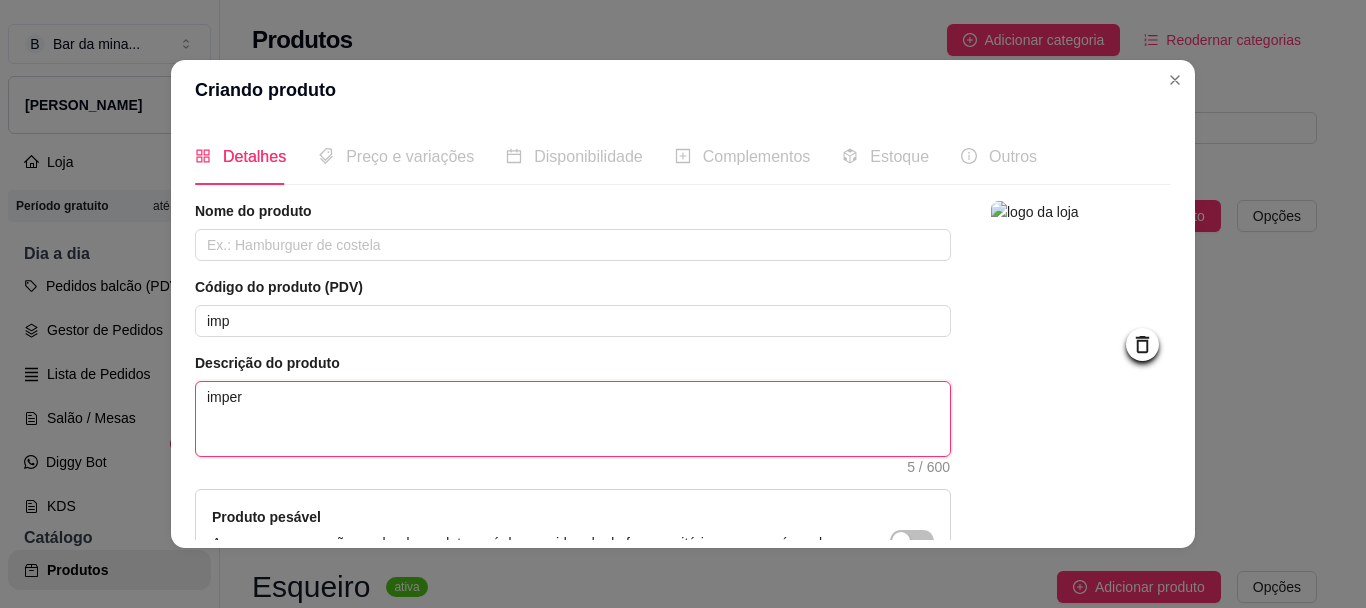 type 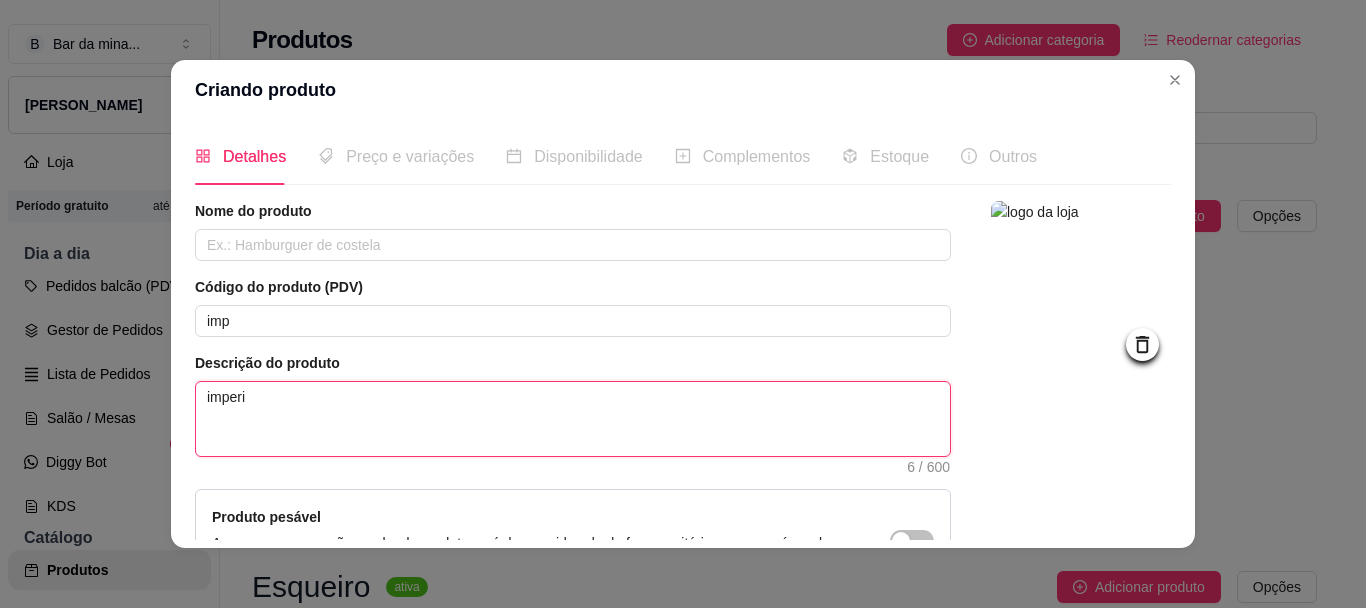 type 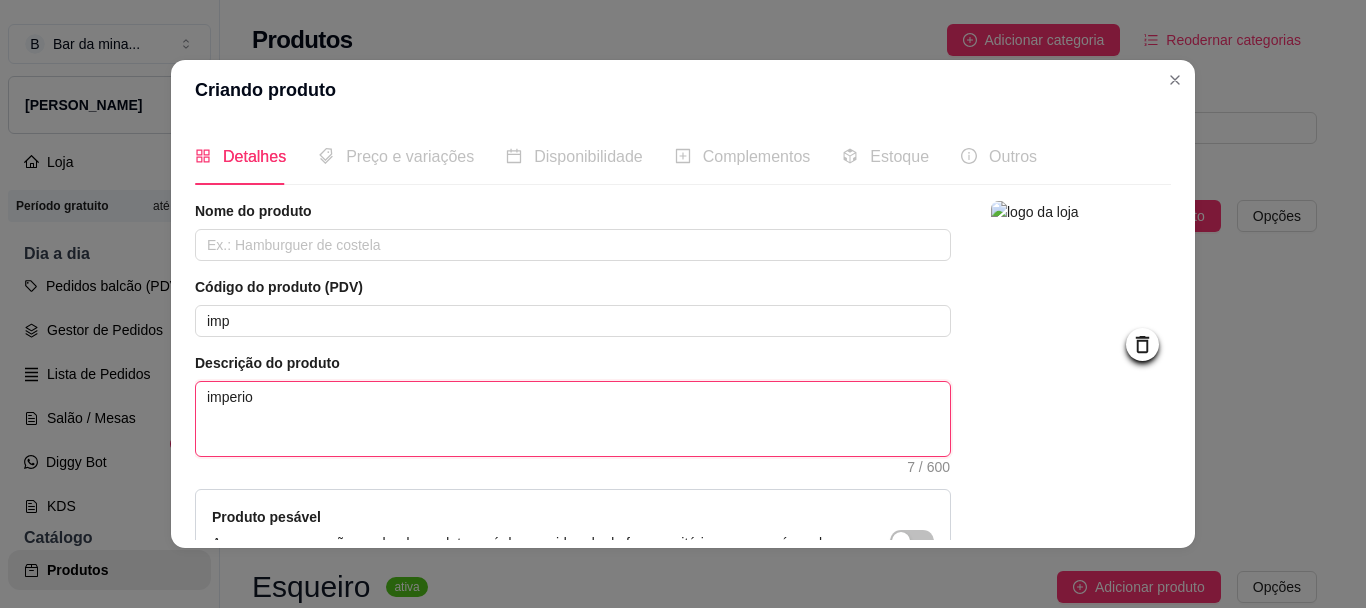 type on "imperio" 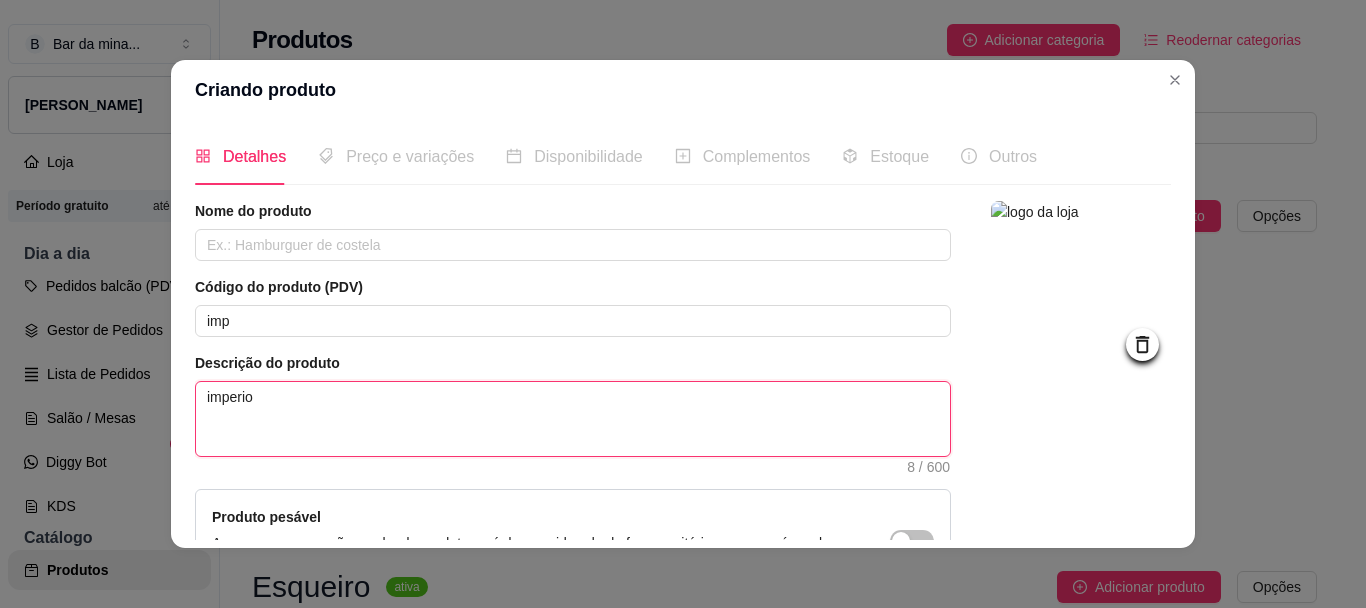 type 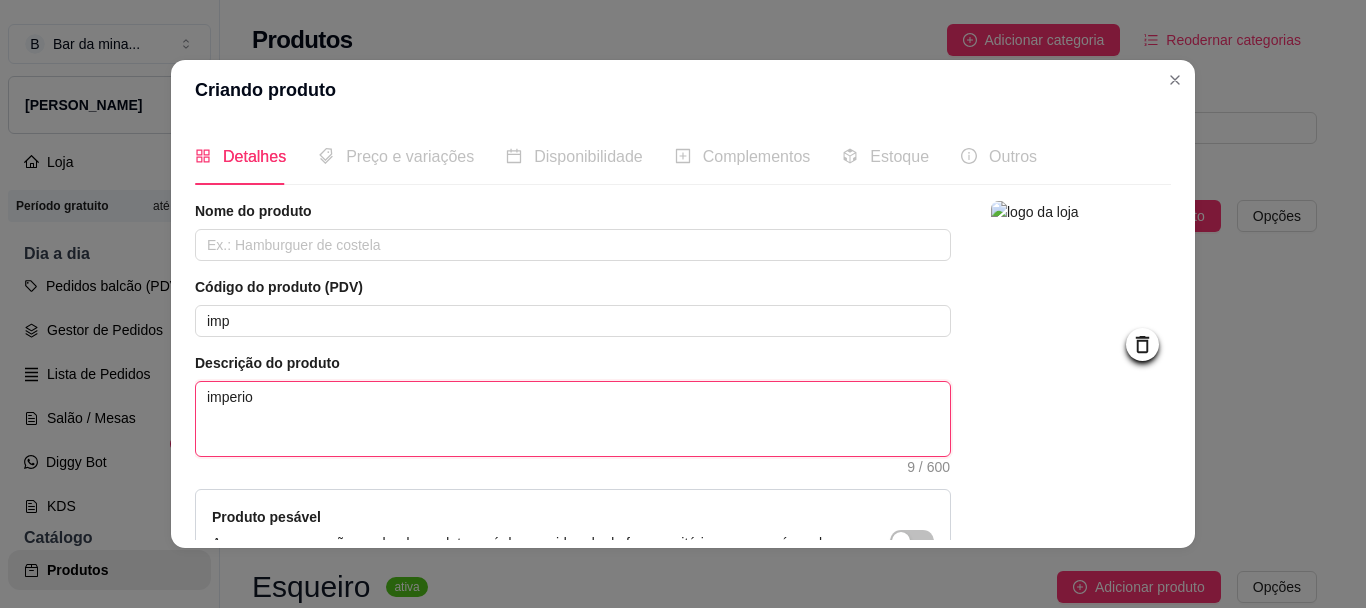 type 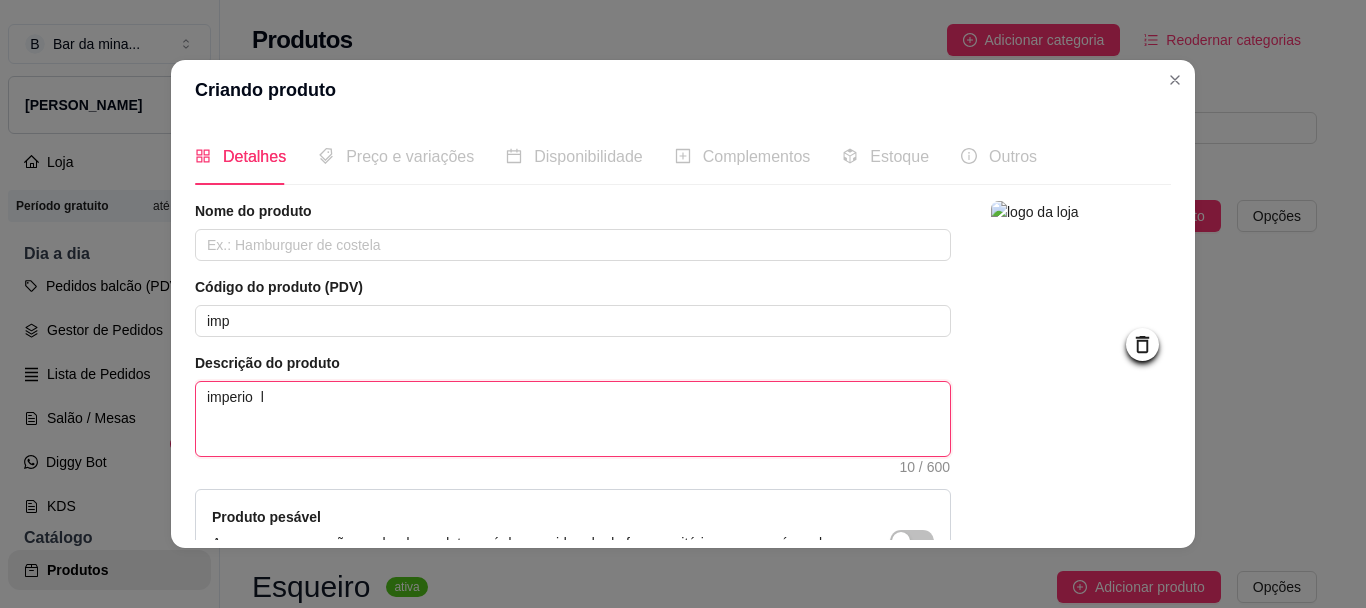 type 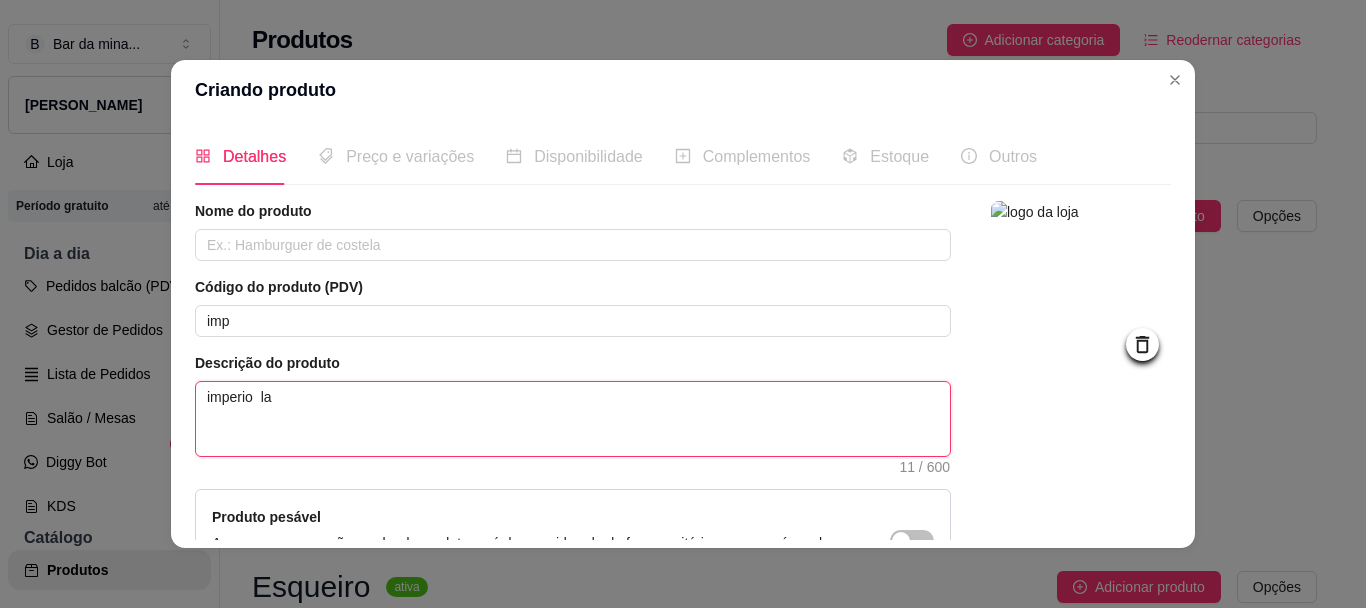 type 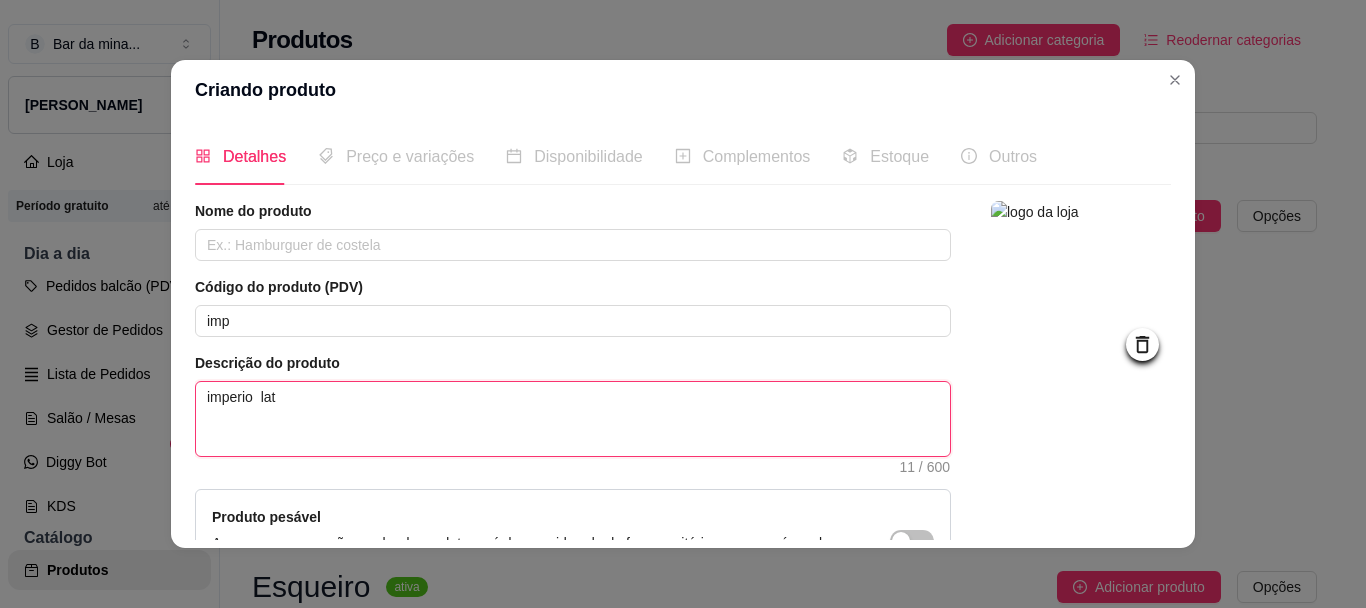 type 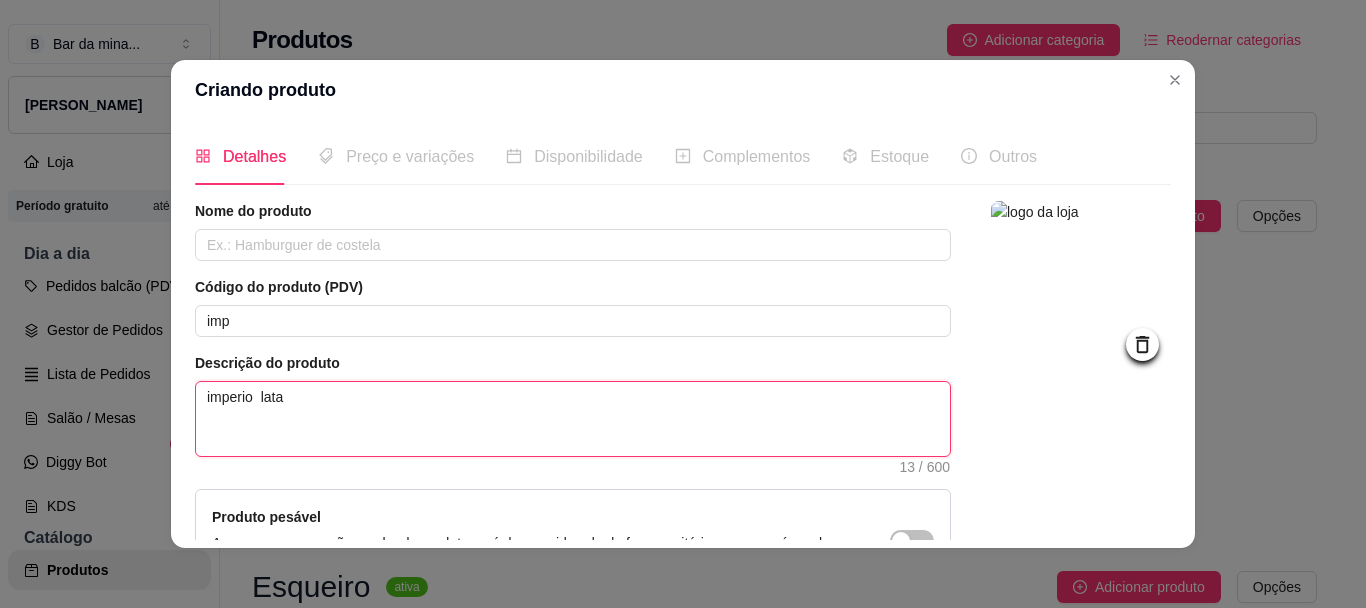 type 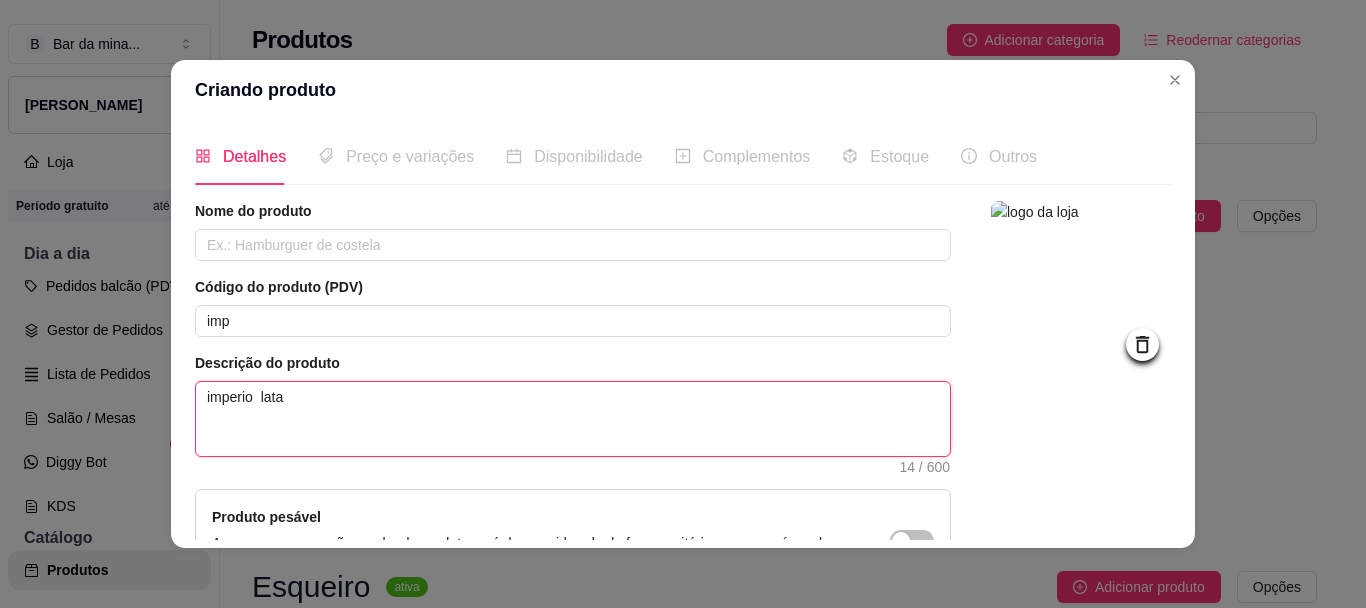 type on "imperio  lata /" 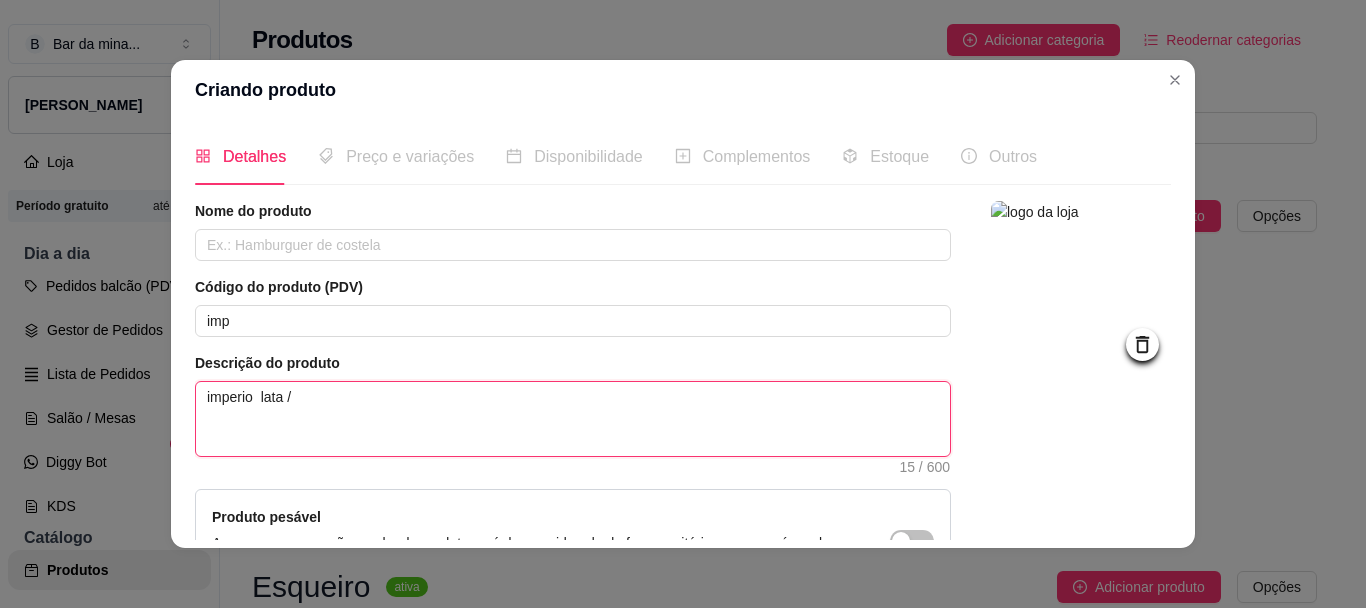 type 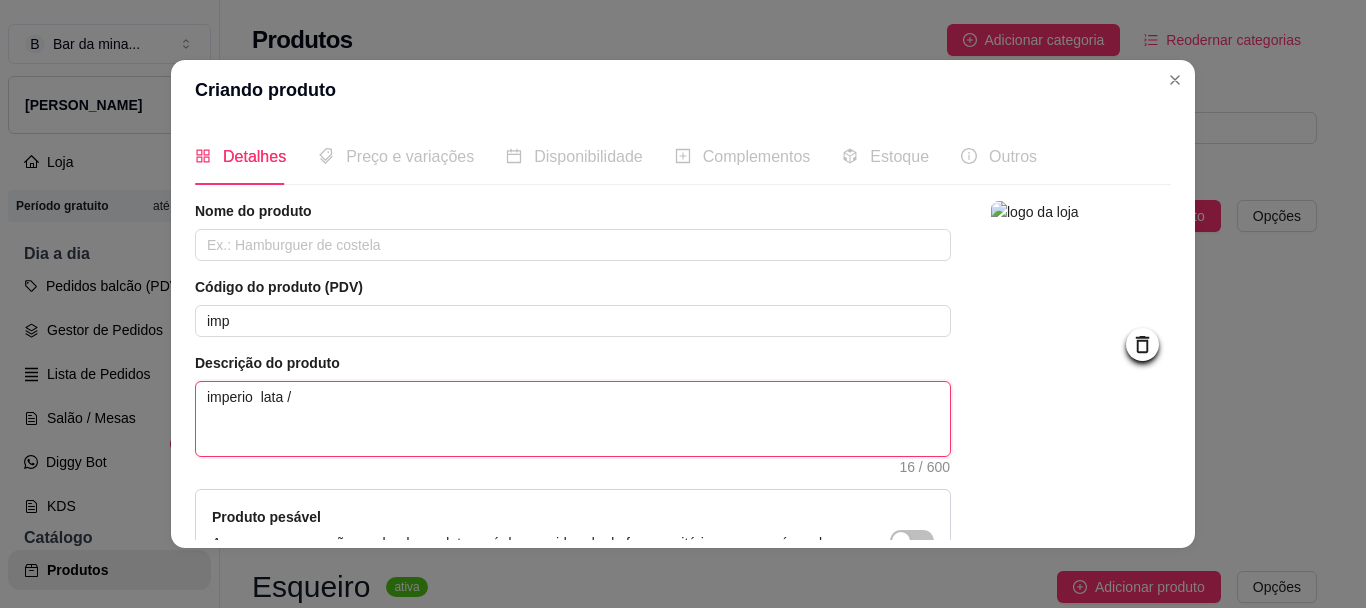 type 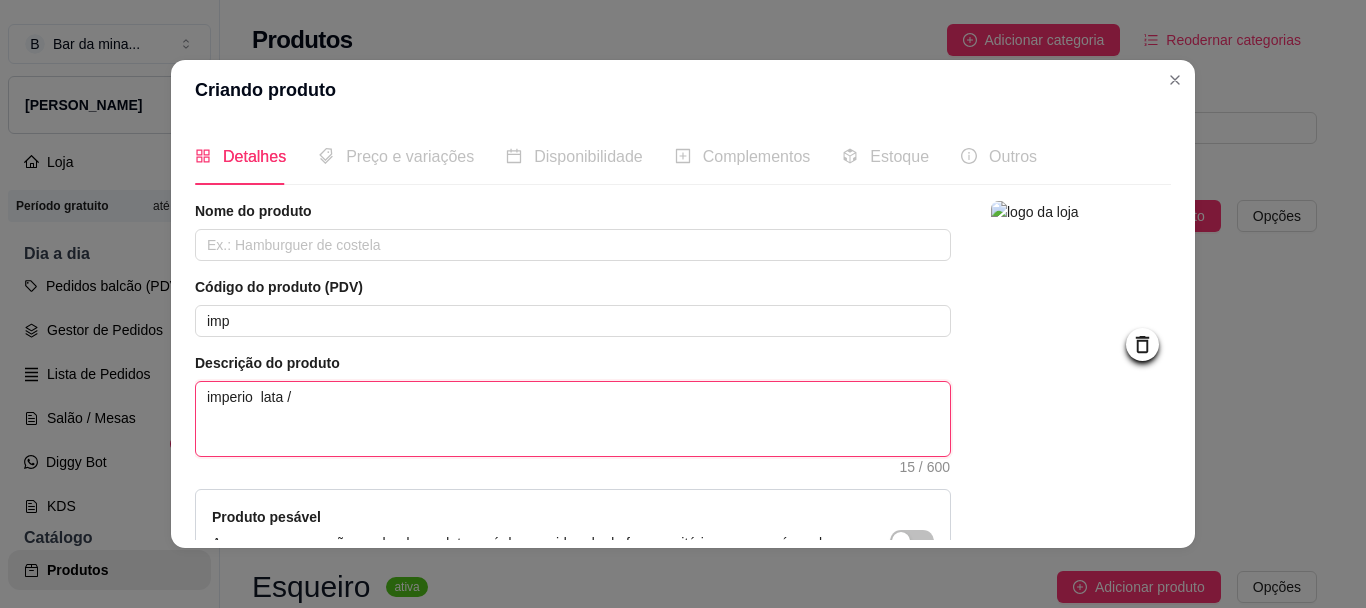 type 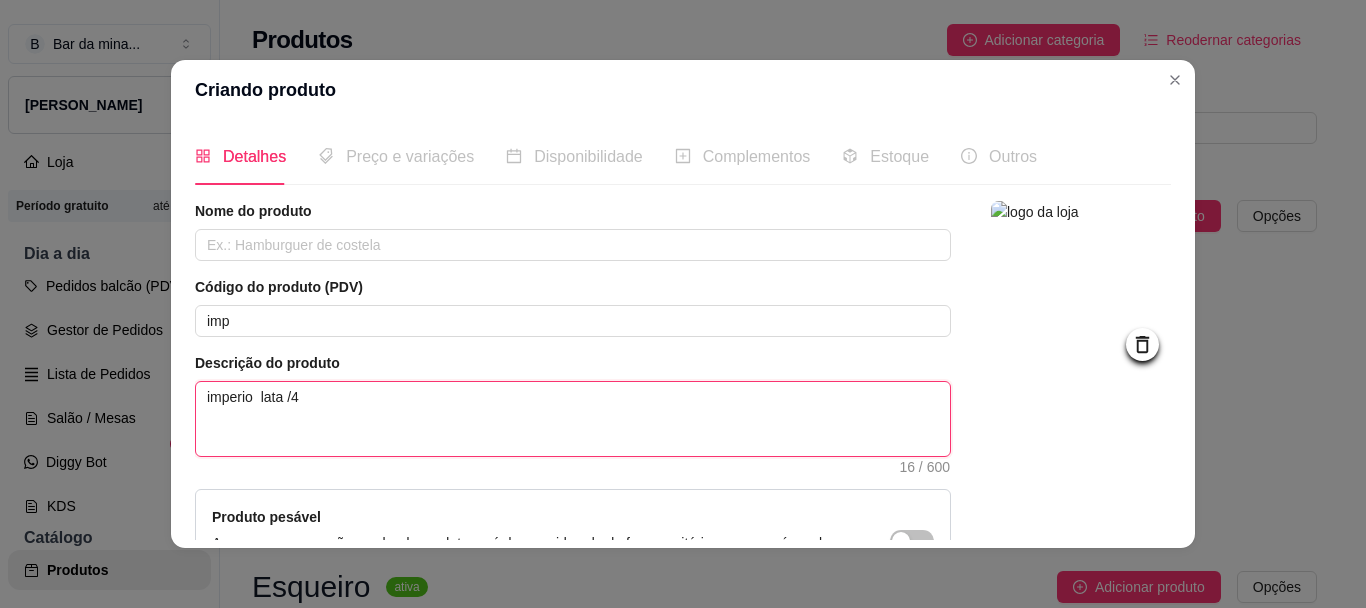 type 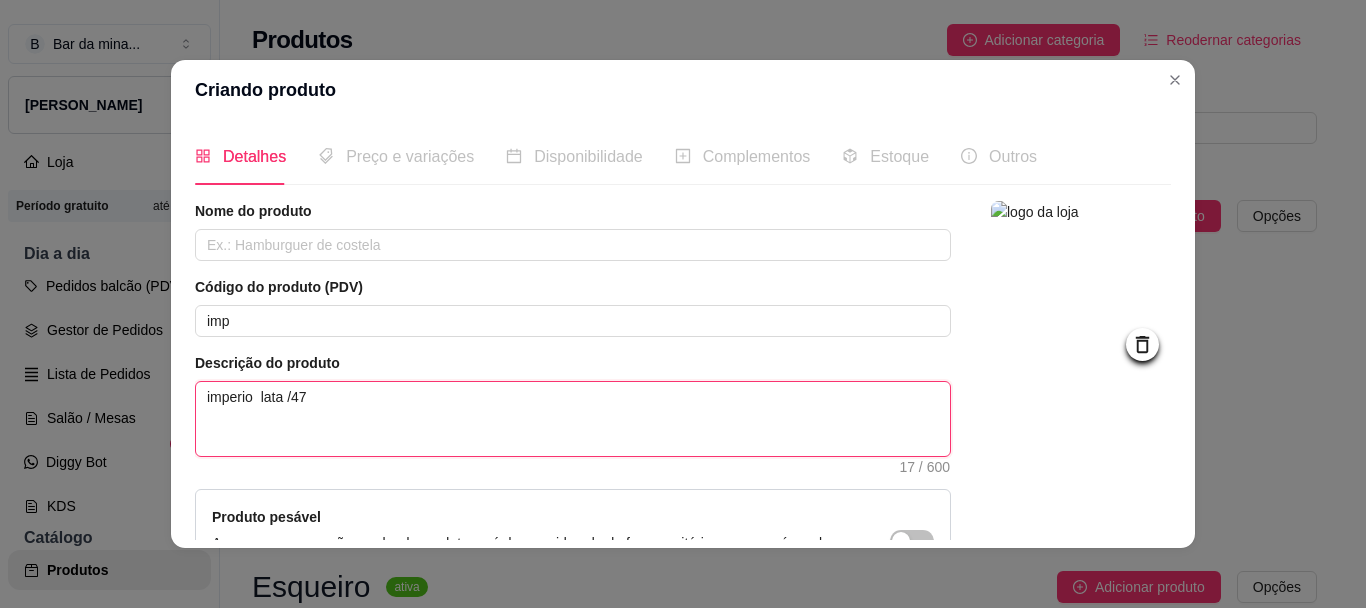 type 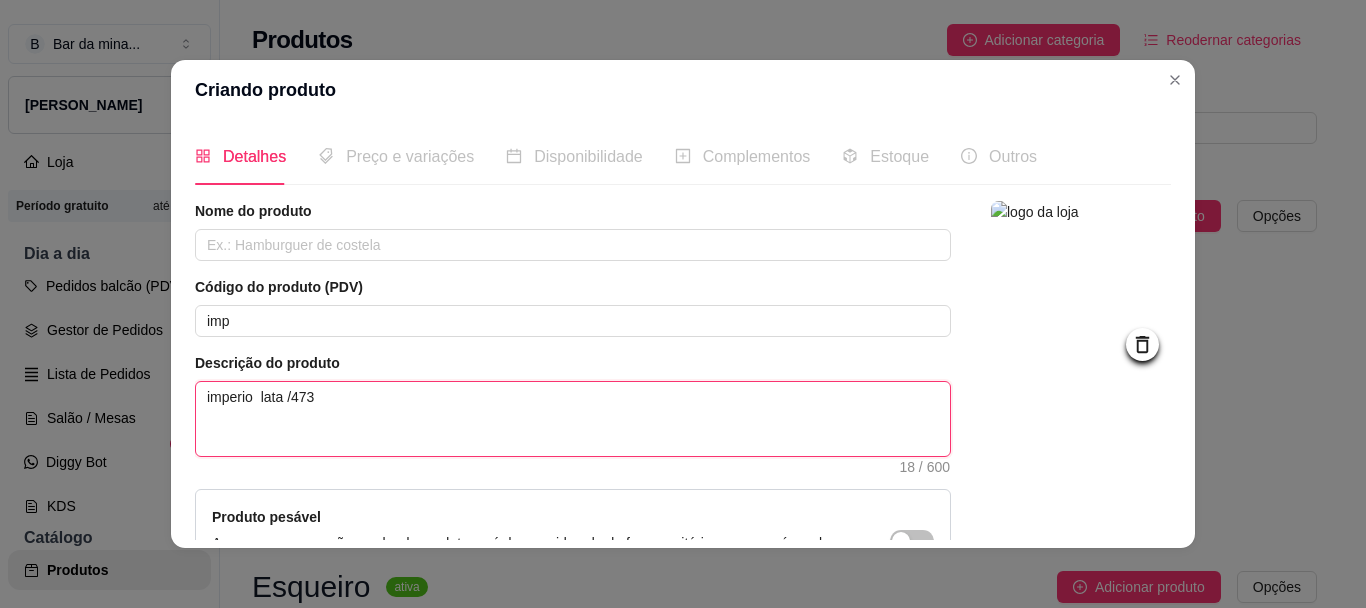 type 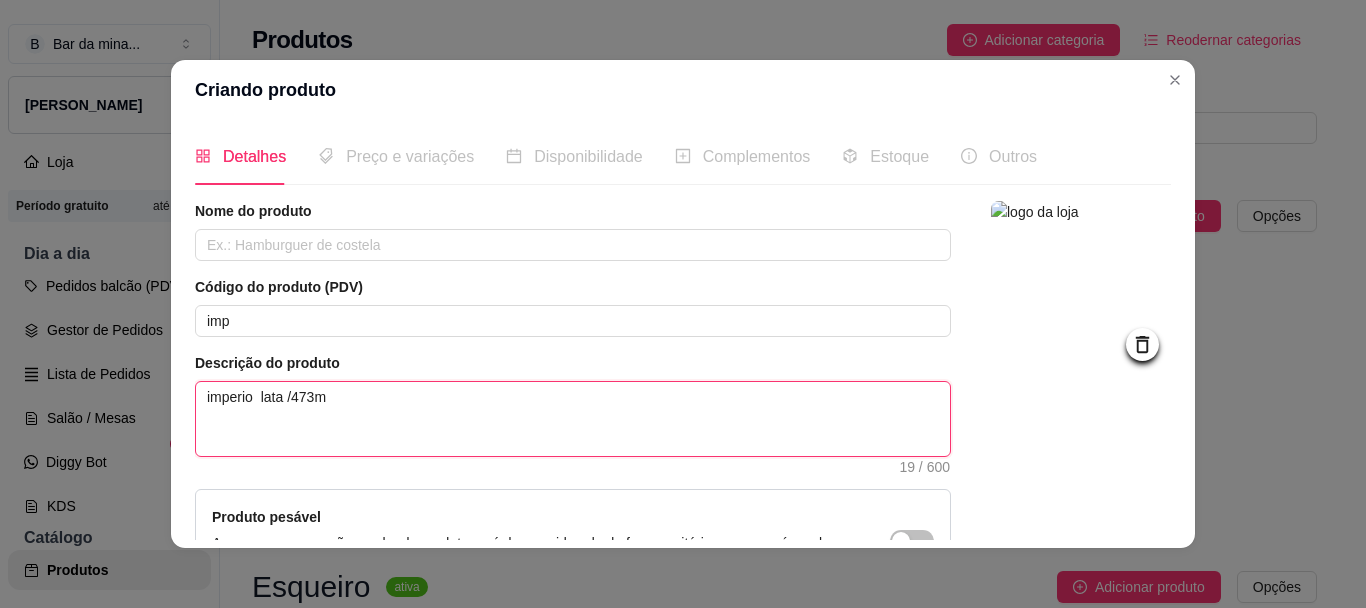type 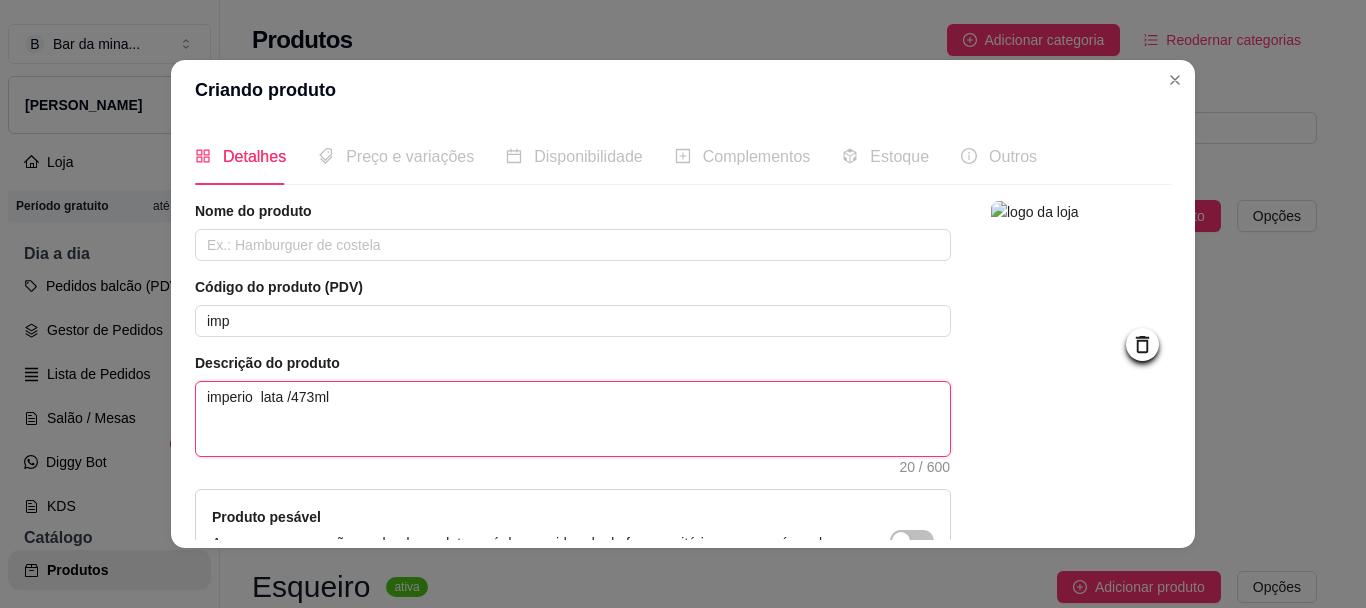 type on "imperio  lata /473ml/" 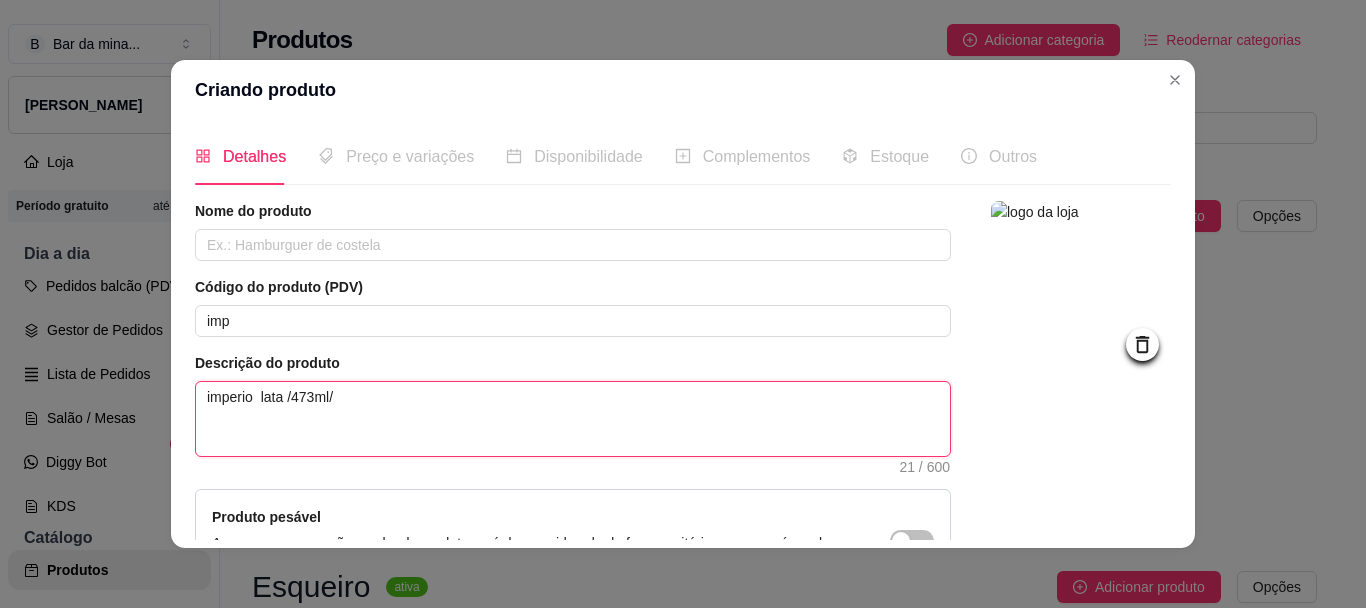 type 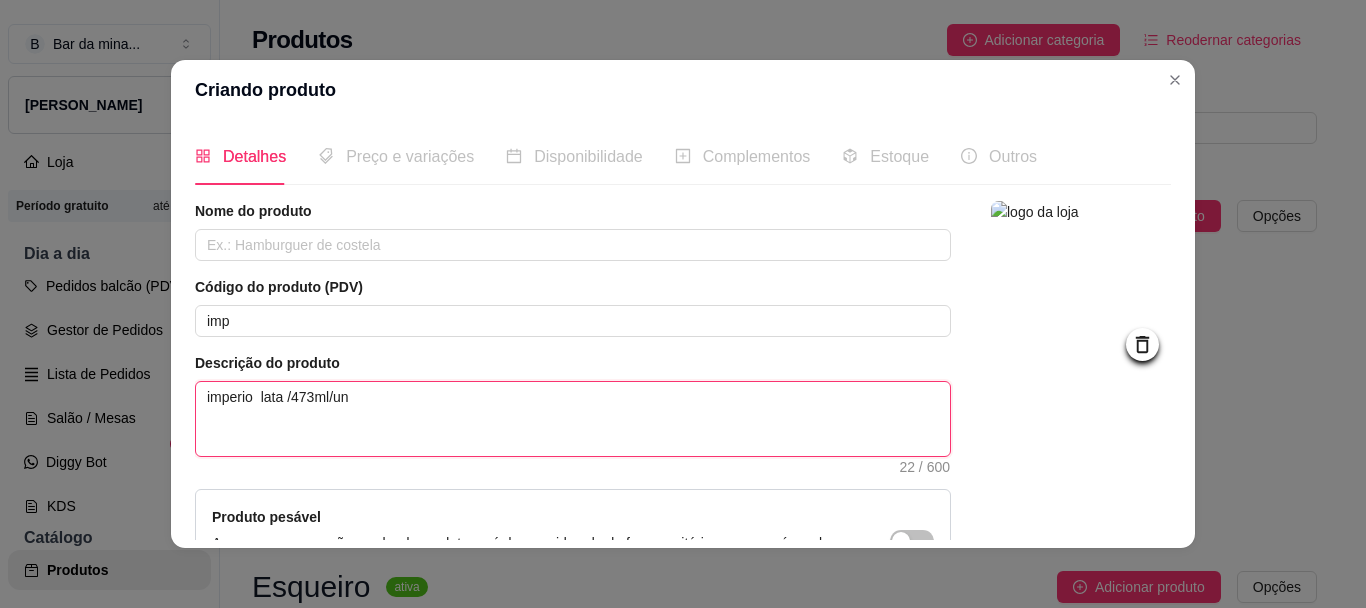 type on "imperio  lata /473ml/unn" 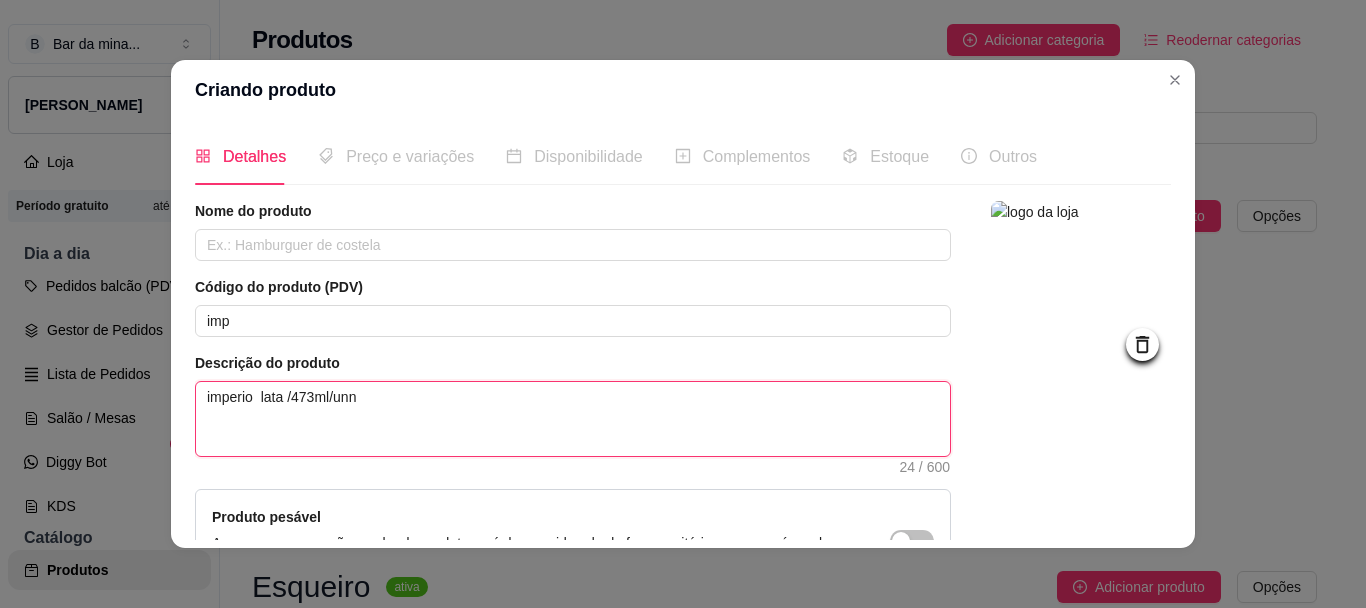 type 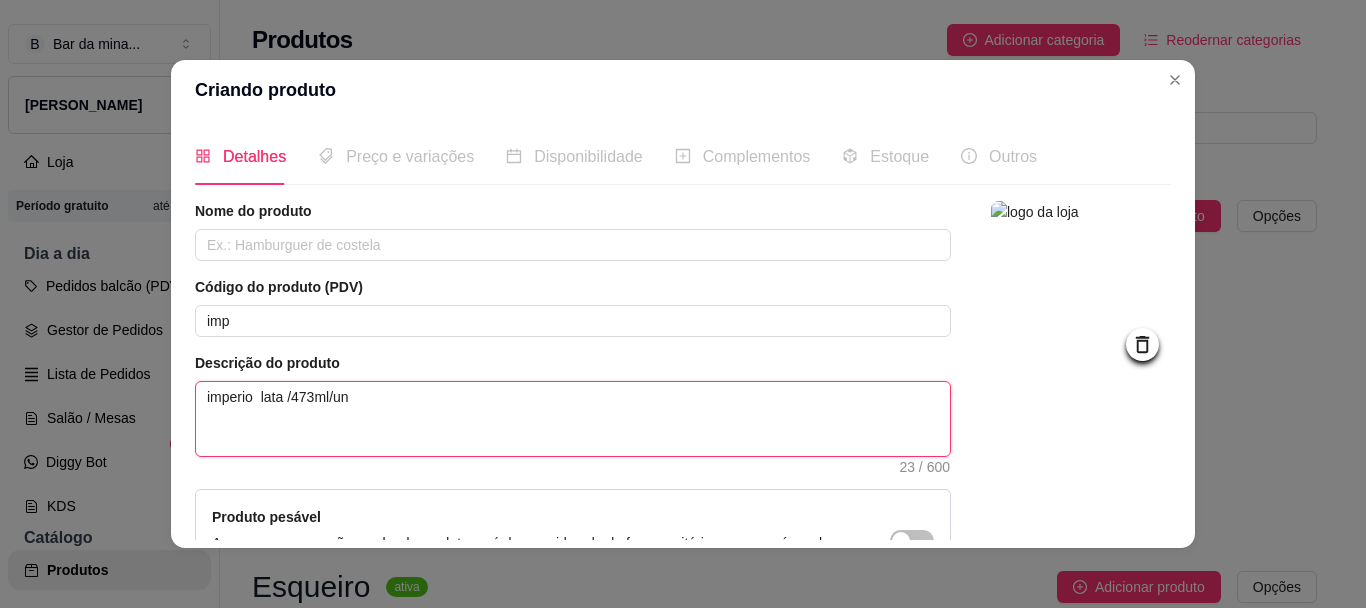 type 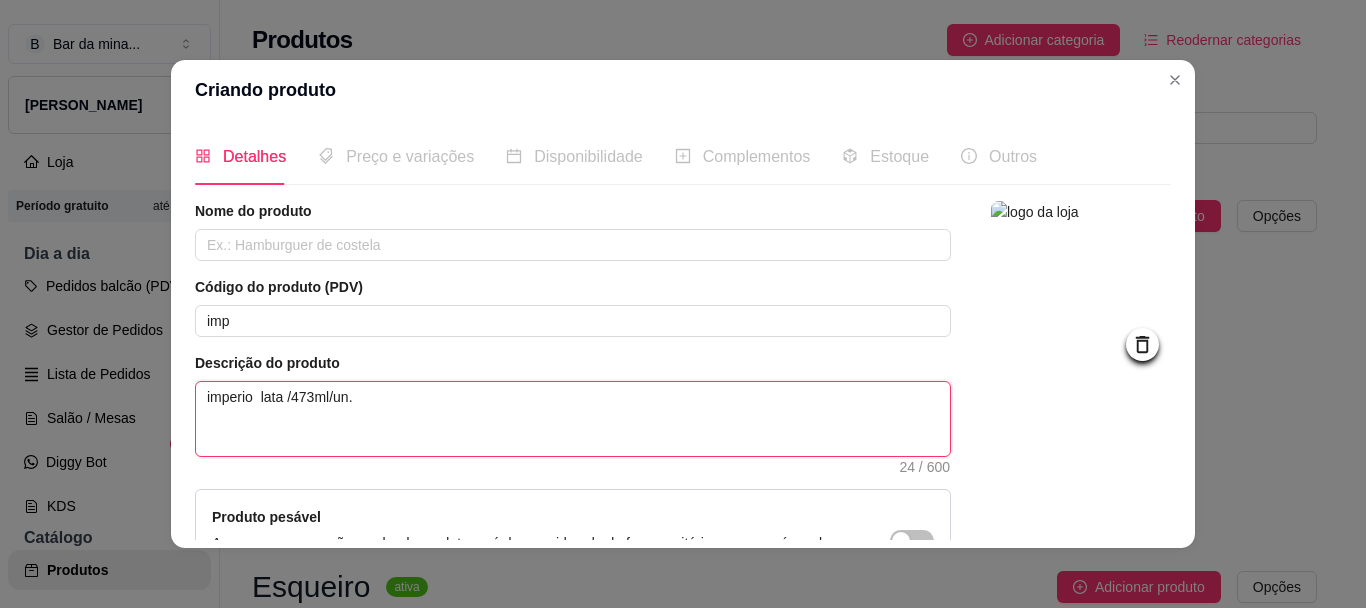 type 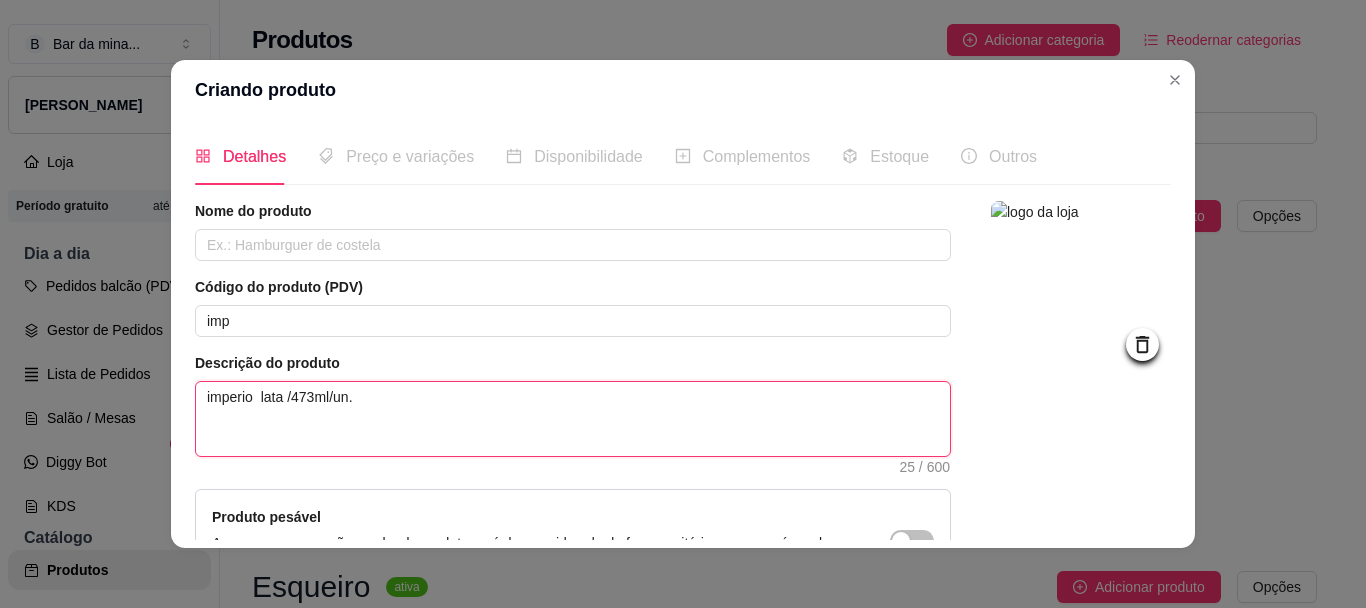 type 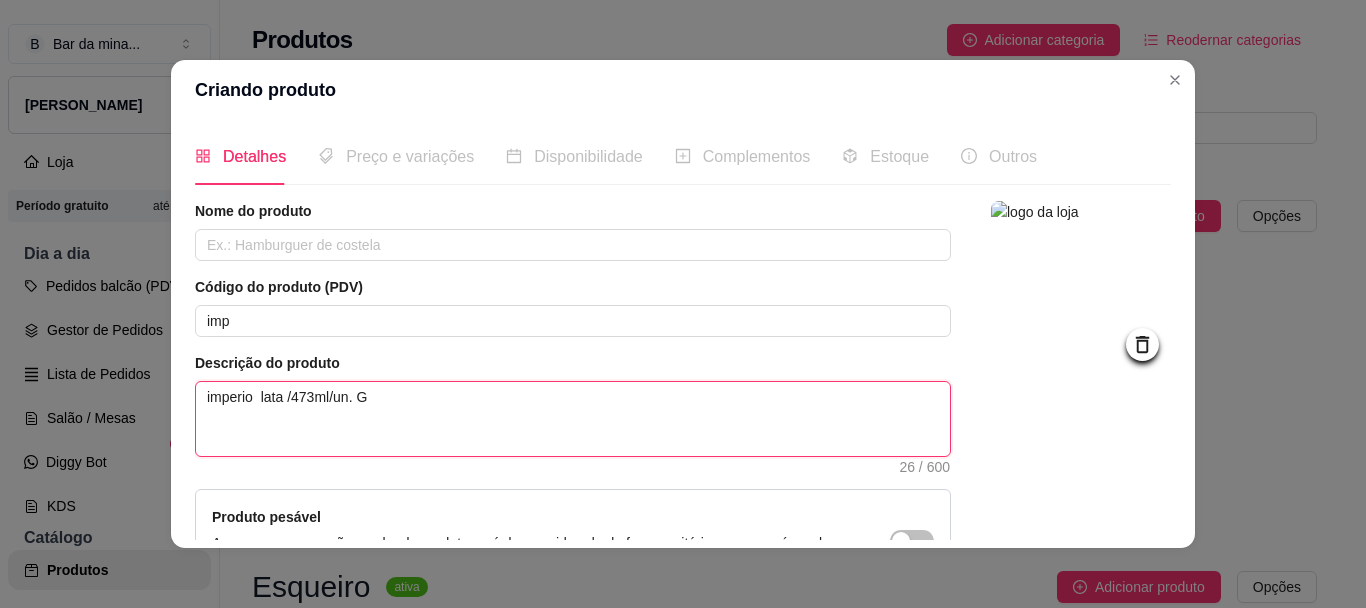 type 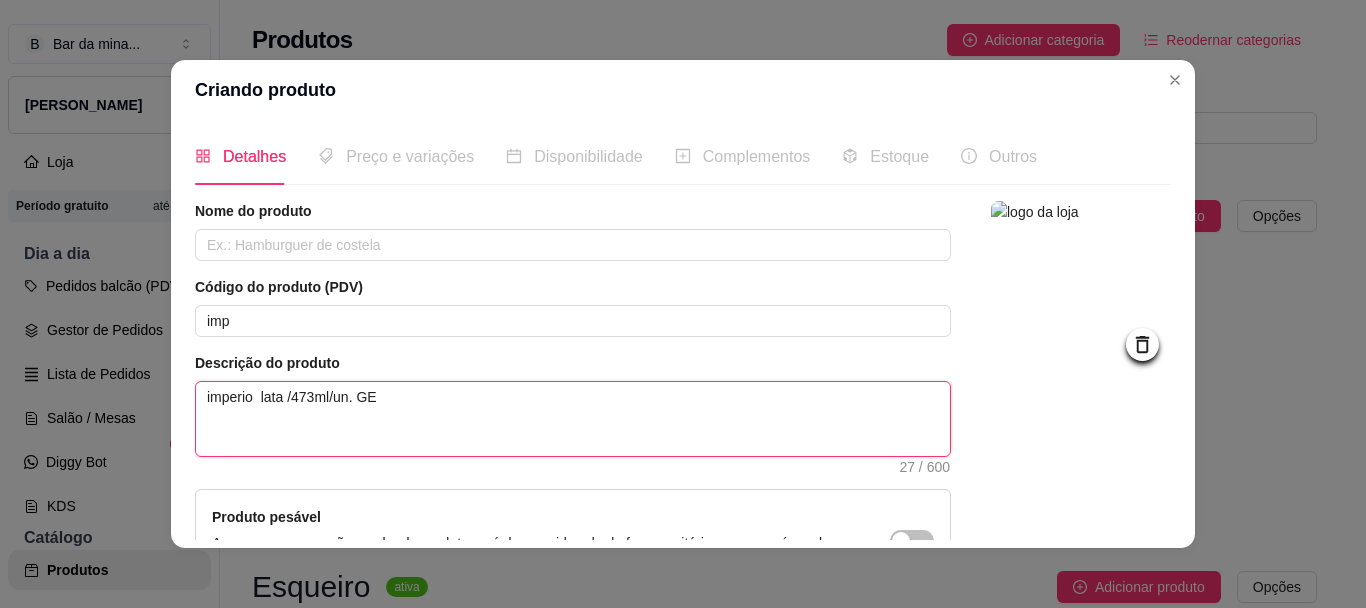 type 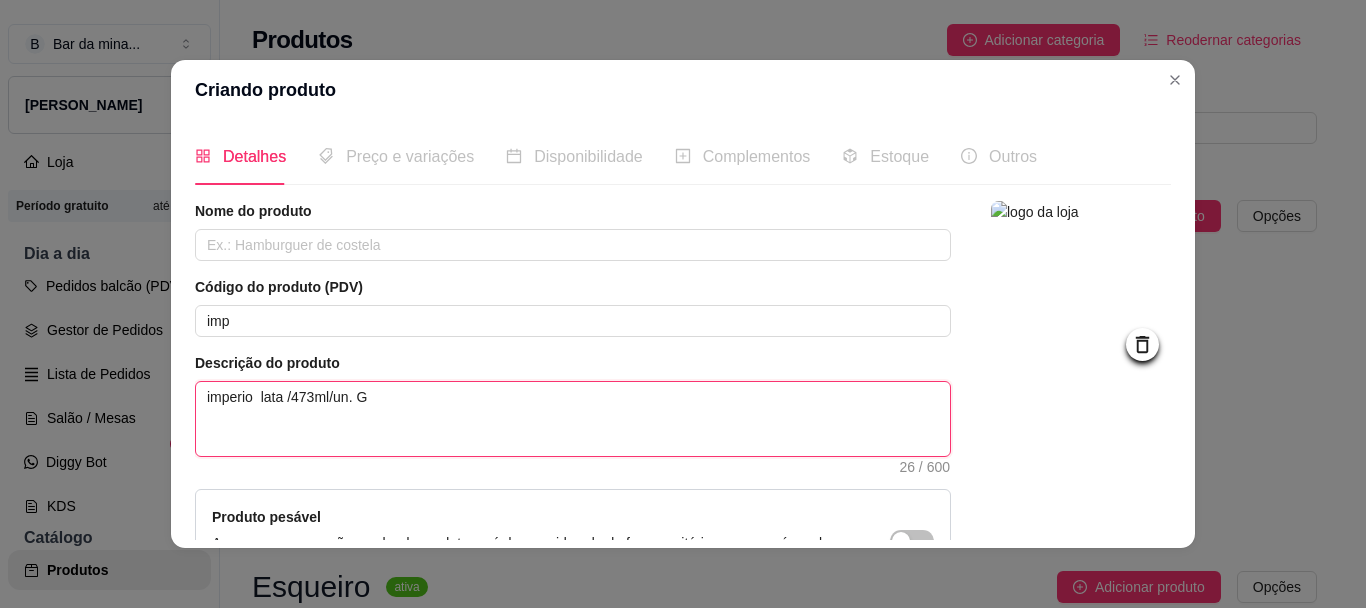 type 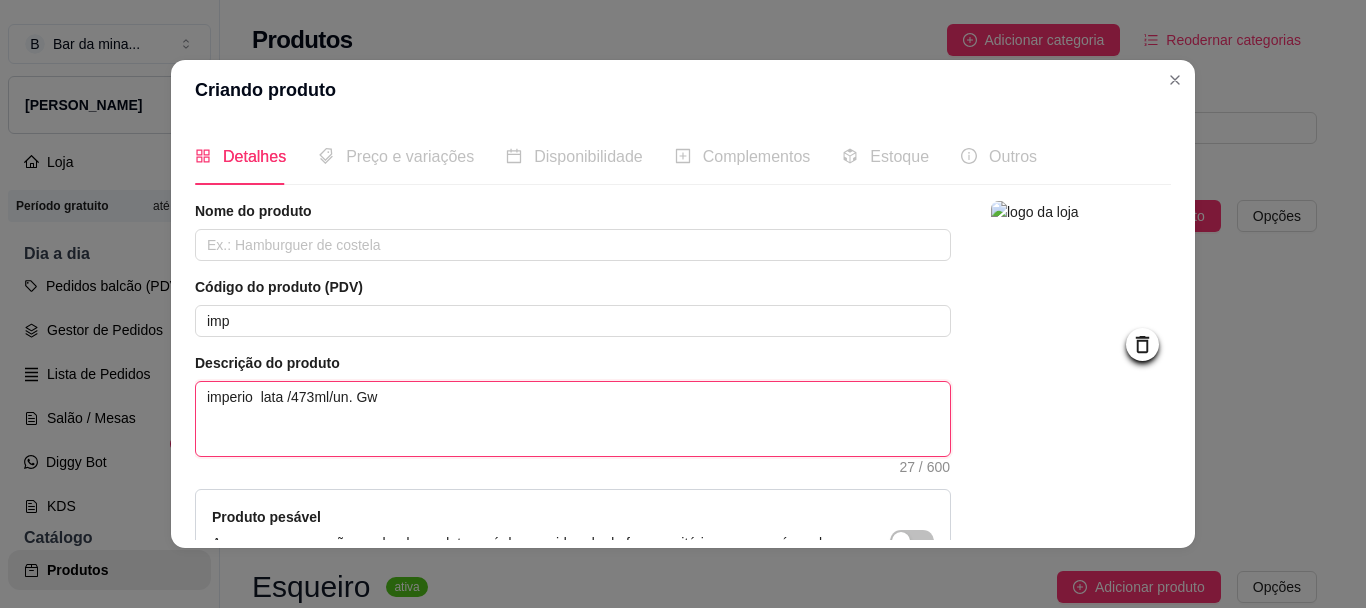type 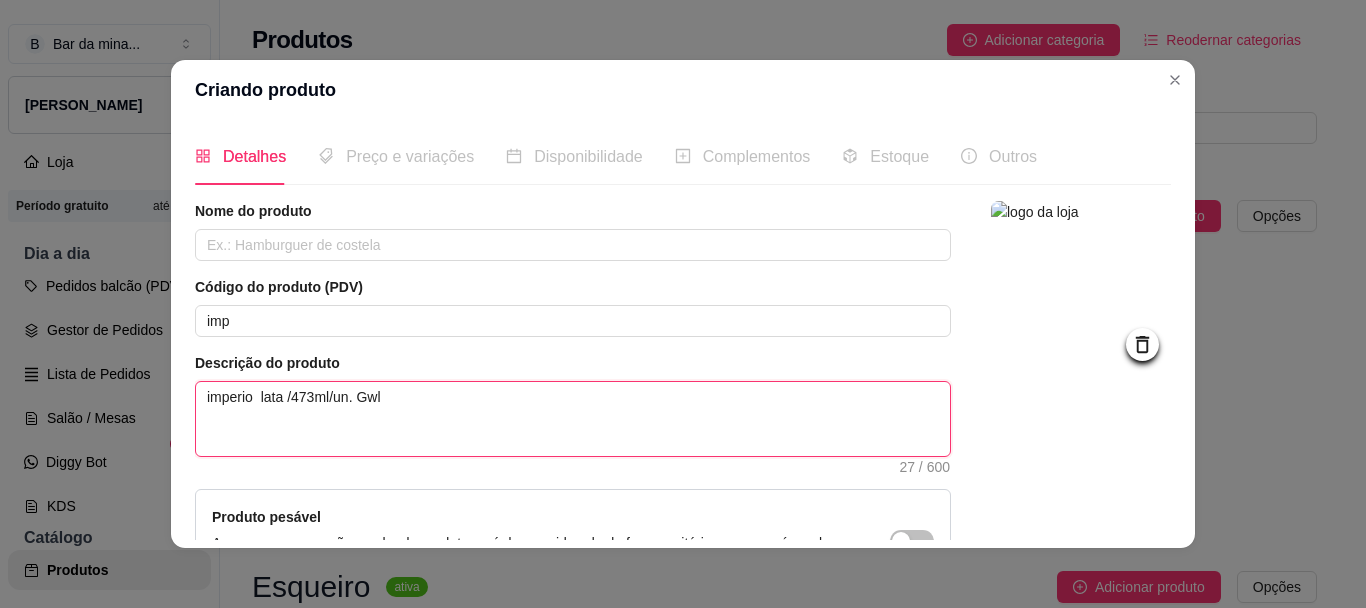 type 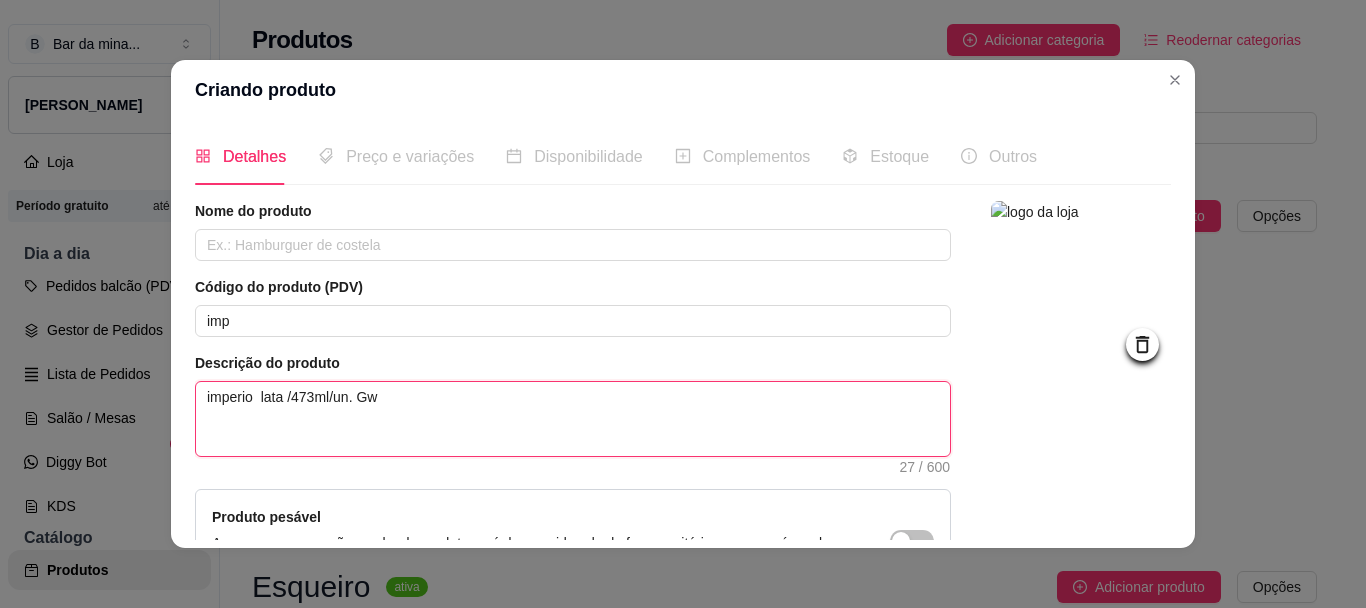 type 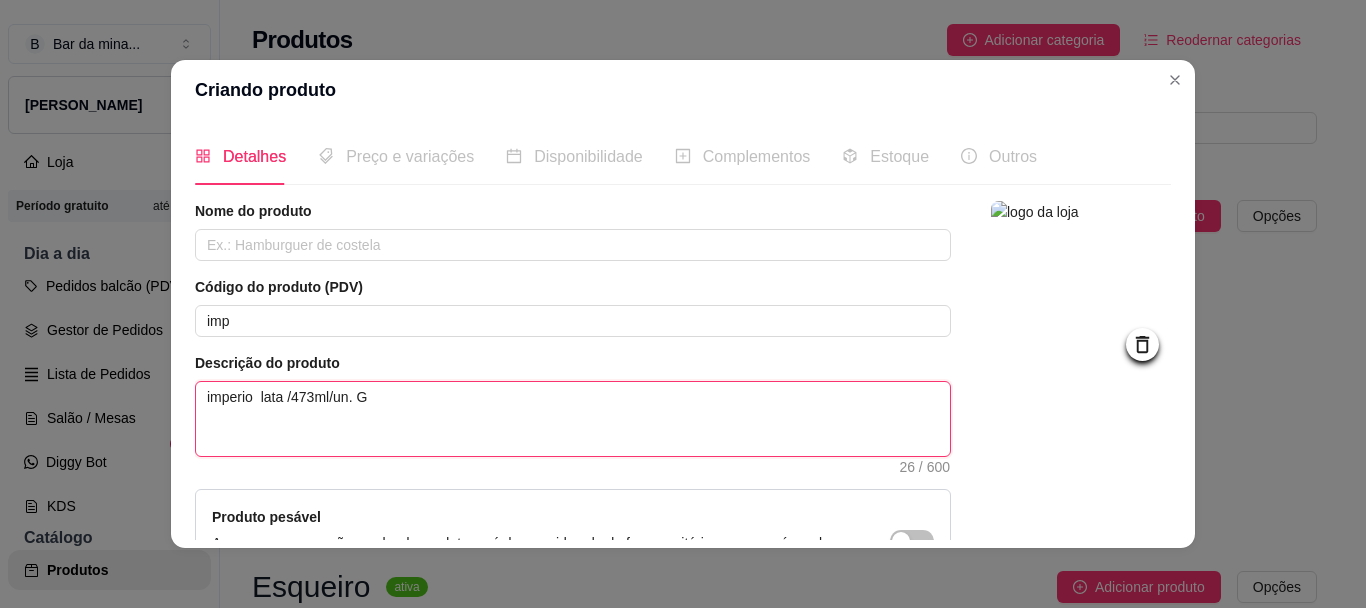 type 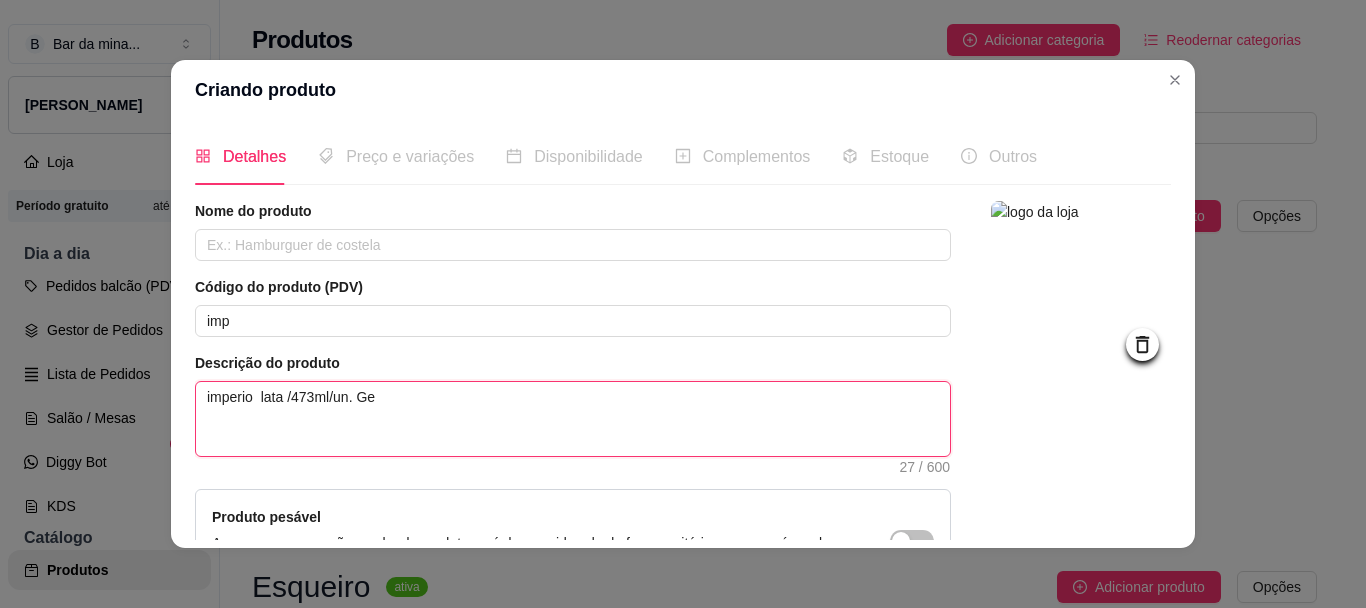 type 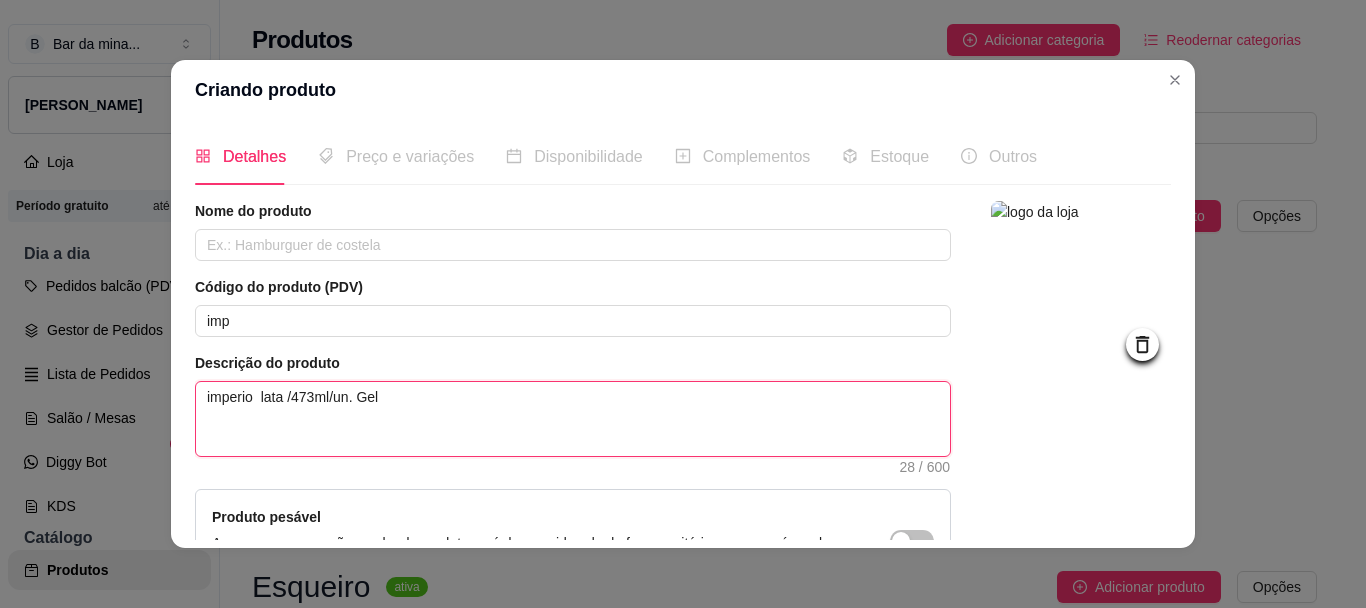 type 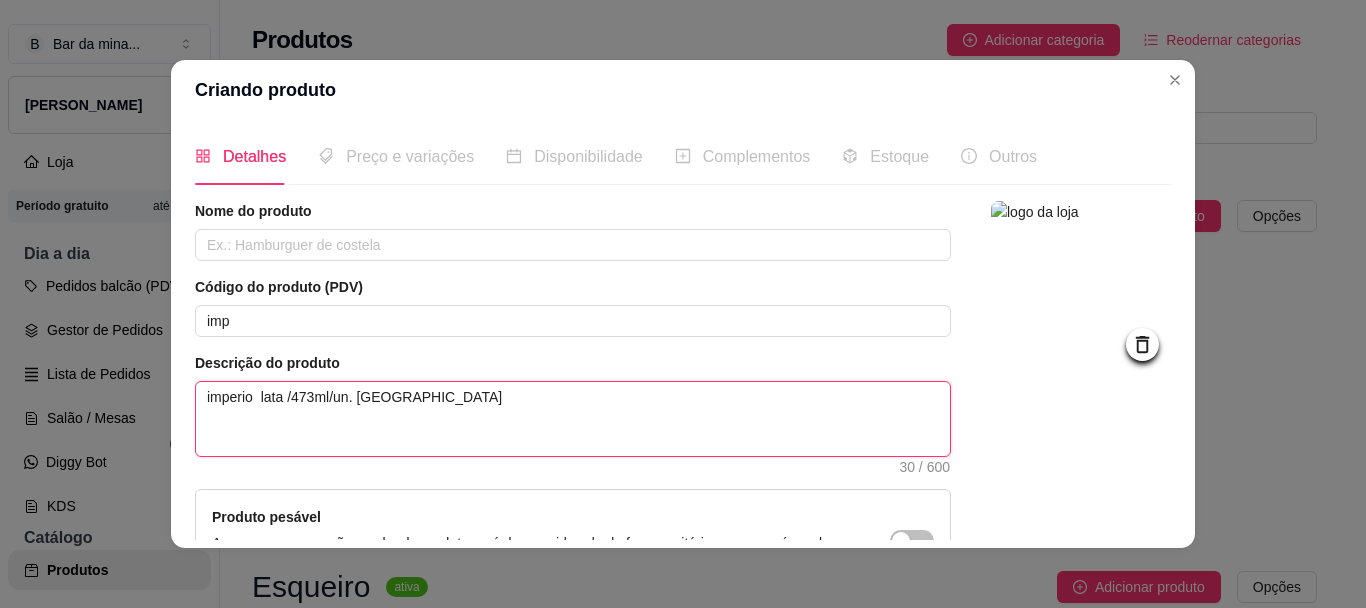 type 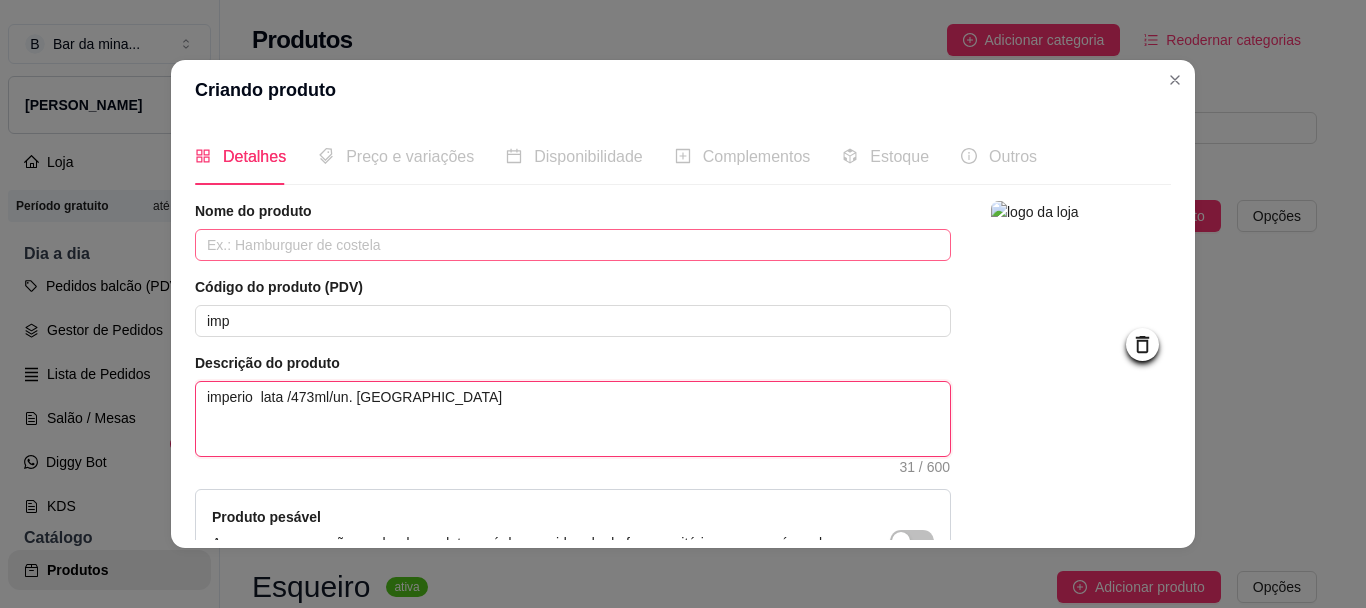 type on "imperio  lata /473ml/un. [GEOGRAPHIC_DATA]" 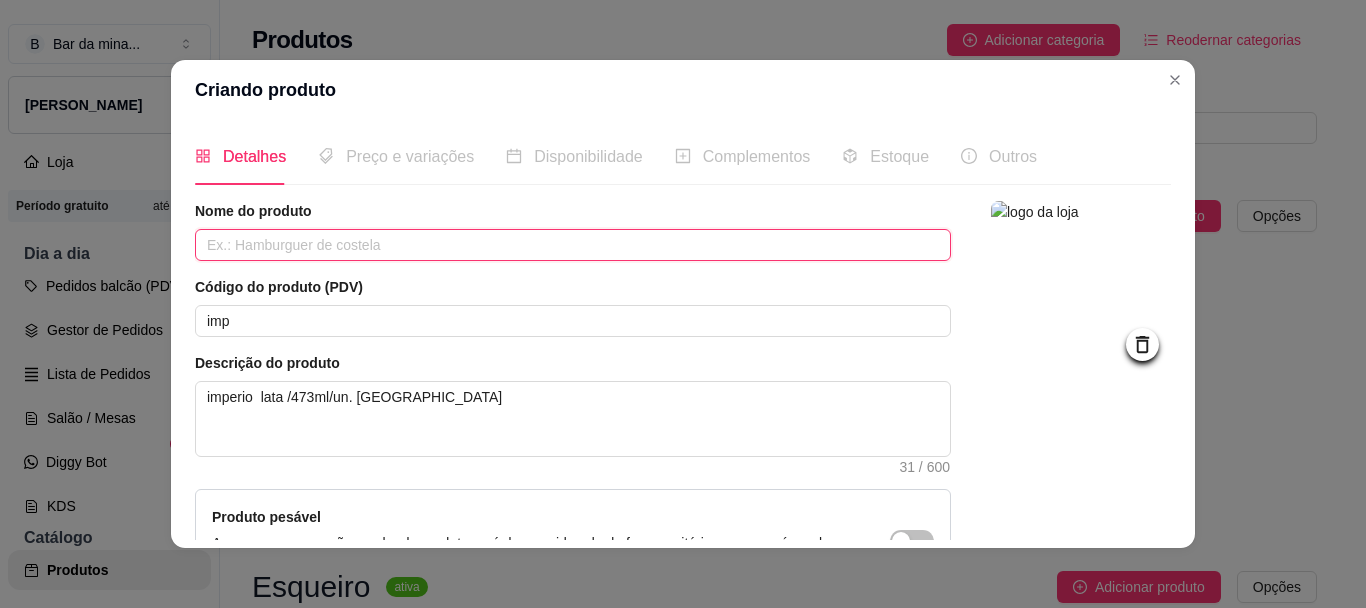 click at bounding box center (573, 245) 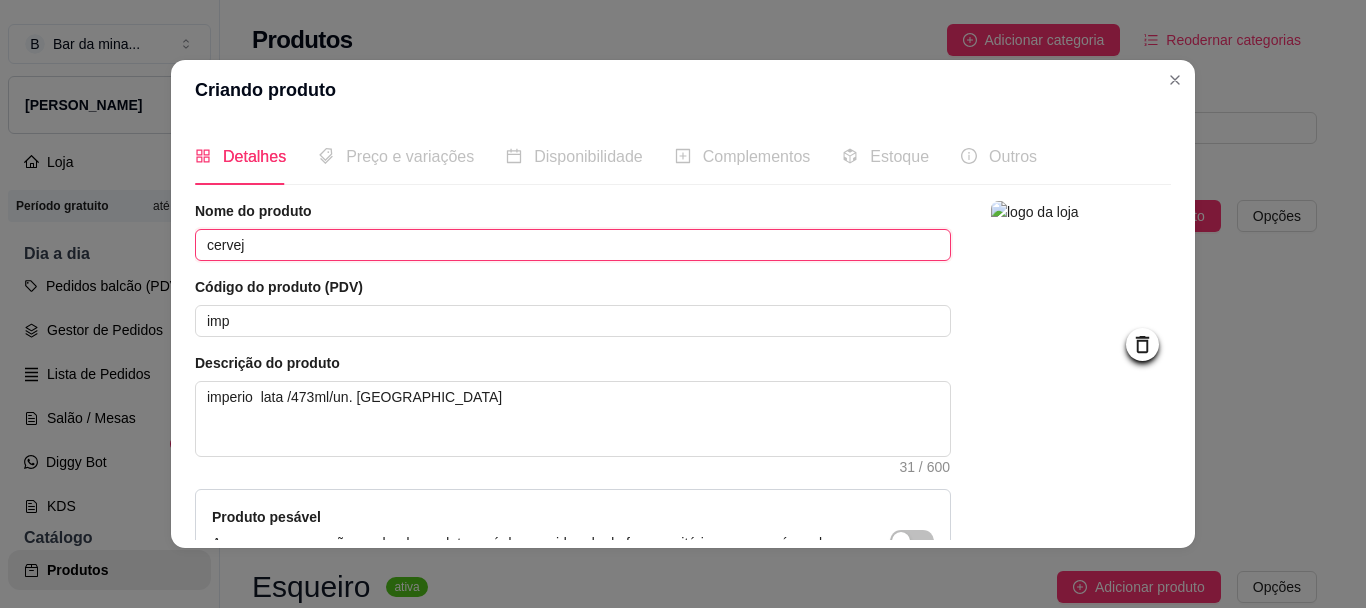 type on "cerveja" 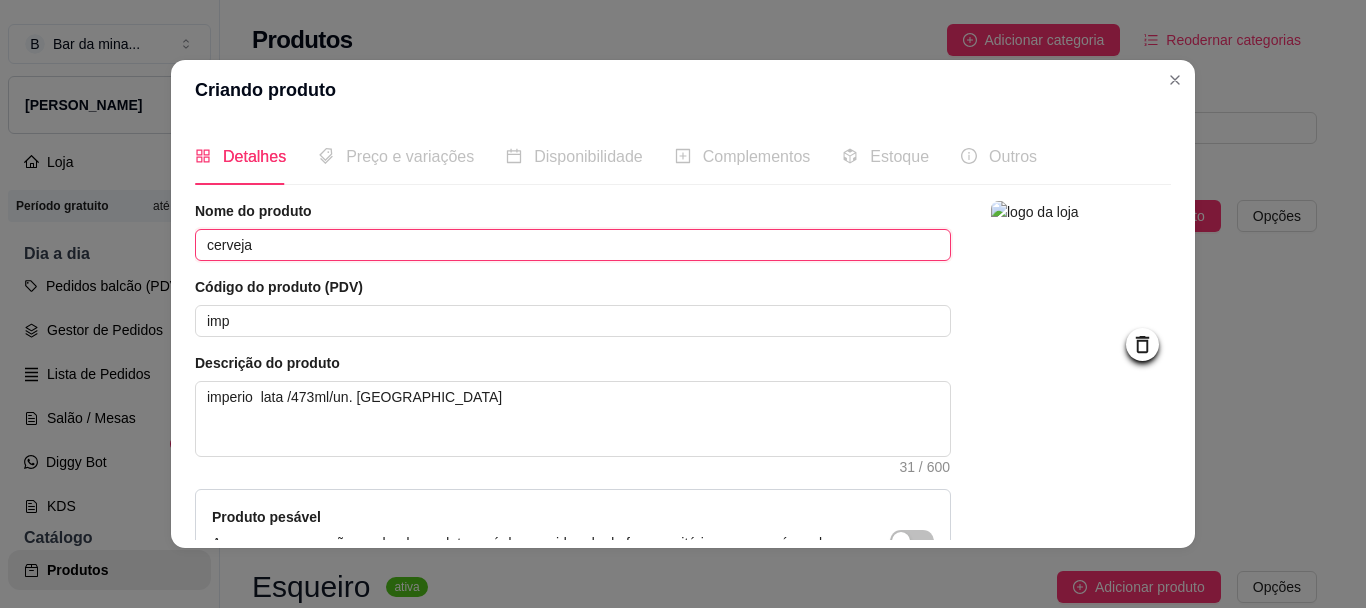 scroll, scrollTop: 4, scrollLeft: 0, axis: vertical 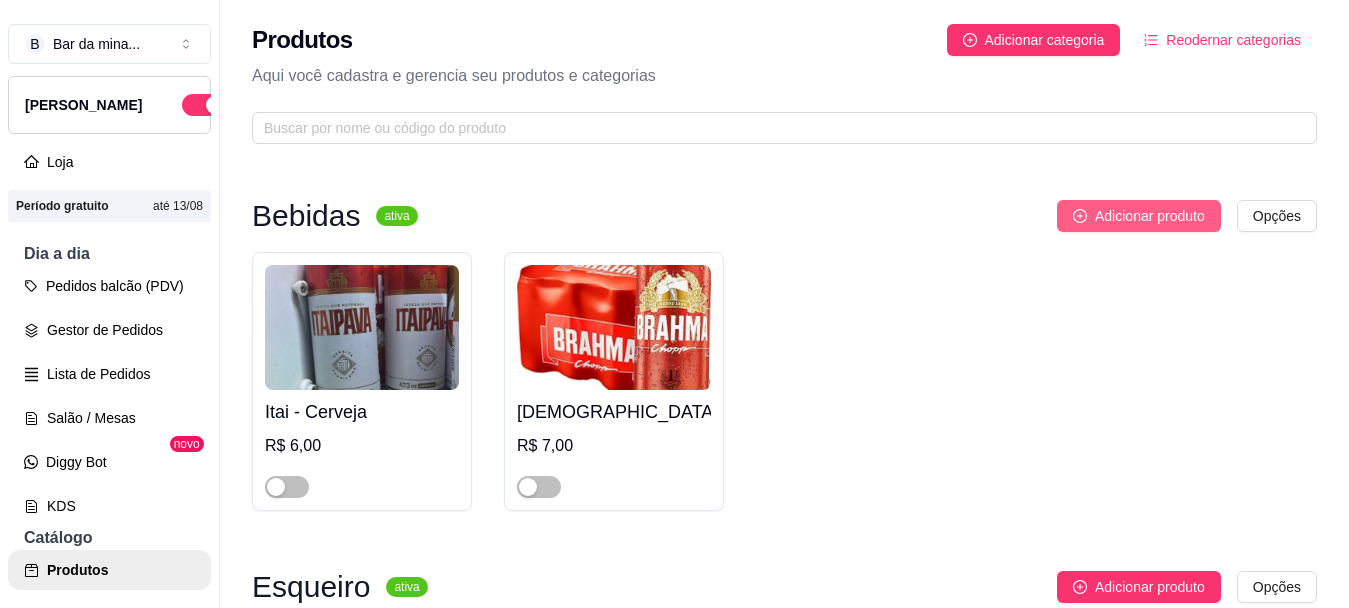 click on "Adicionar produto" at bounding box center [1150, 216] 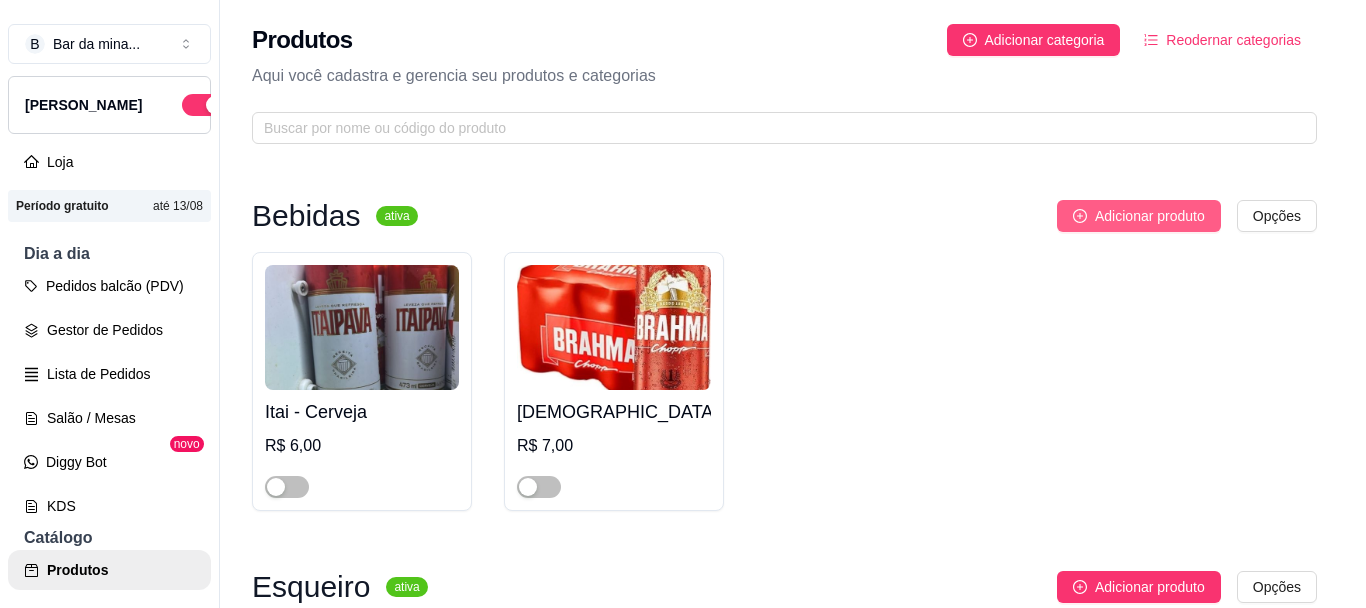 type 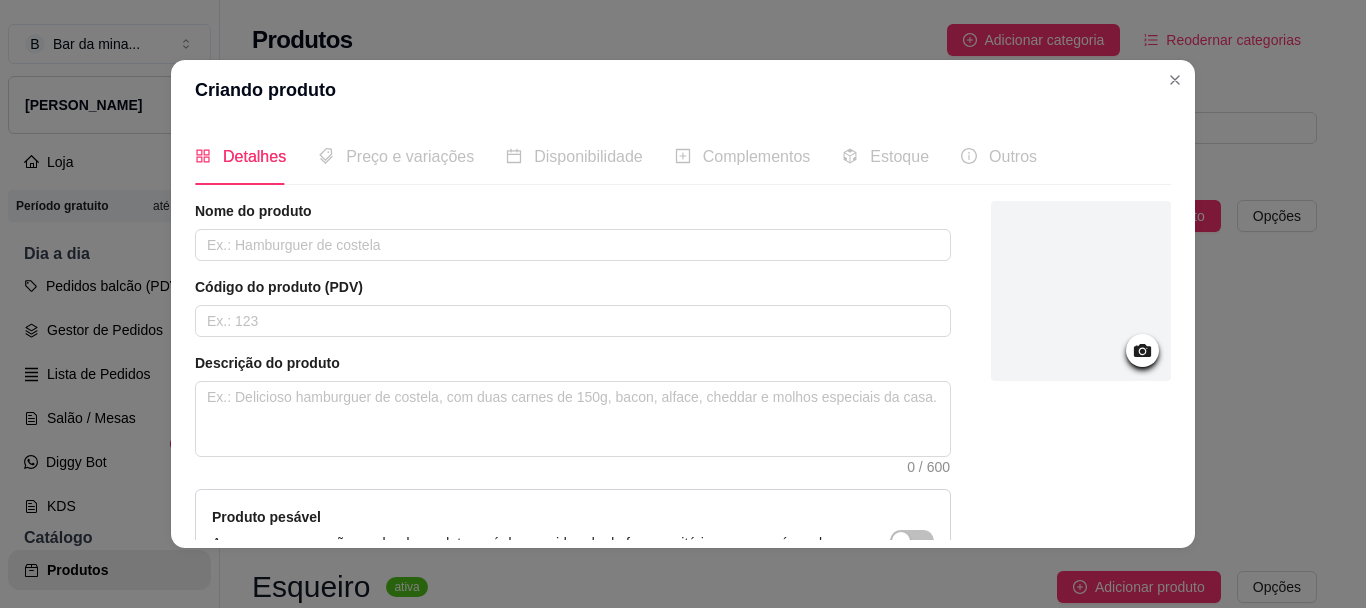 click 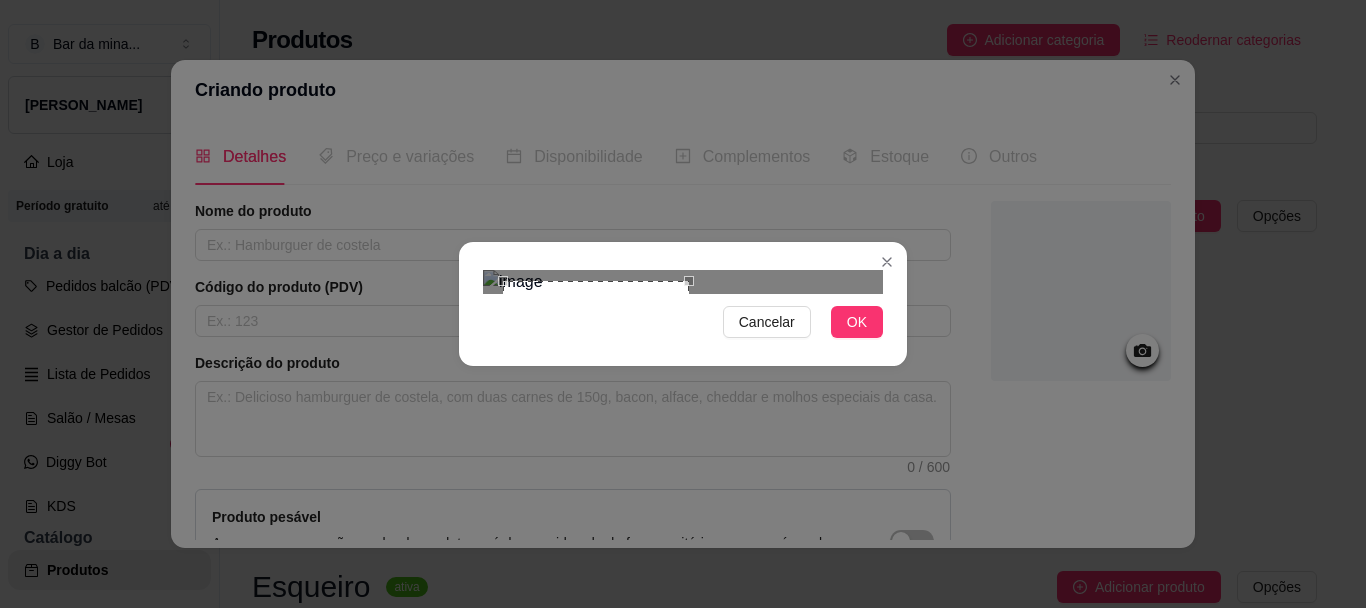 click on "Cancelar OK" at bounding box center (683, 304) 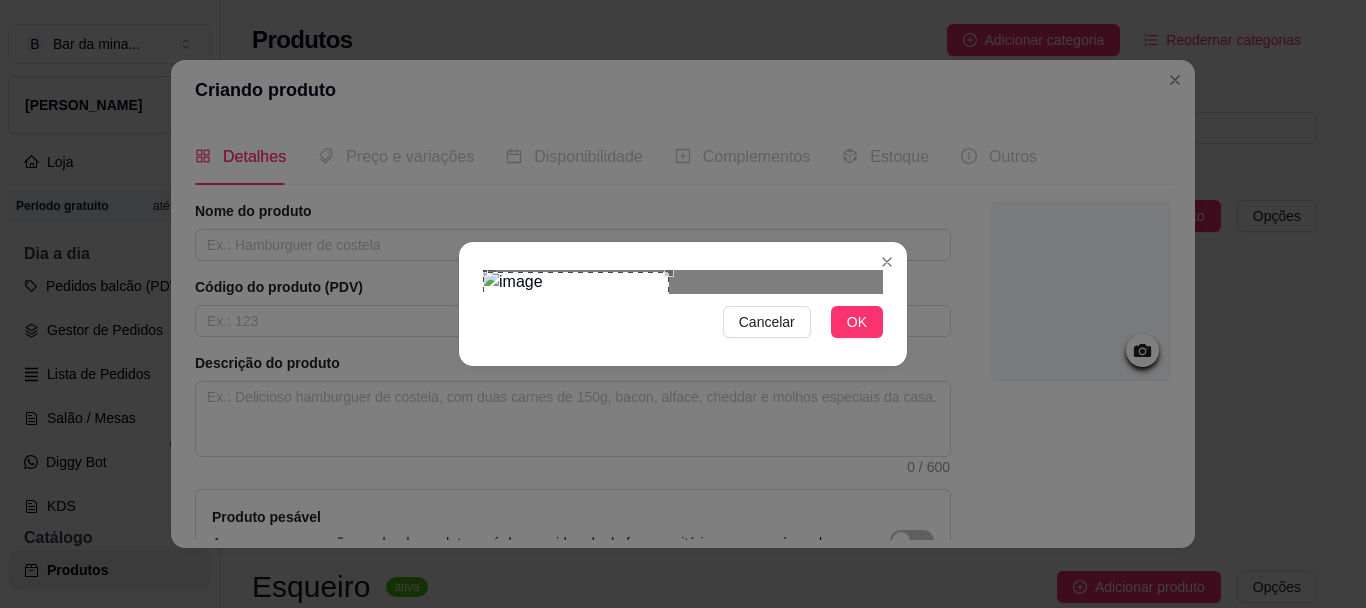 click at bounding box center (576, 365) 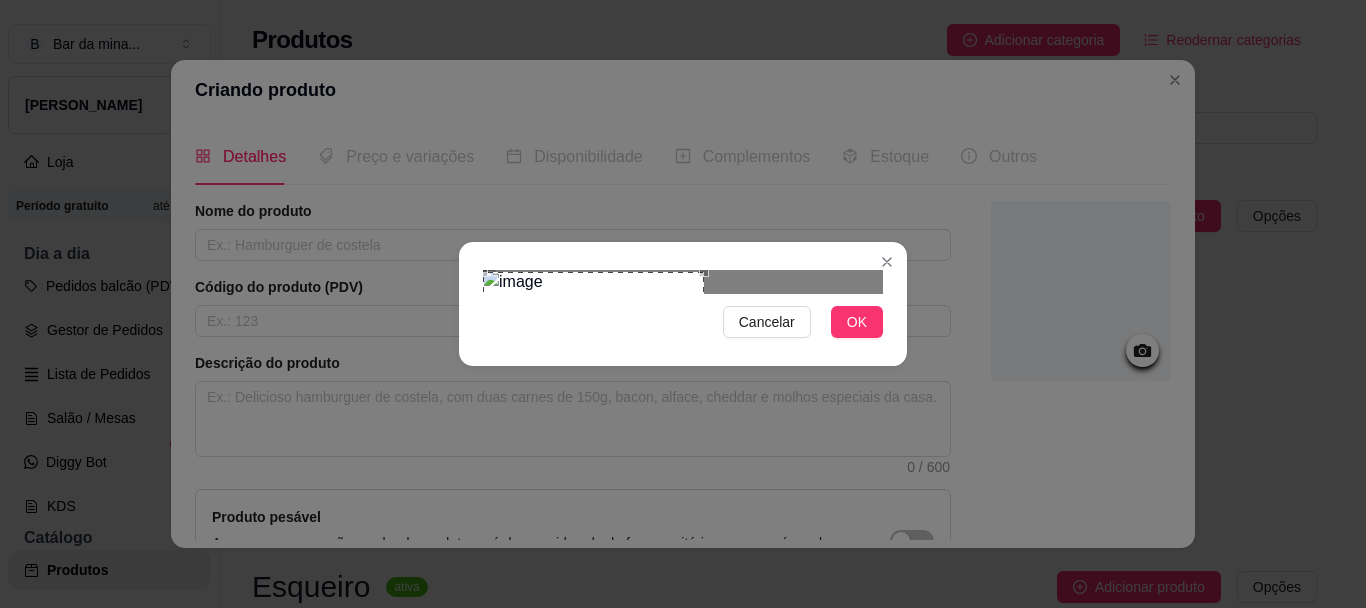 click on "Cancelar OK" at bounding box center [683, 304] 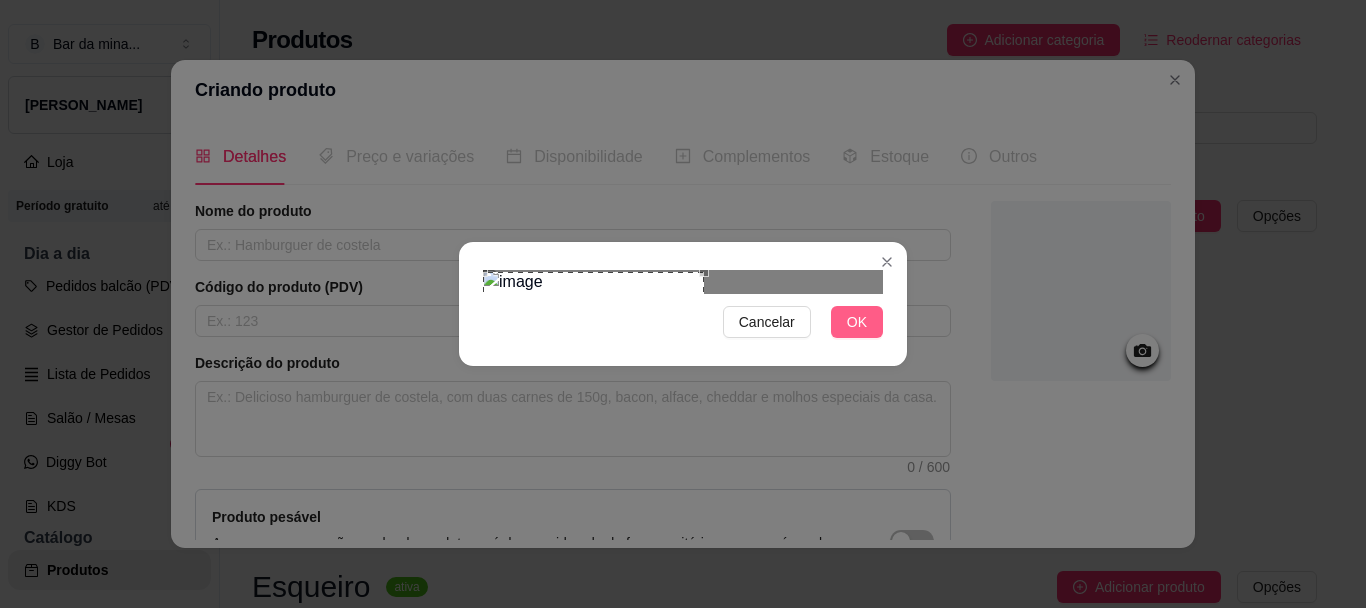 click on "OK" at bounding box center (857, 322) 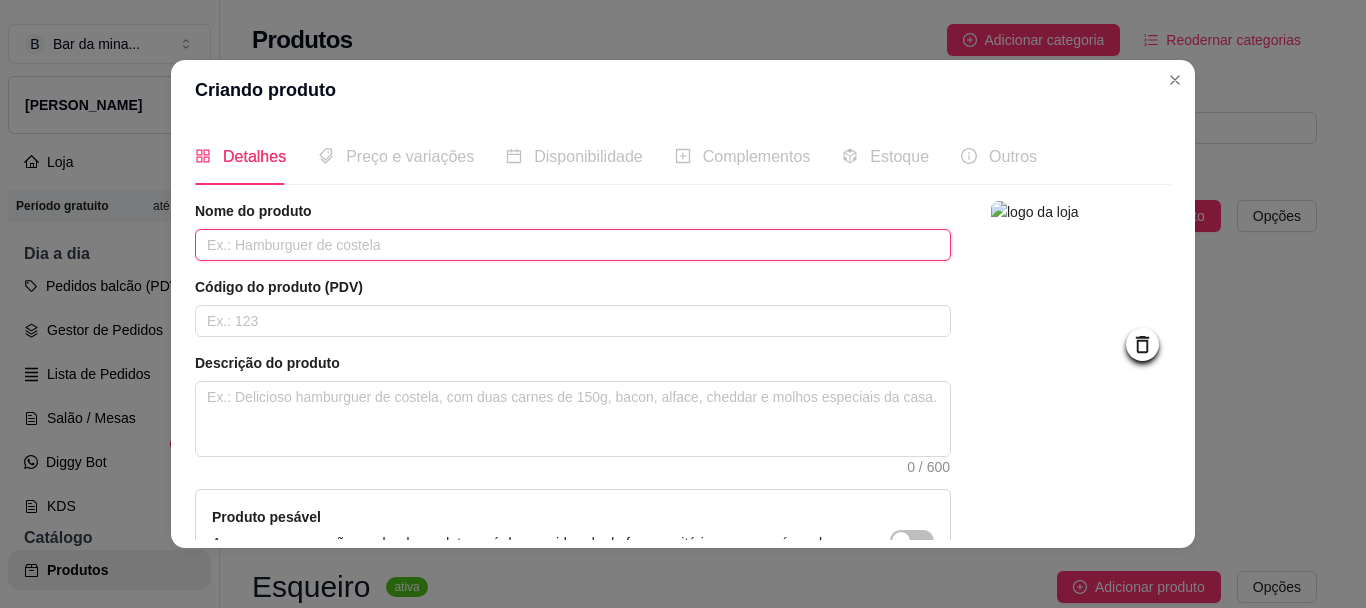 click at bounding box center [573, 245] 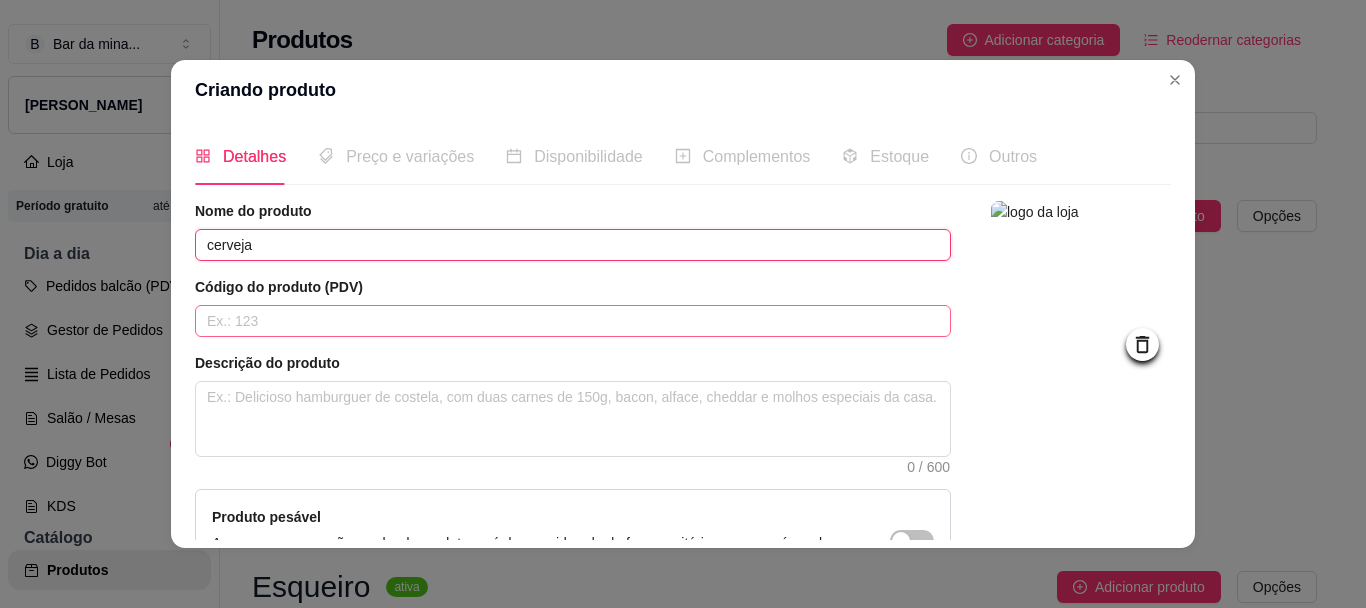 type on "cerveja" 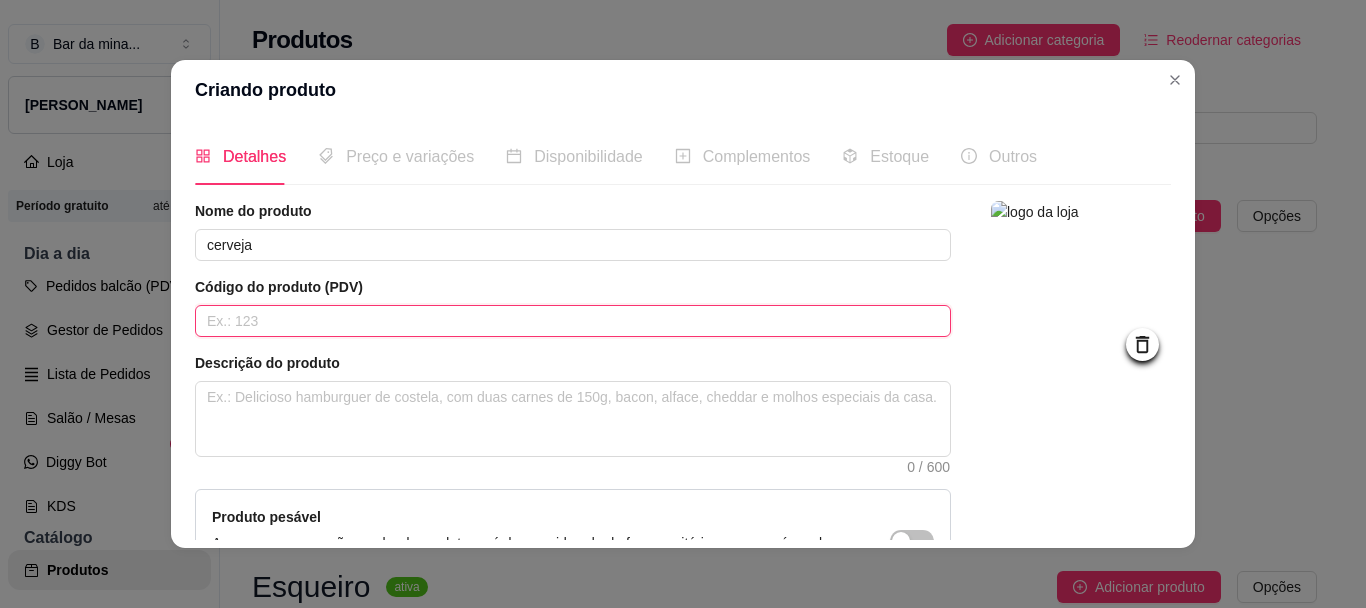 click at bounding box center [573, 321] 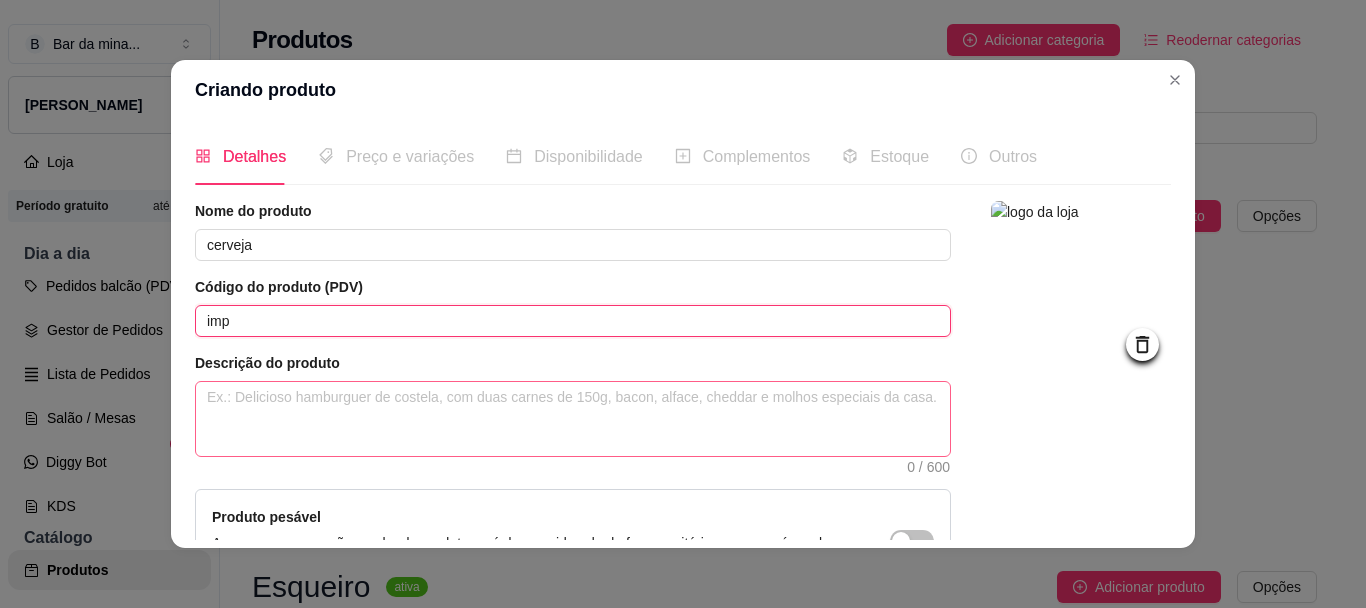 type on "imp" 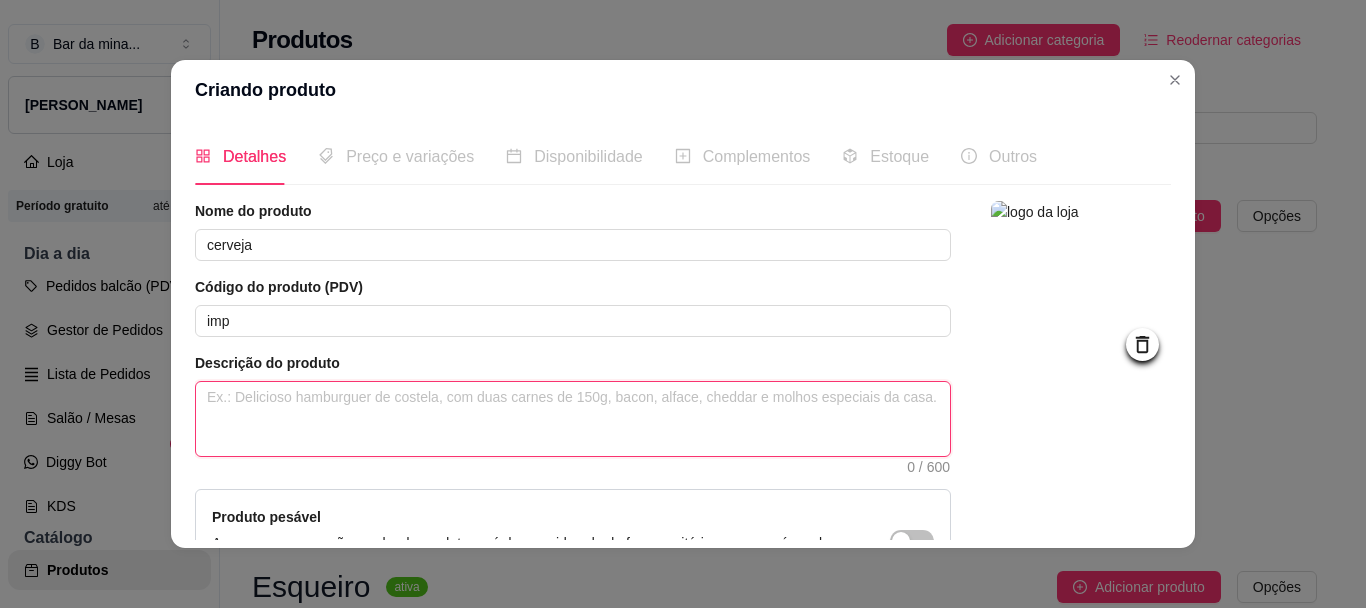 click at bounding box center [573, 419] 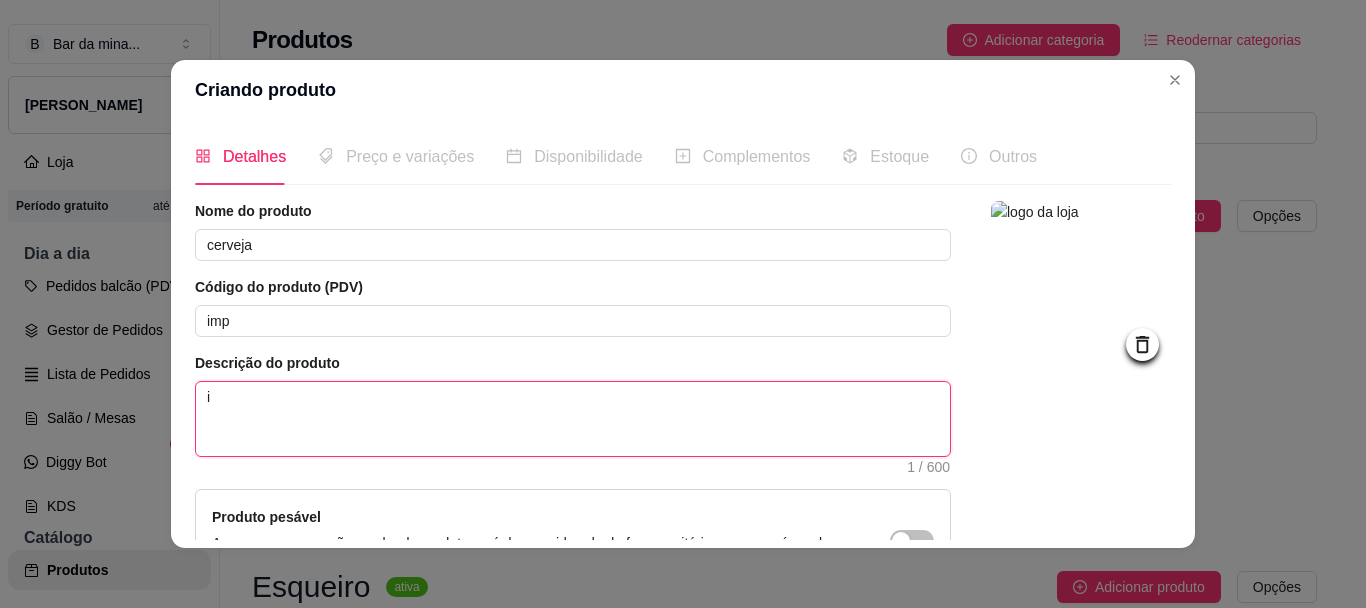 type 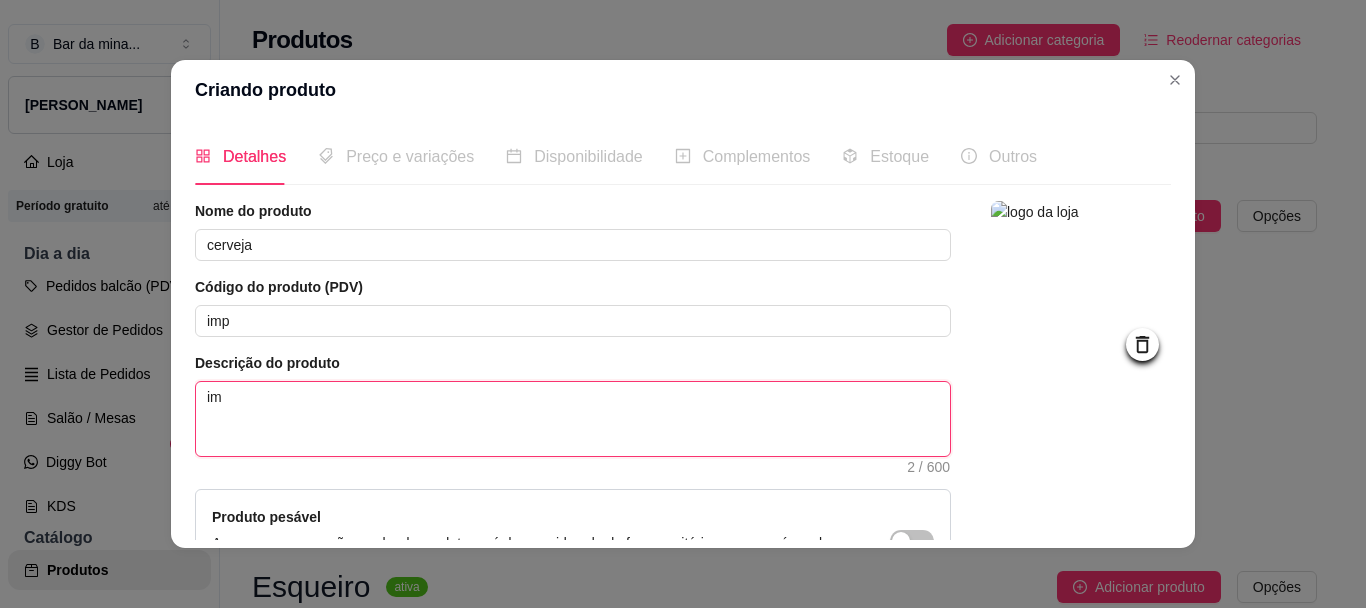 type 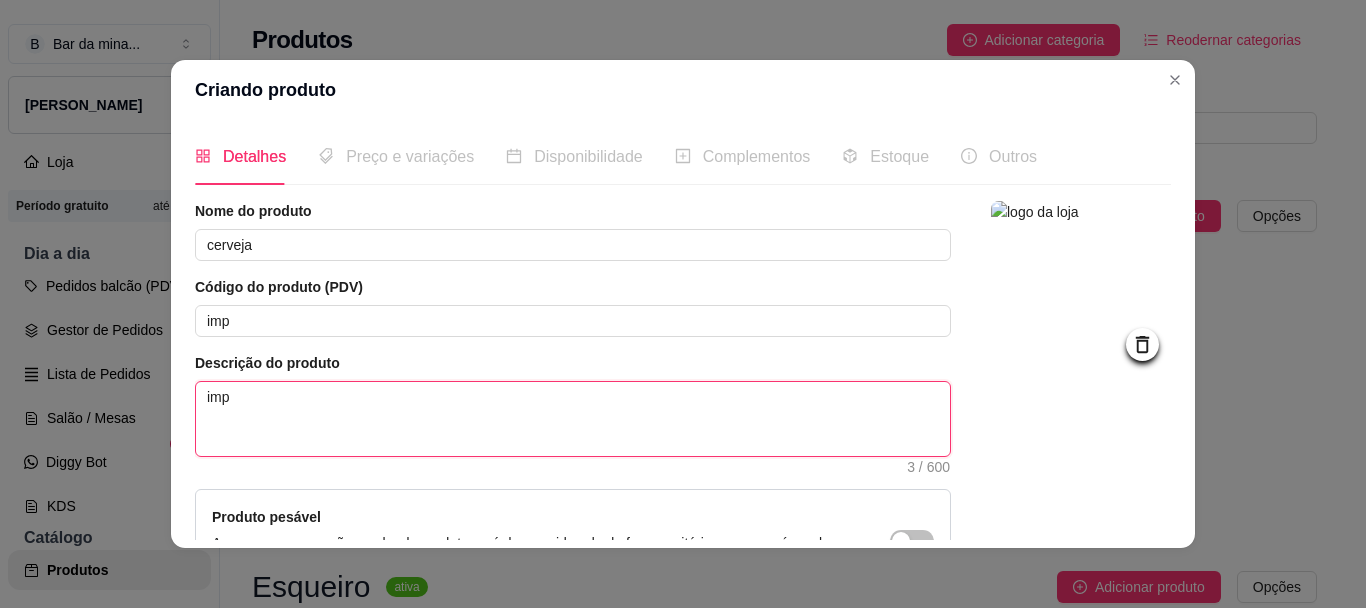 type 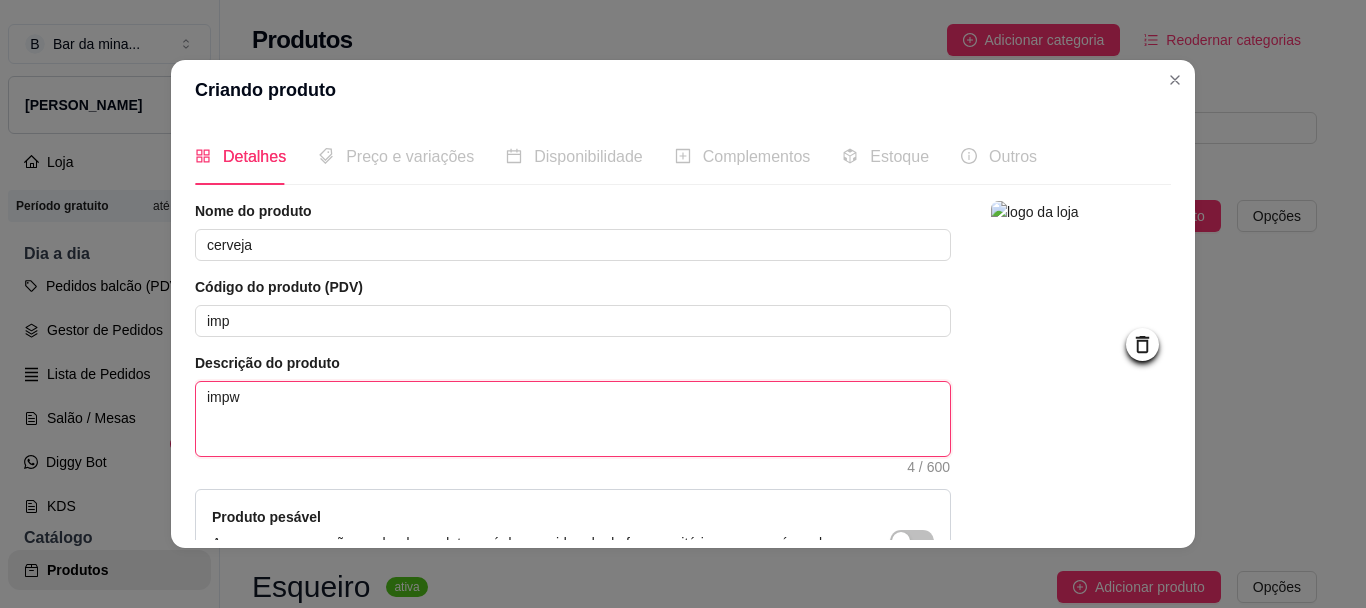 type 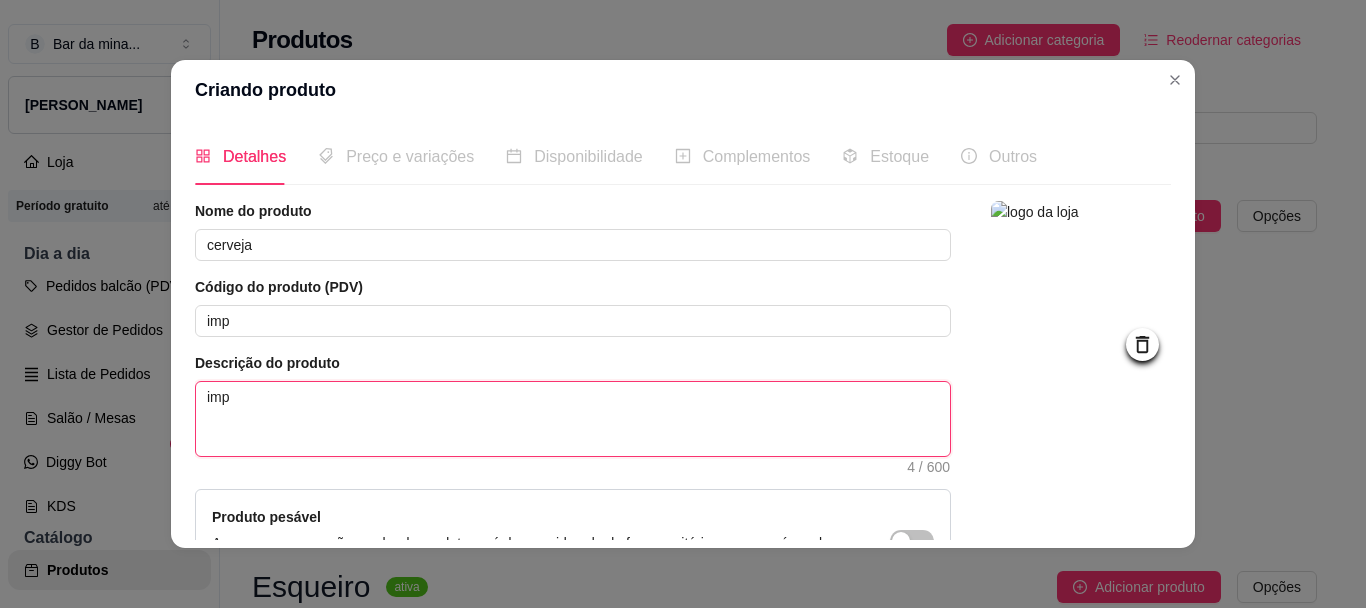 type 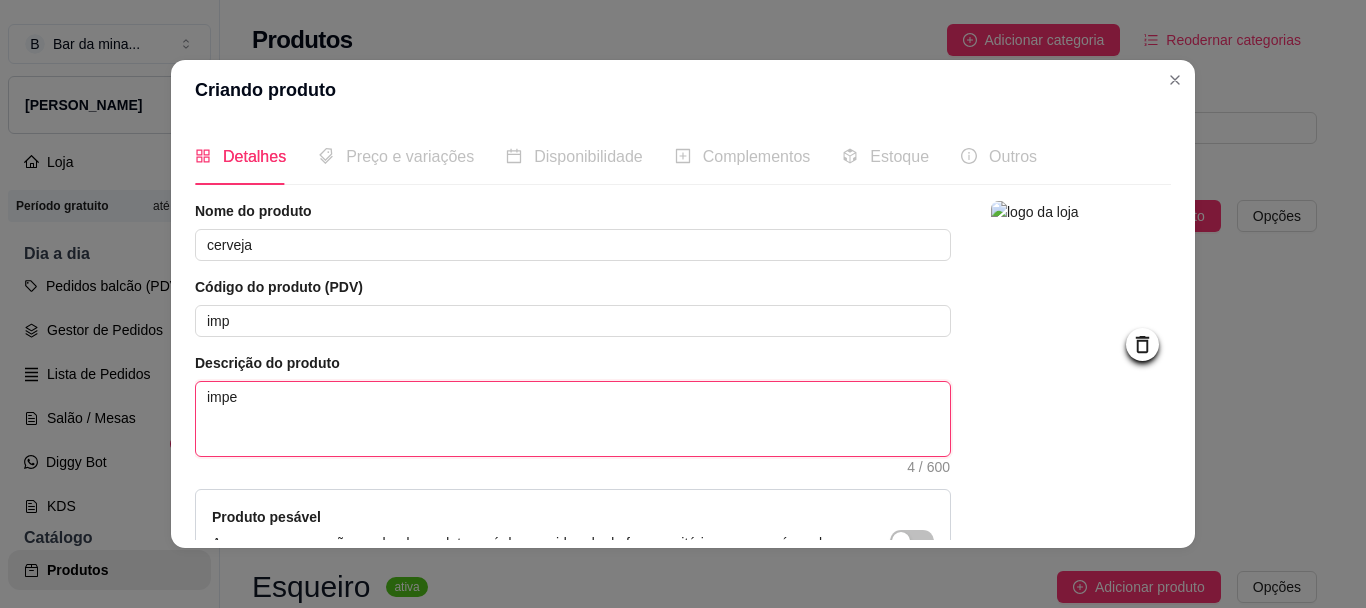 type 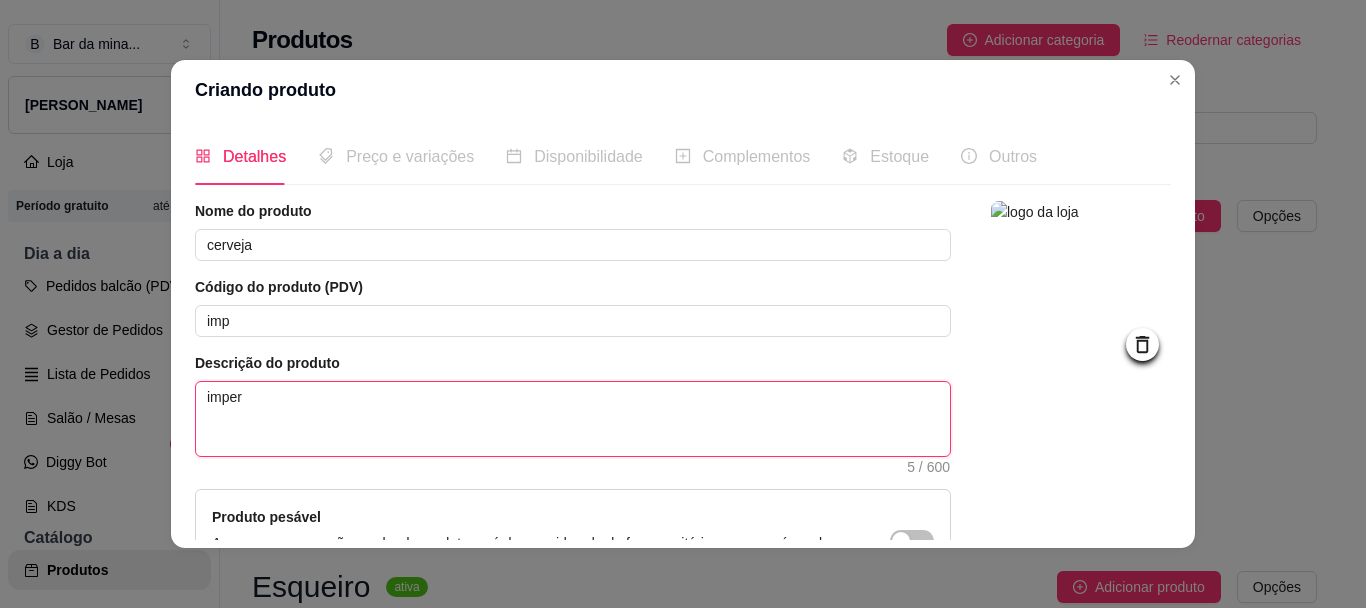 type 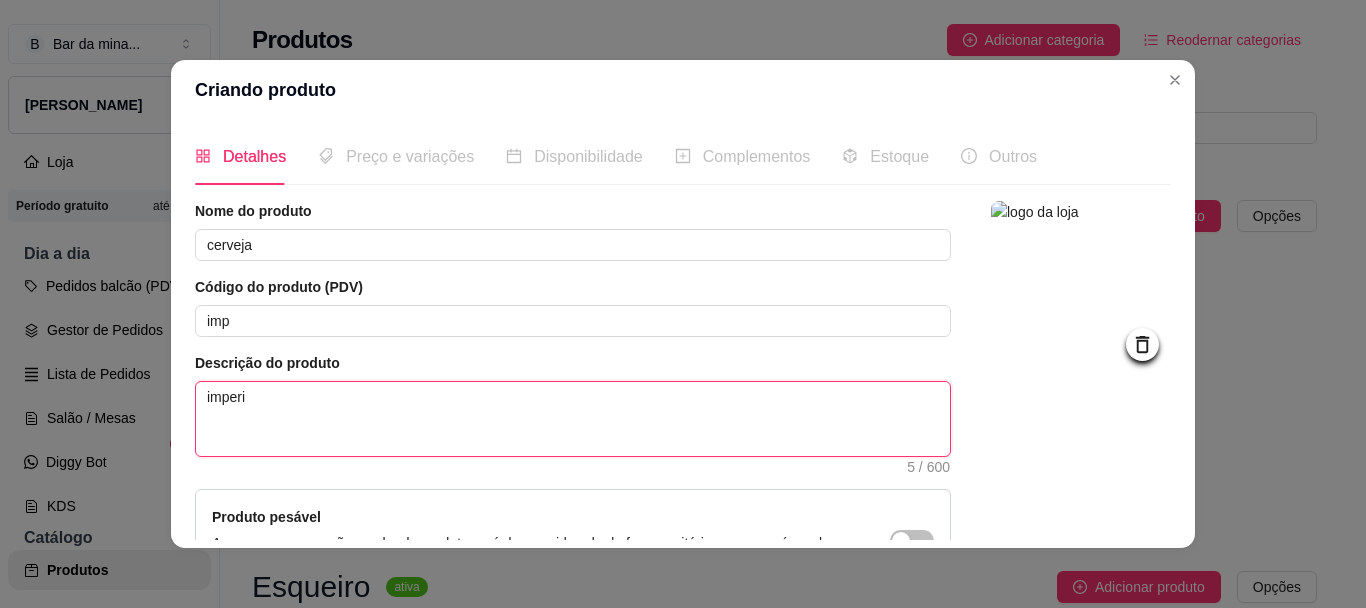 type 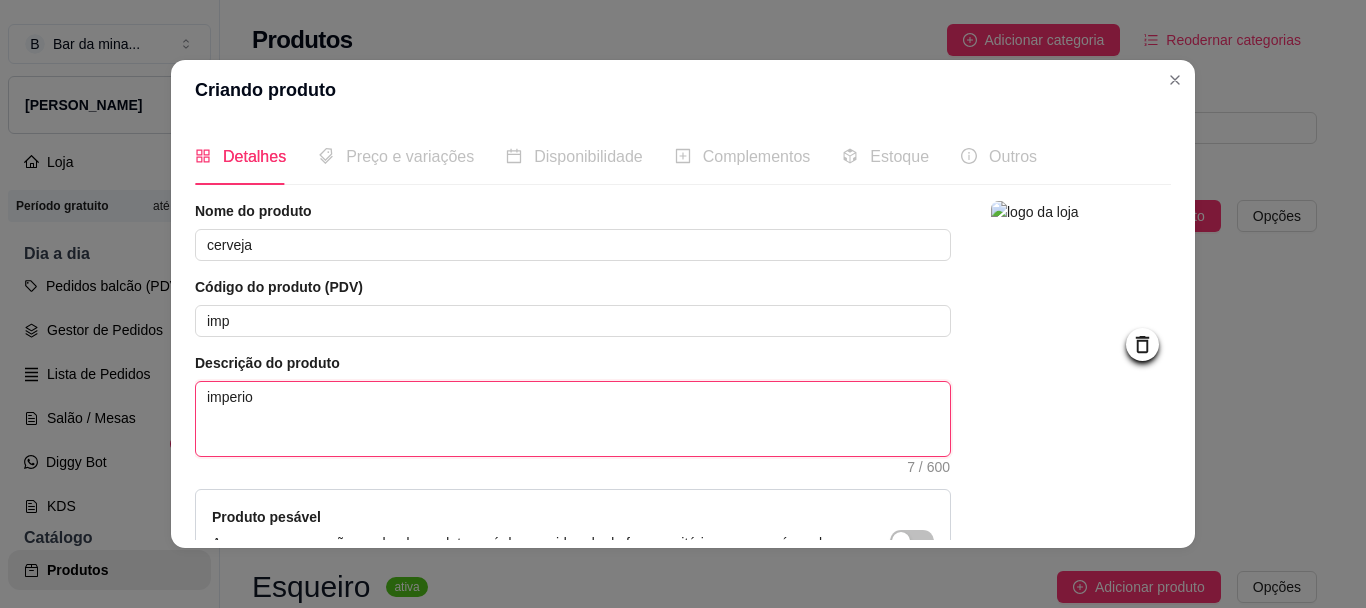 type 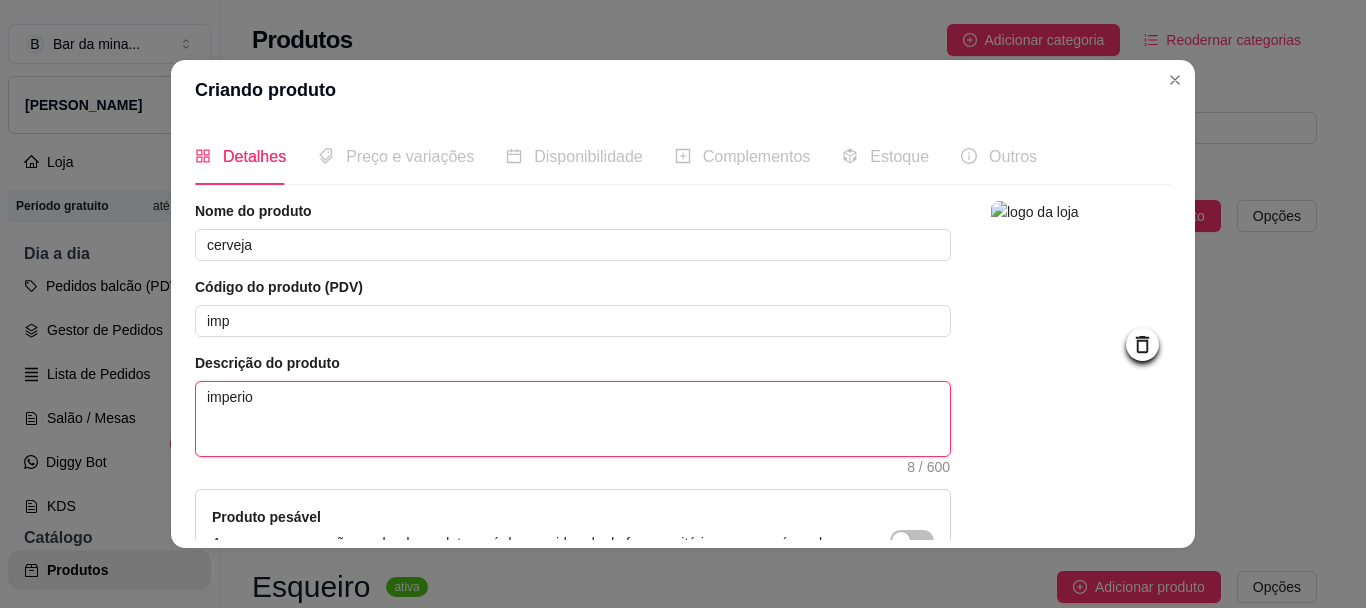 type 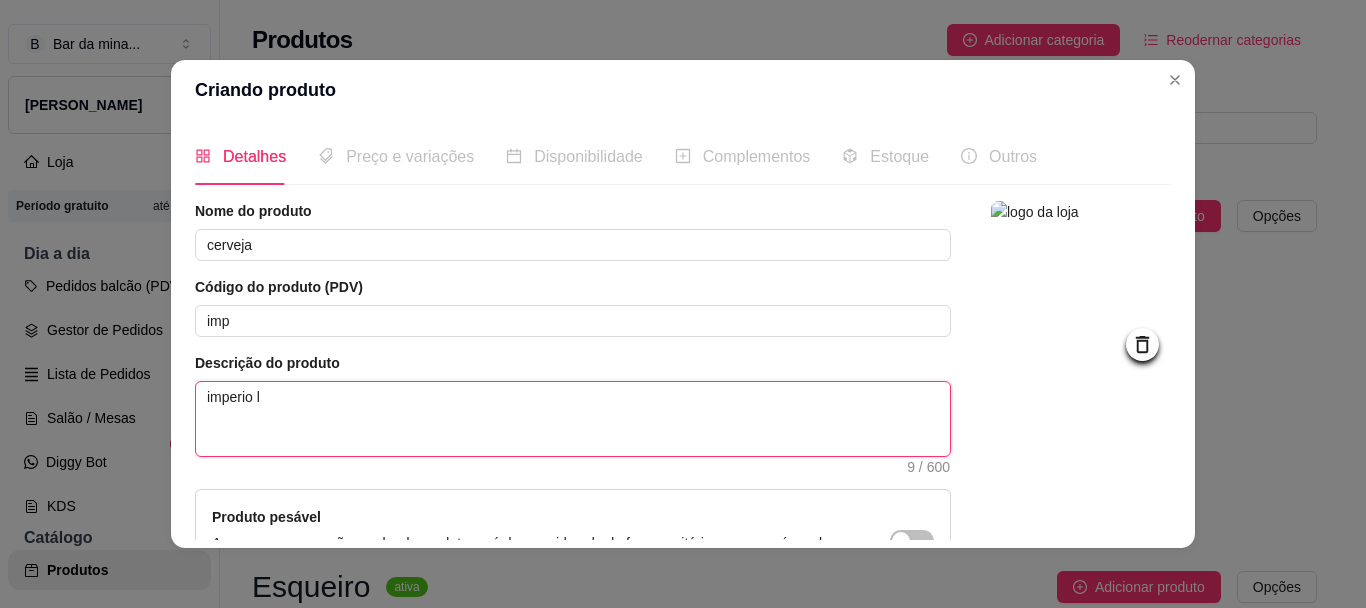 type 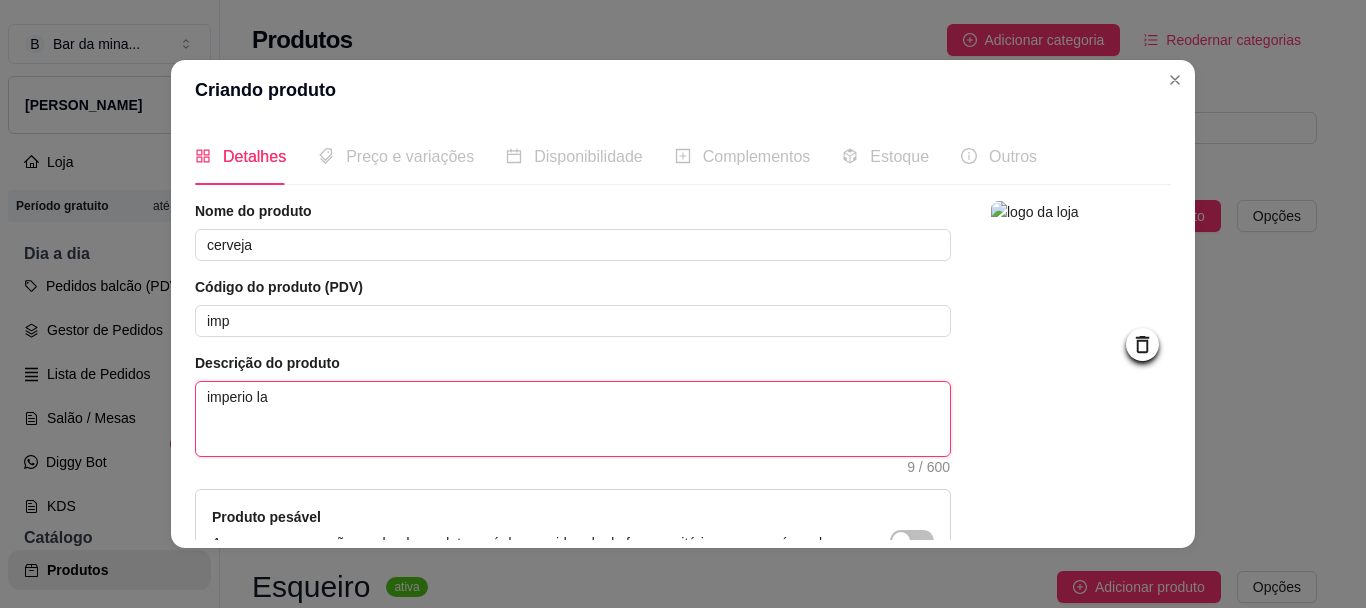 type 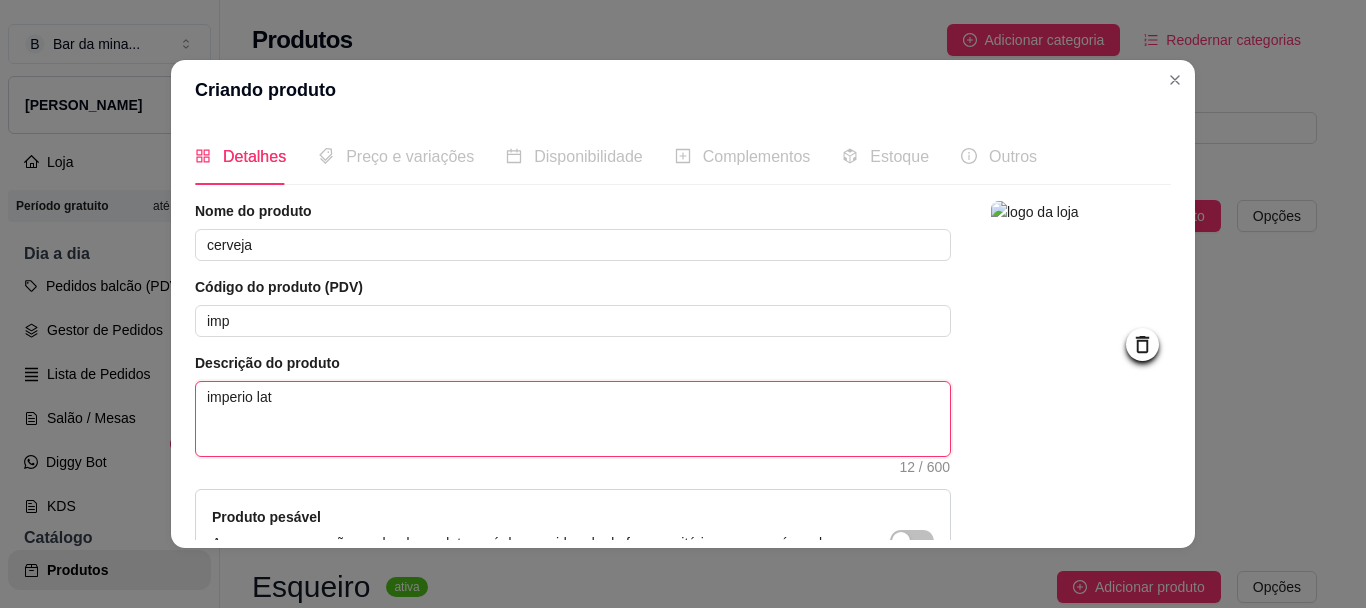 type 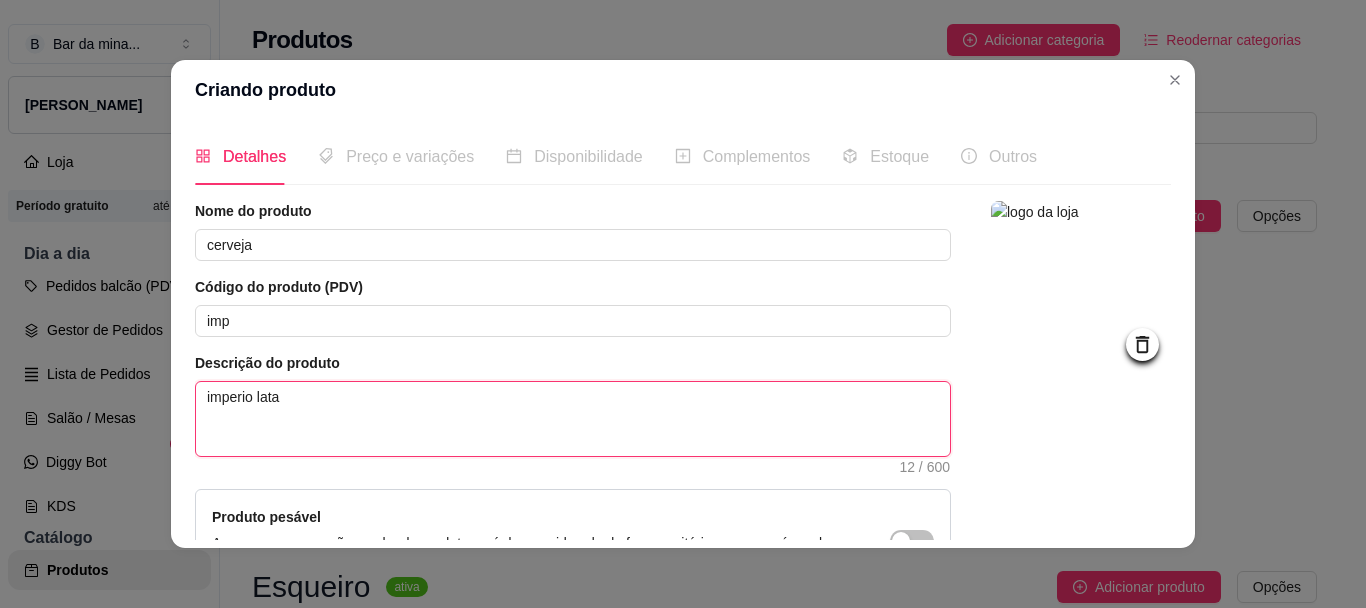 type 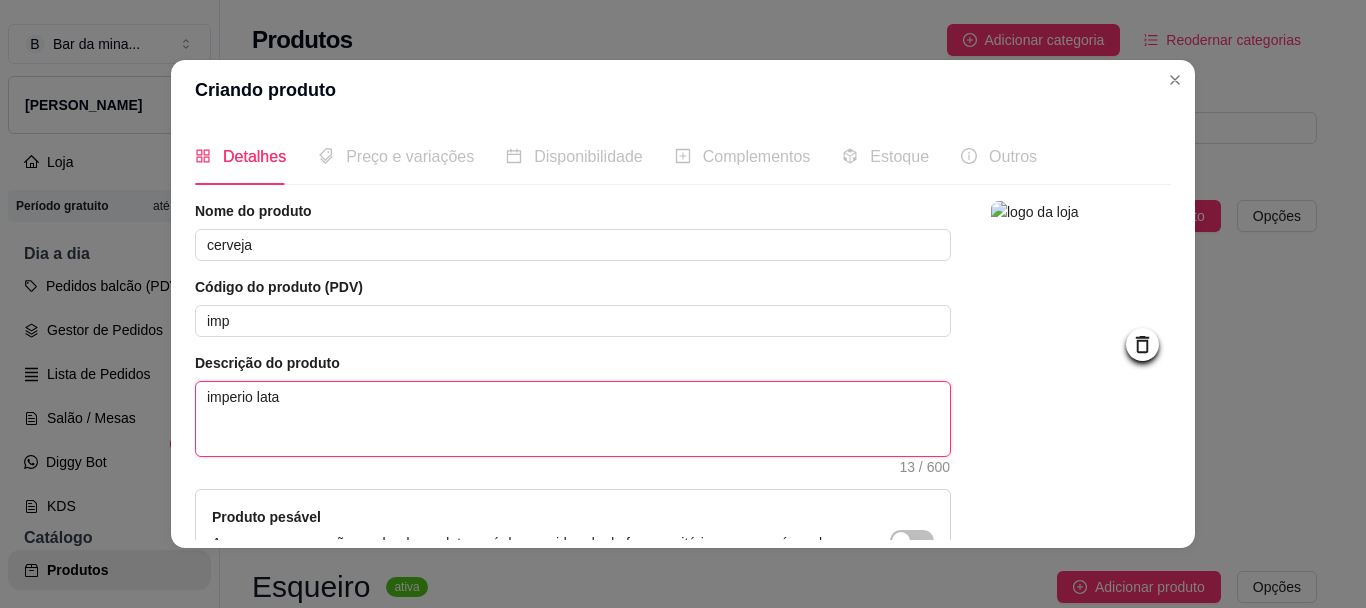 type 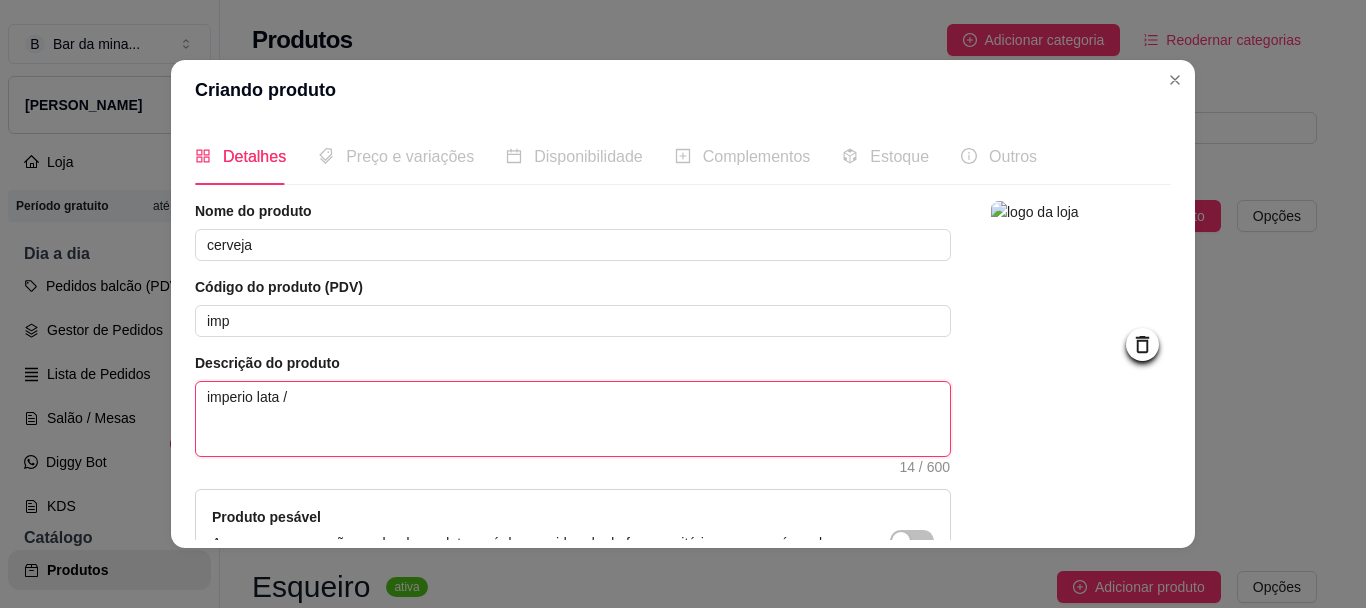 type 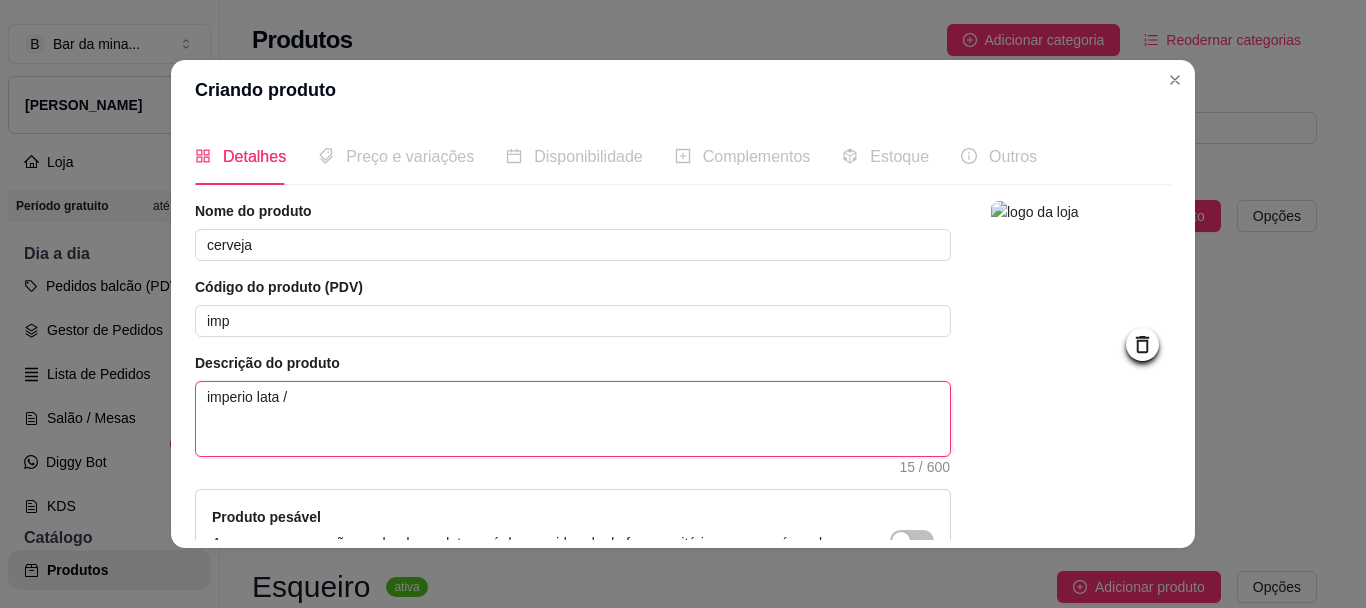 type 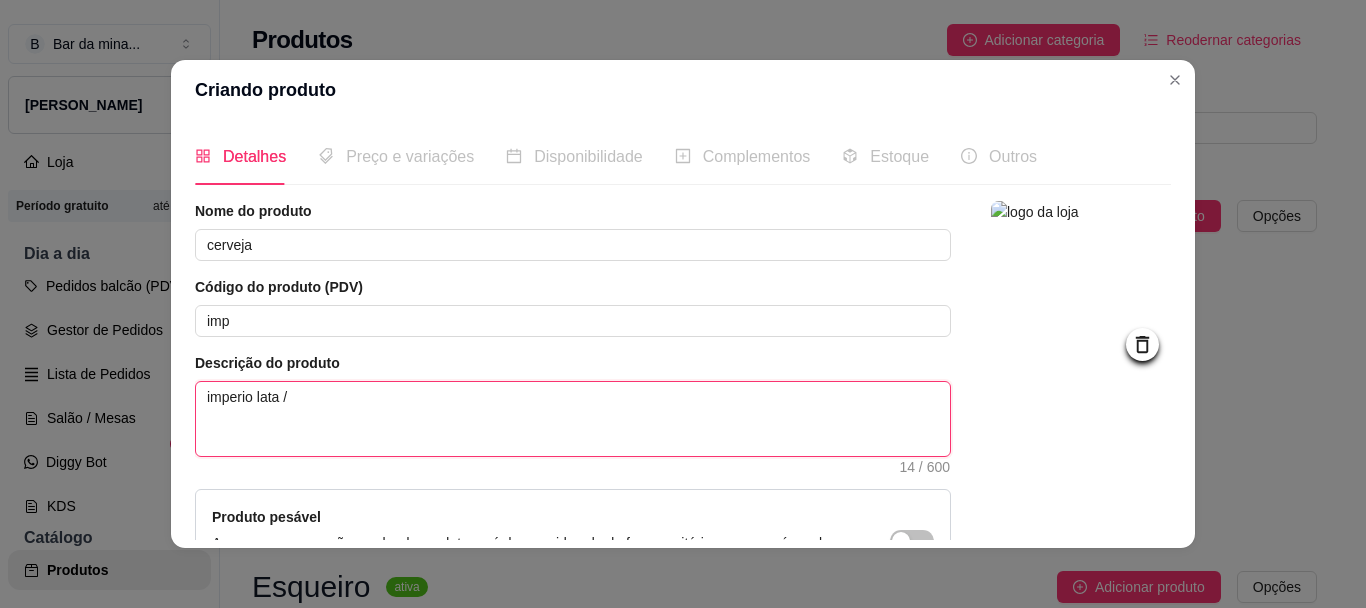 type 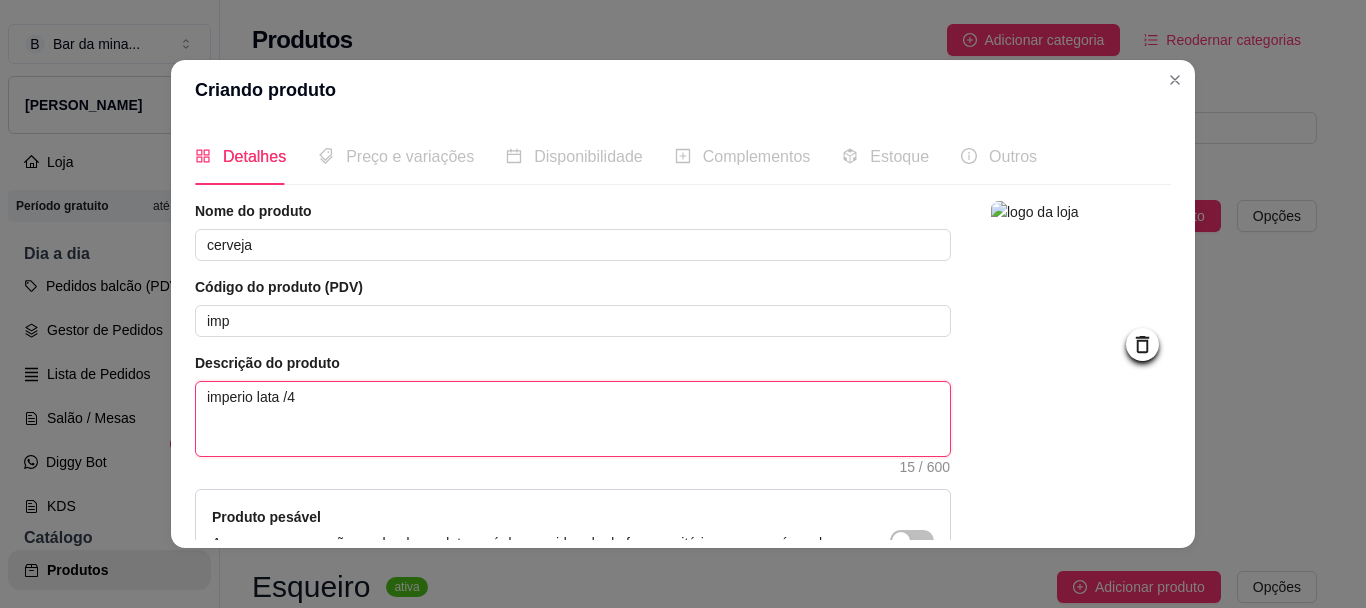 type 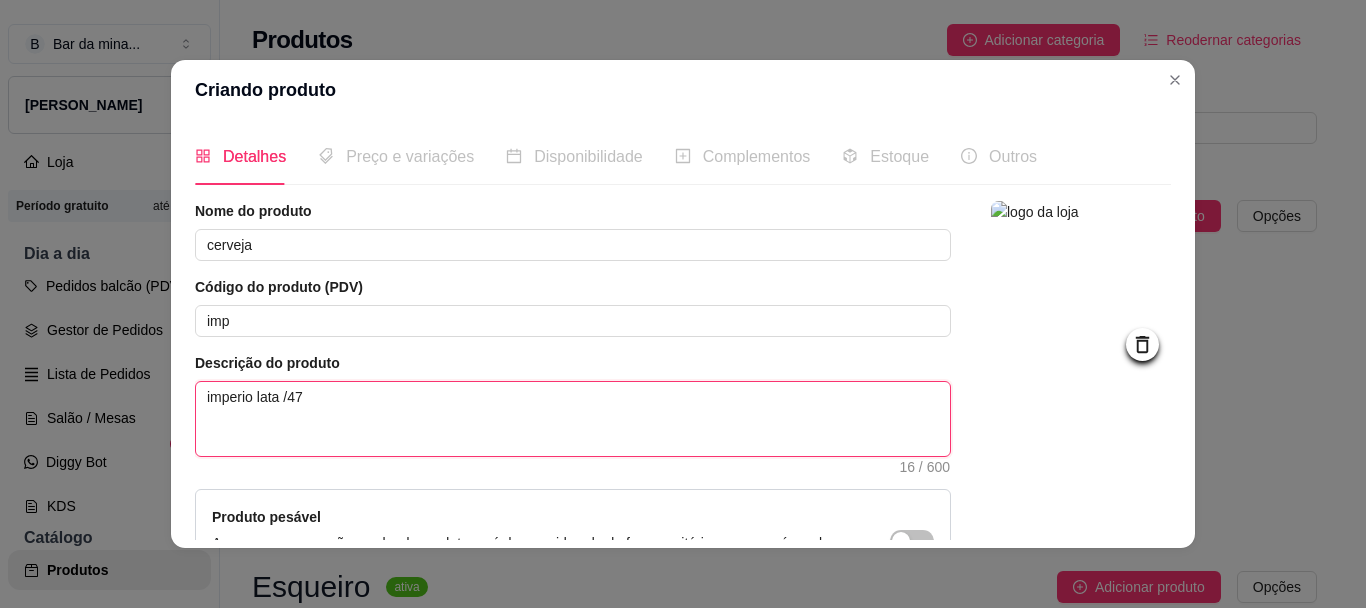 type 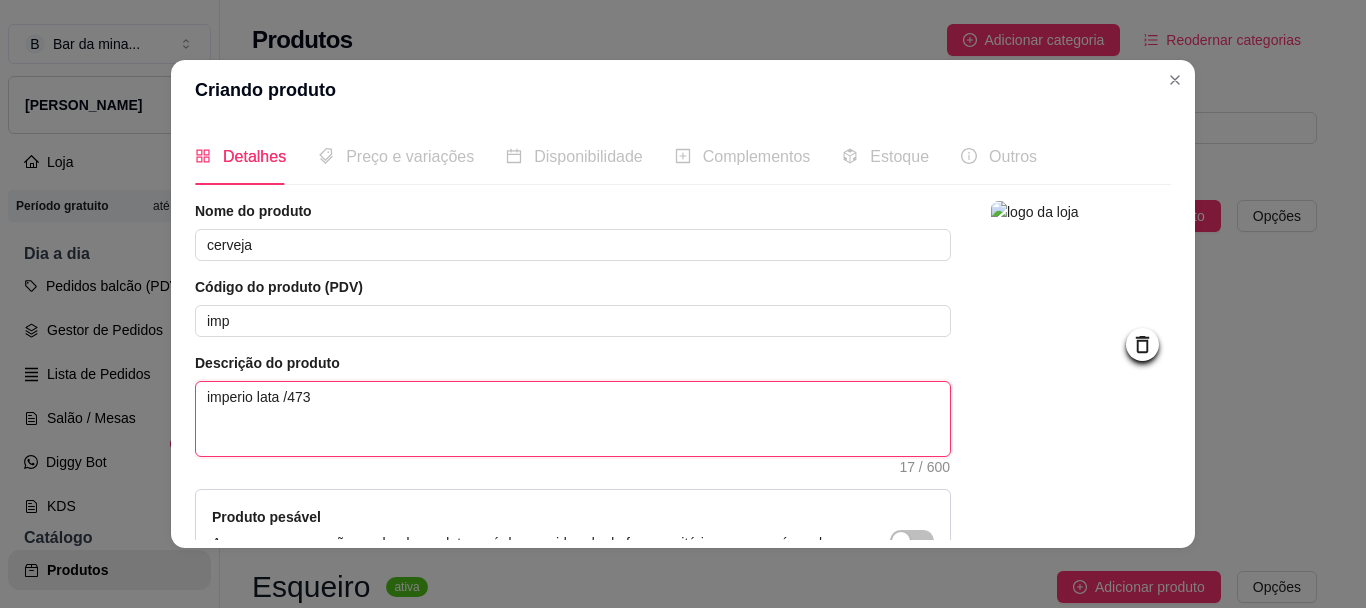 type 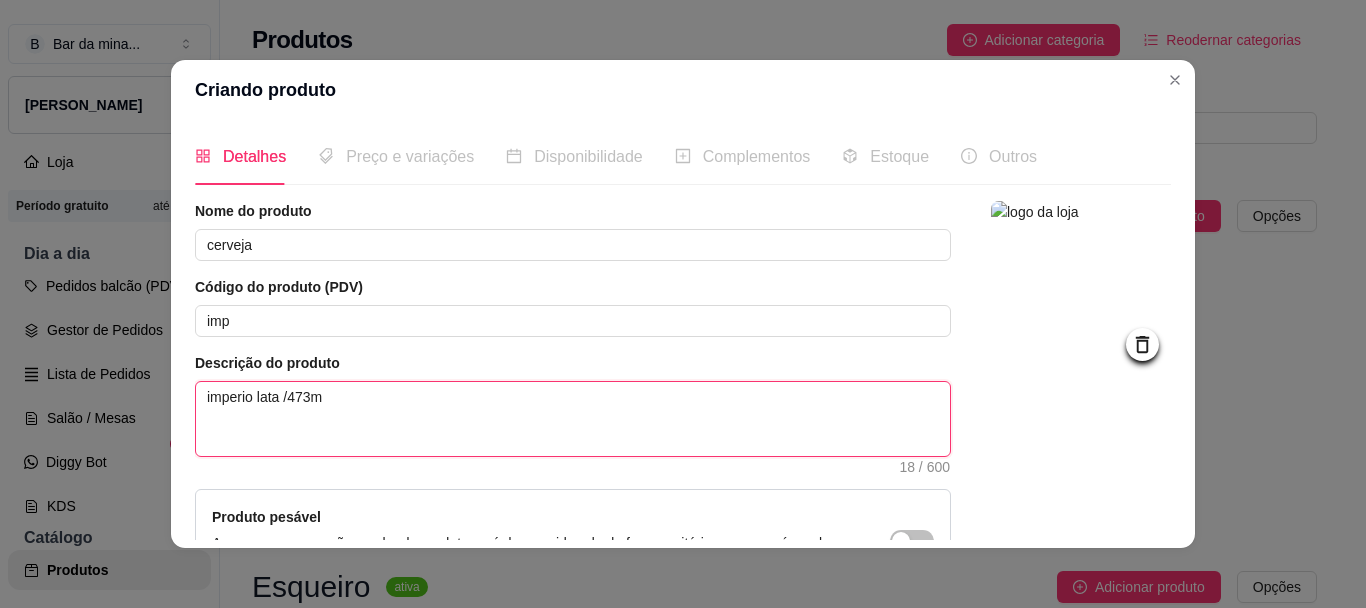 type 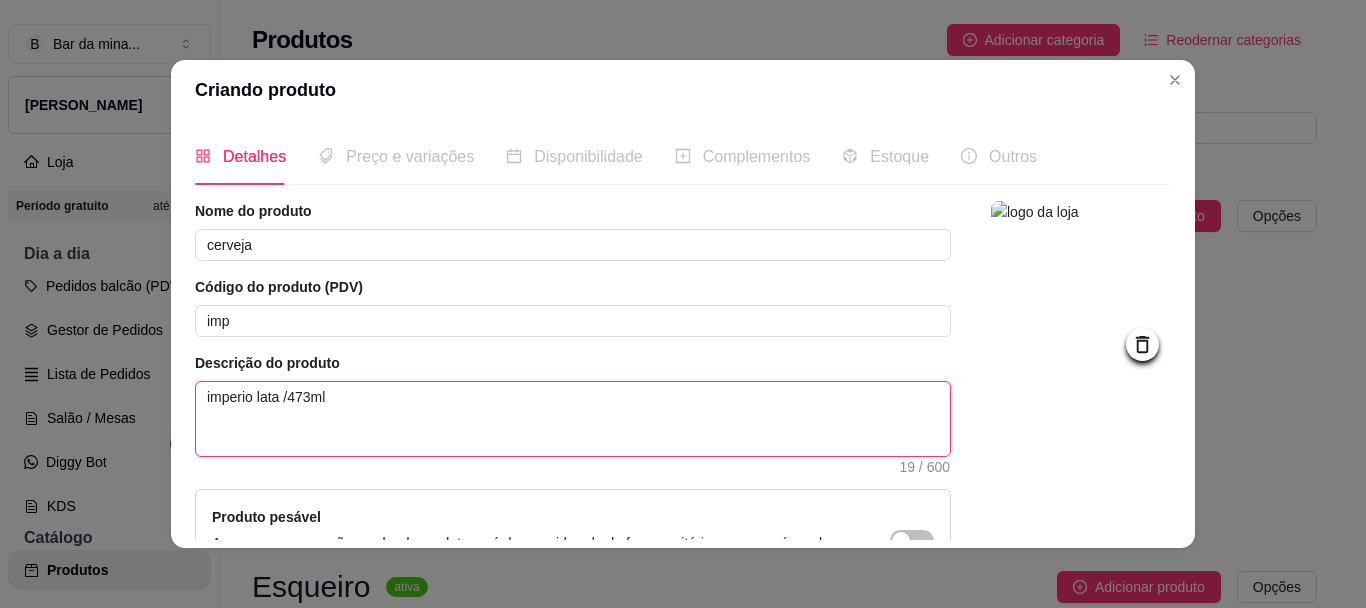 type on "imperio lata /473ml/" 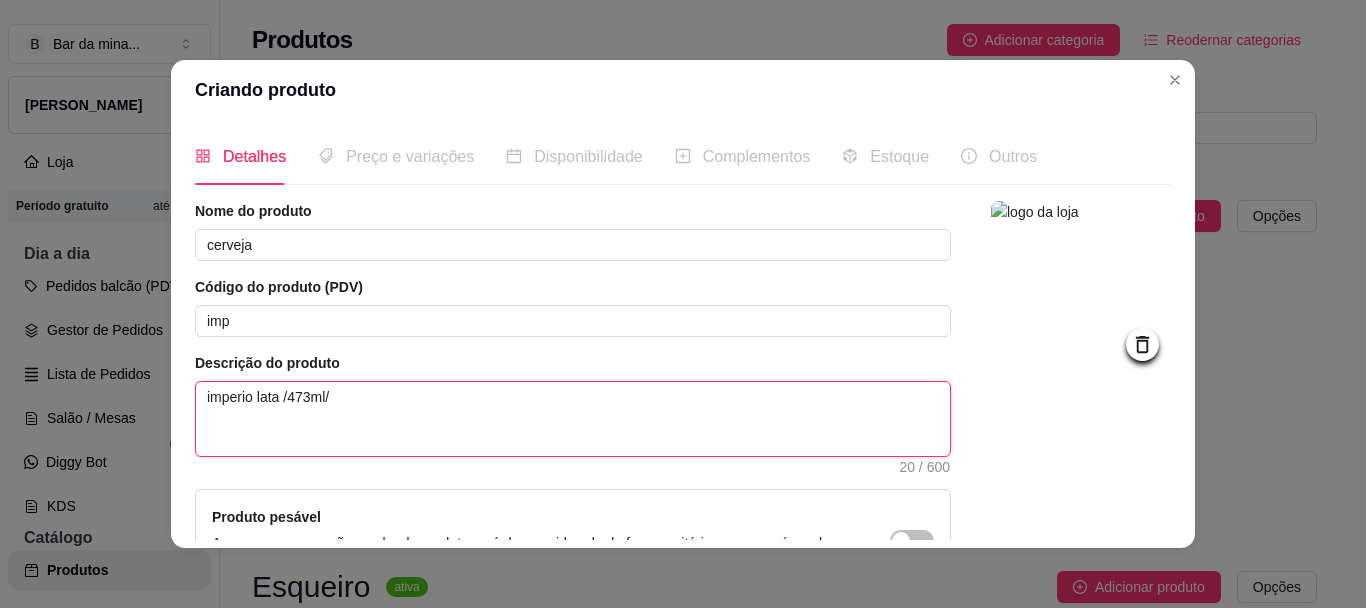 type 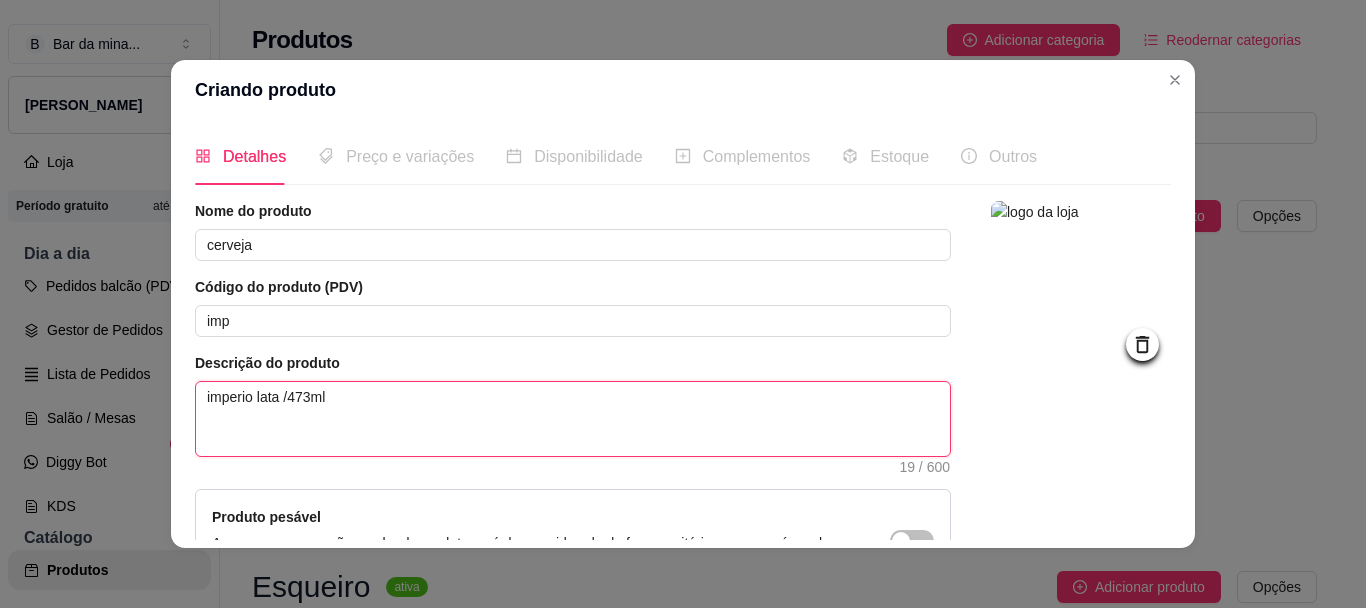 type 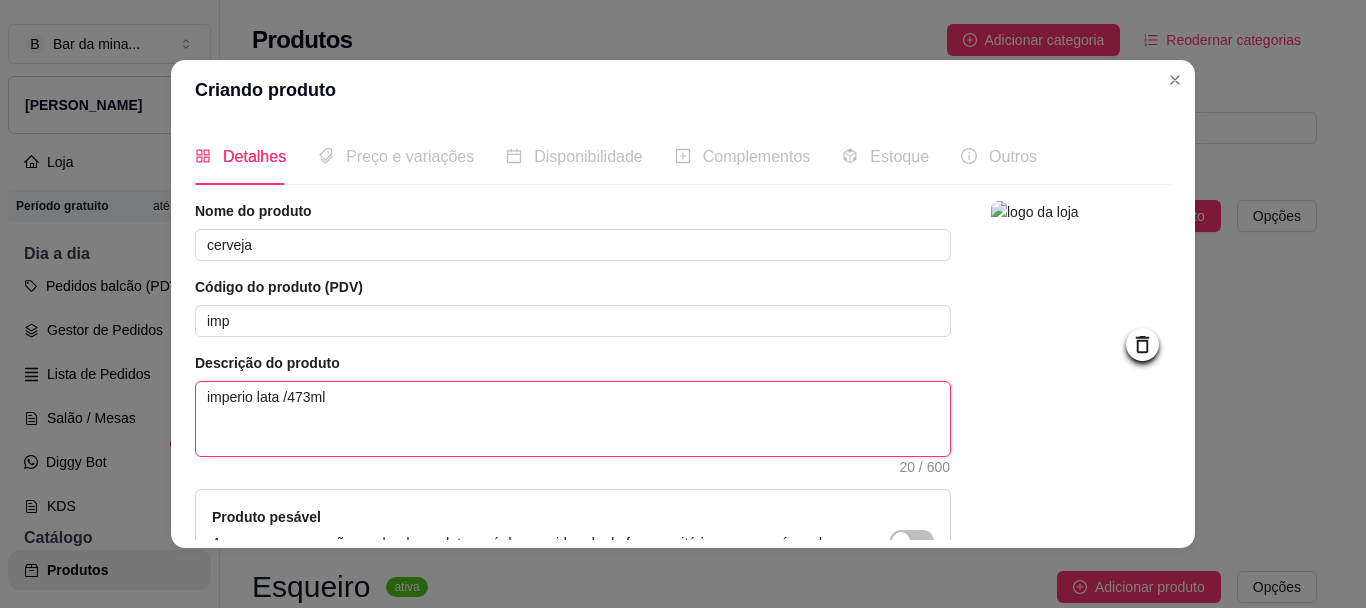 type on "imperio lata /473ml /" 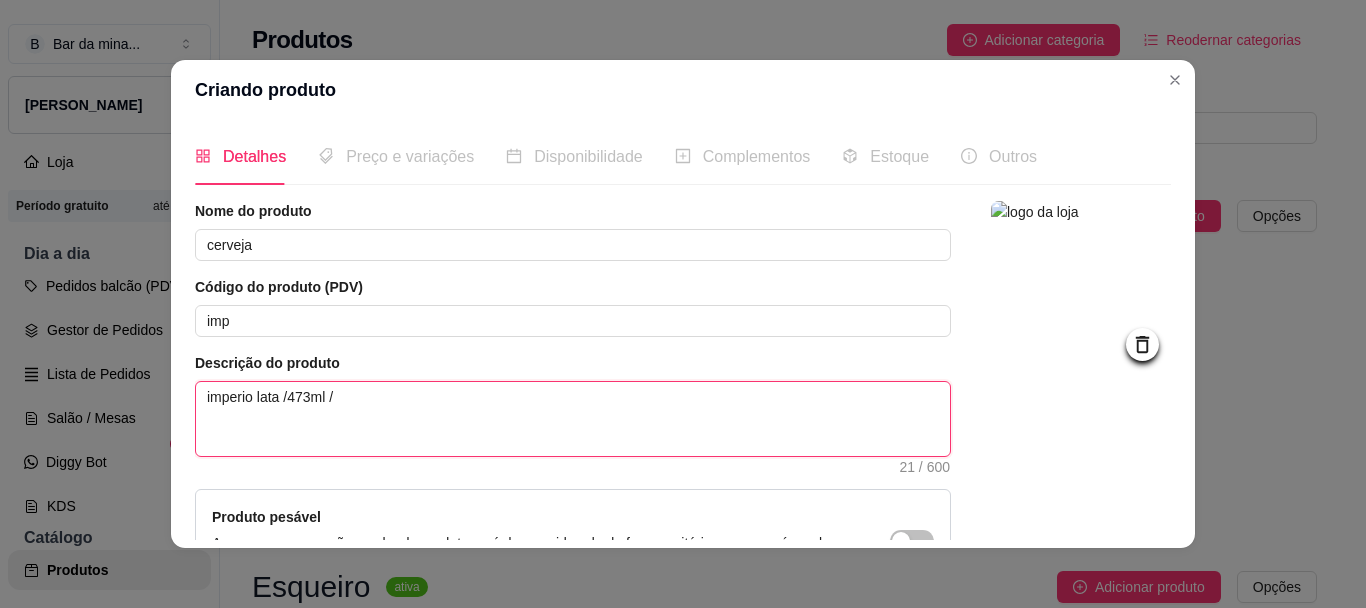 type 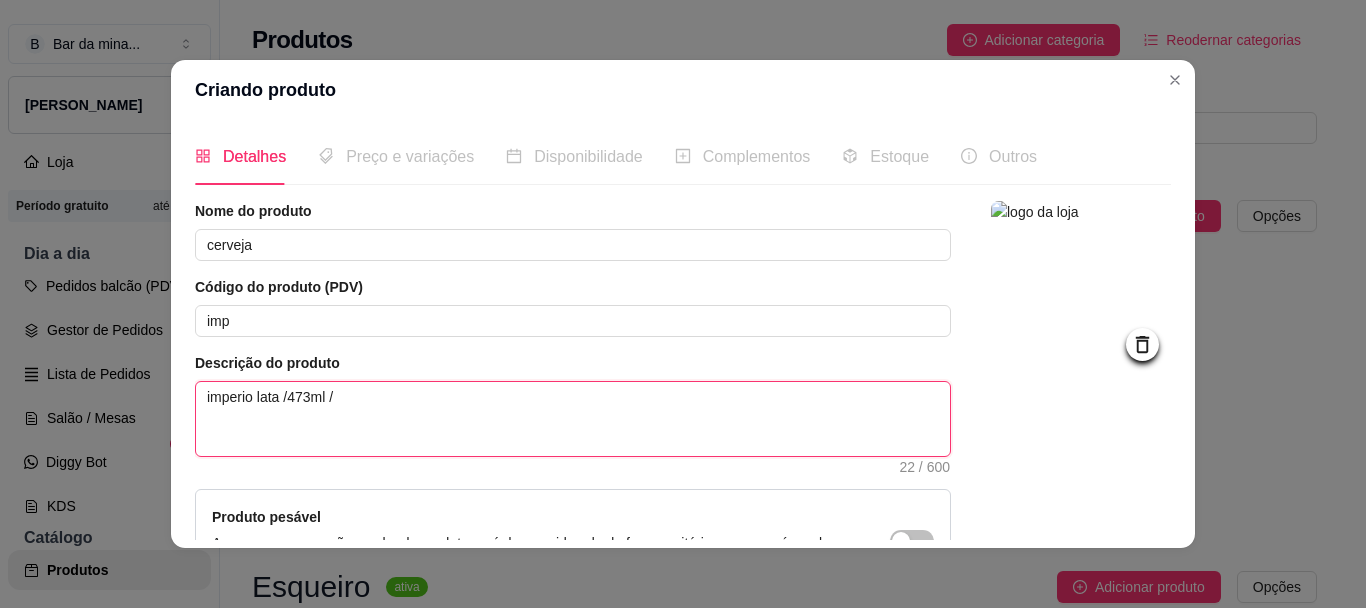 type 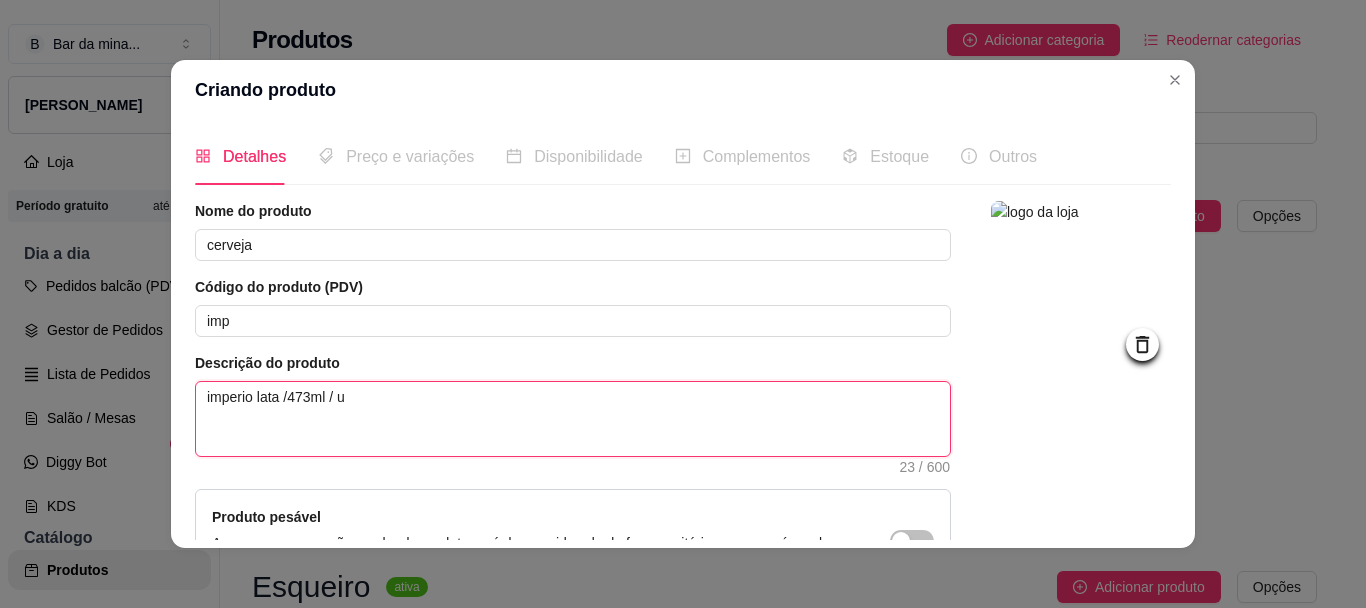 type 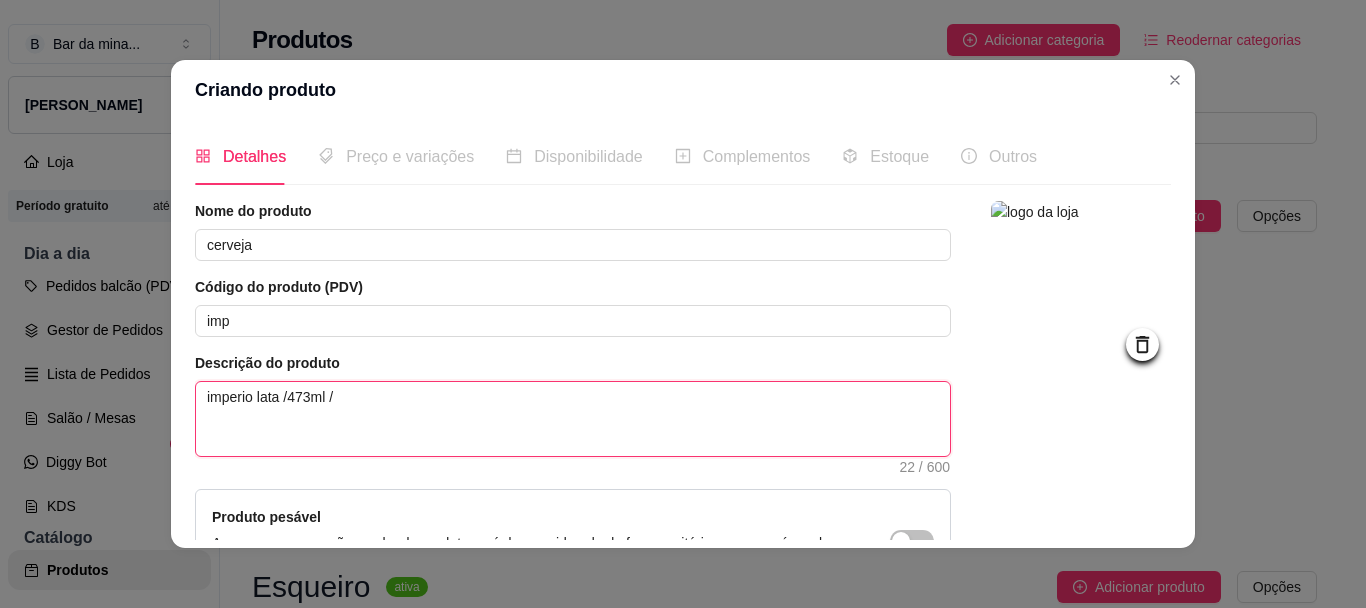 type 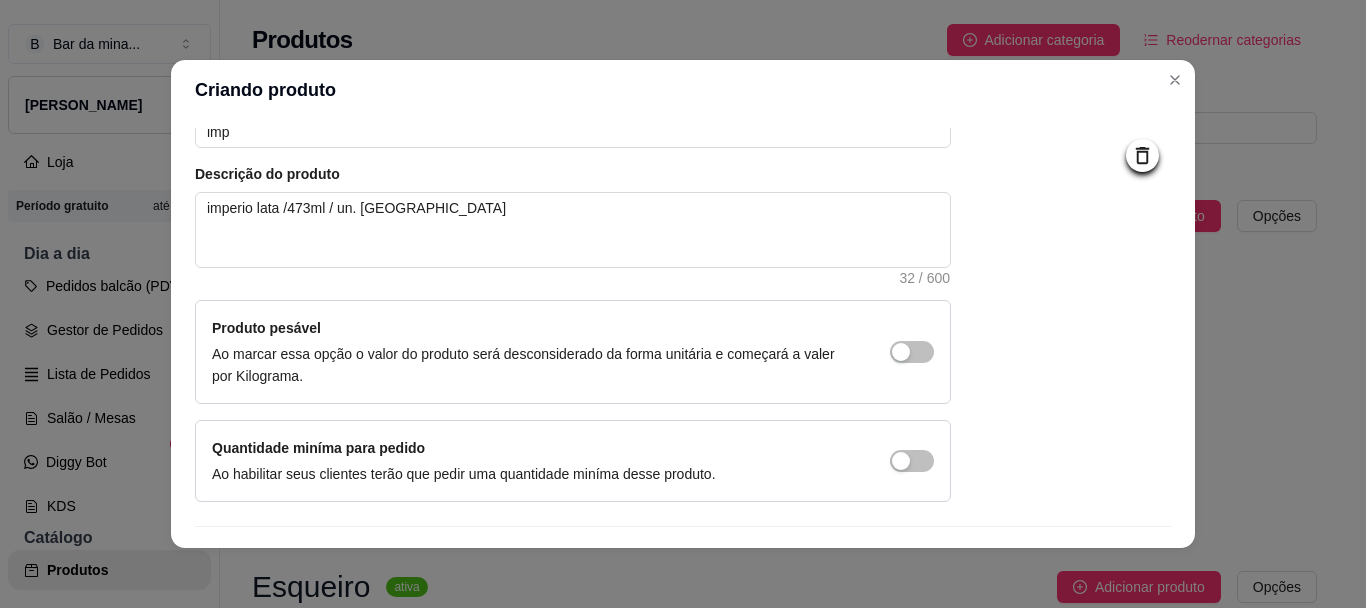 scroll, scrollTop: 240, scrollLeft: 0, axis: vertical 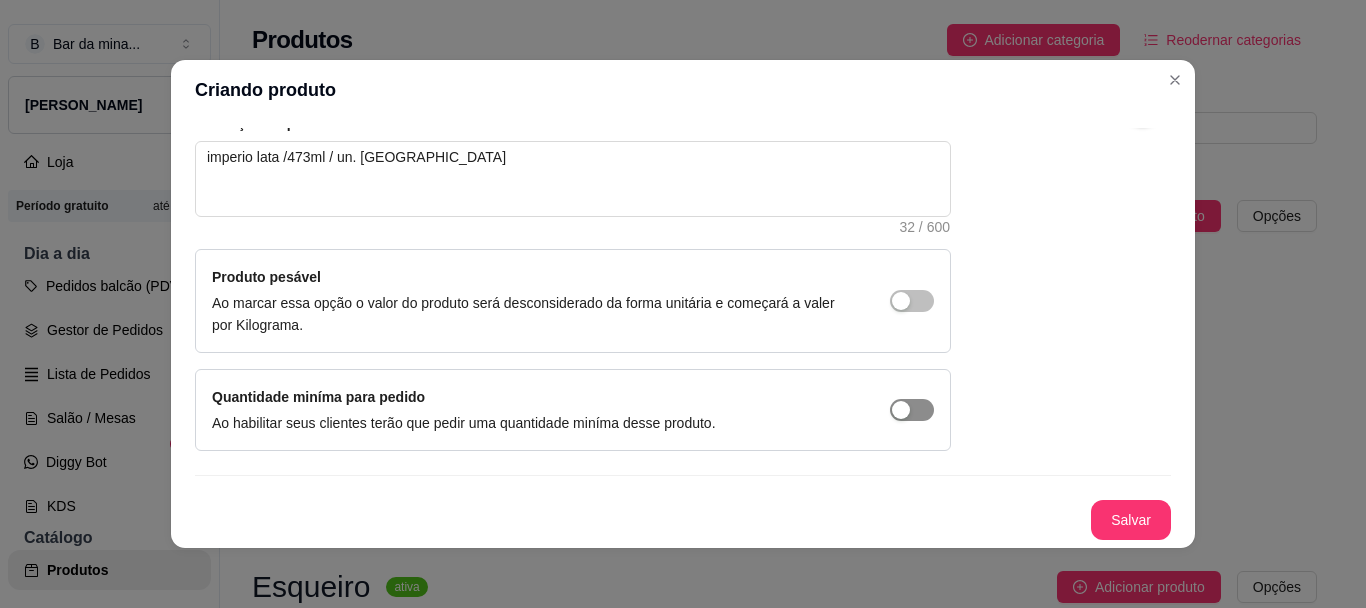 click at bounding box center [901, 301] 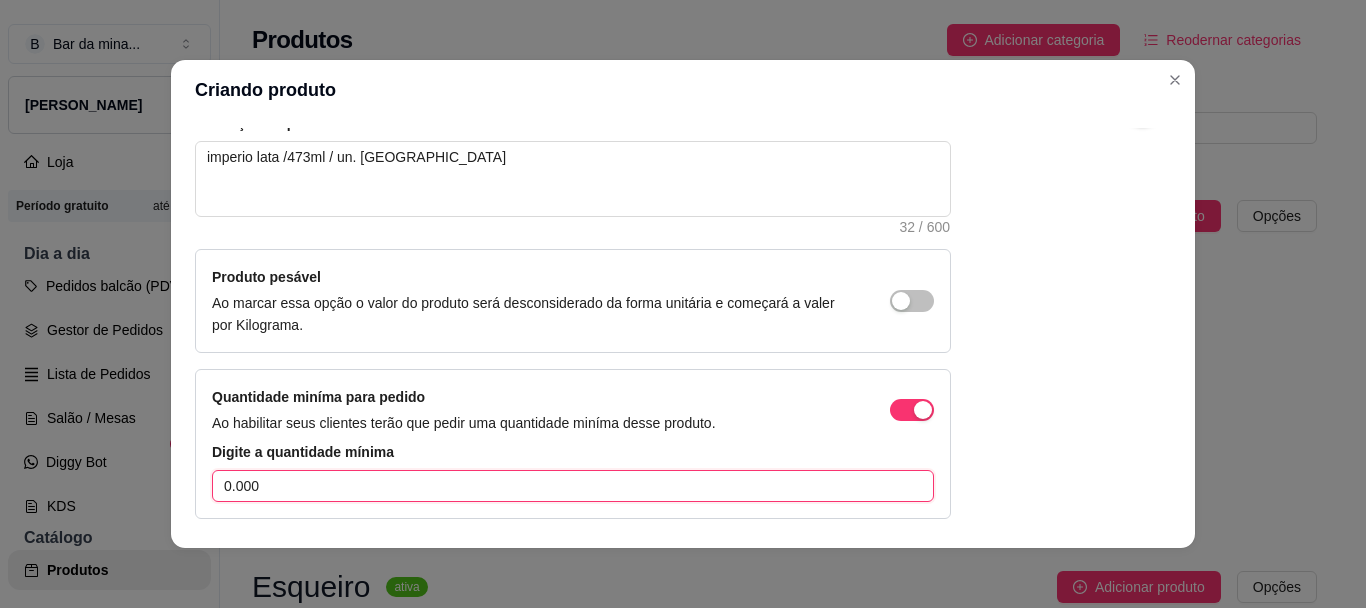 click on "0.000" at bounding box center (573, 486) 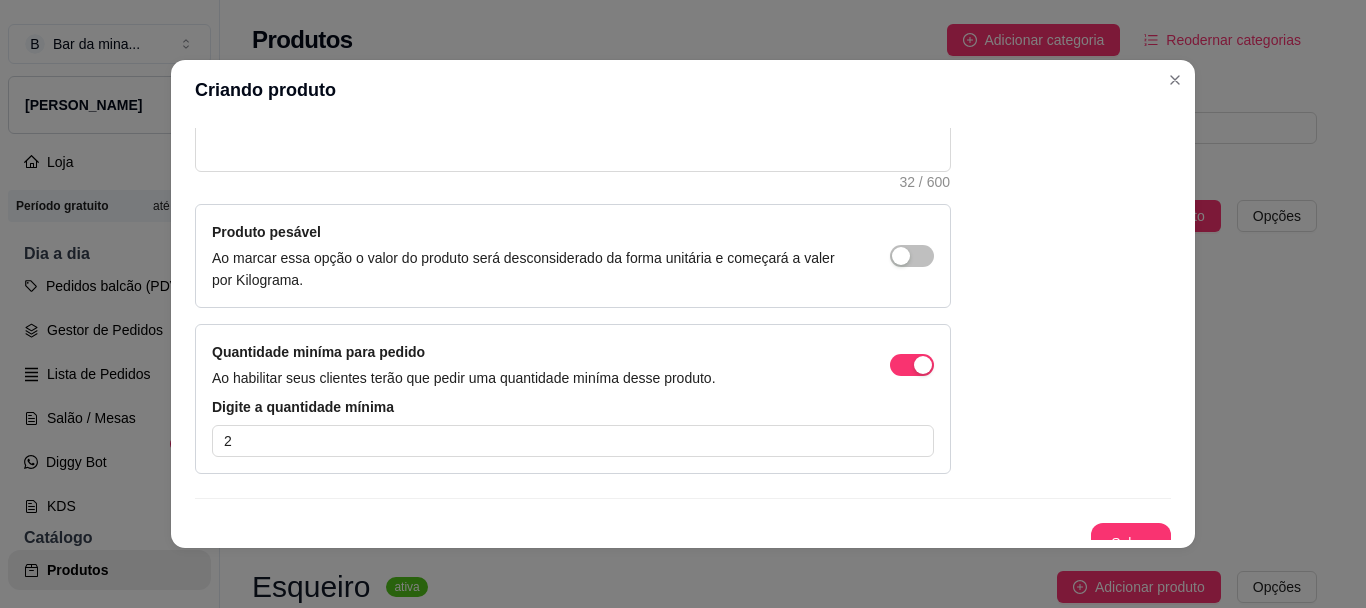 scroll, scrollTop: 308, scrollLeft: 0, axis: vertical 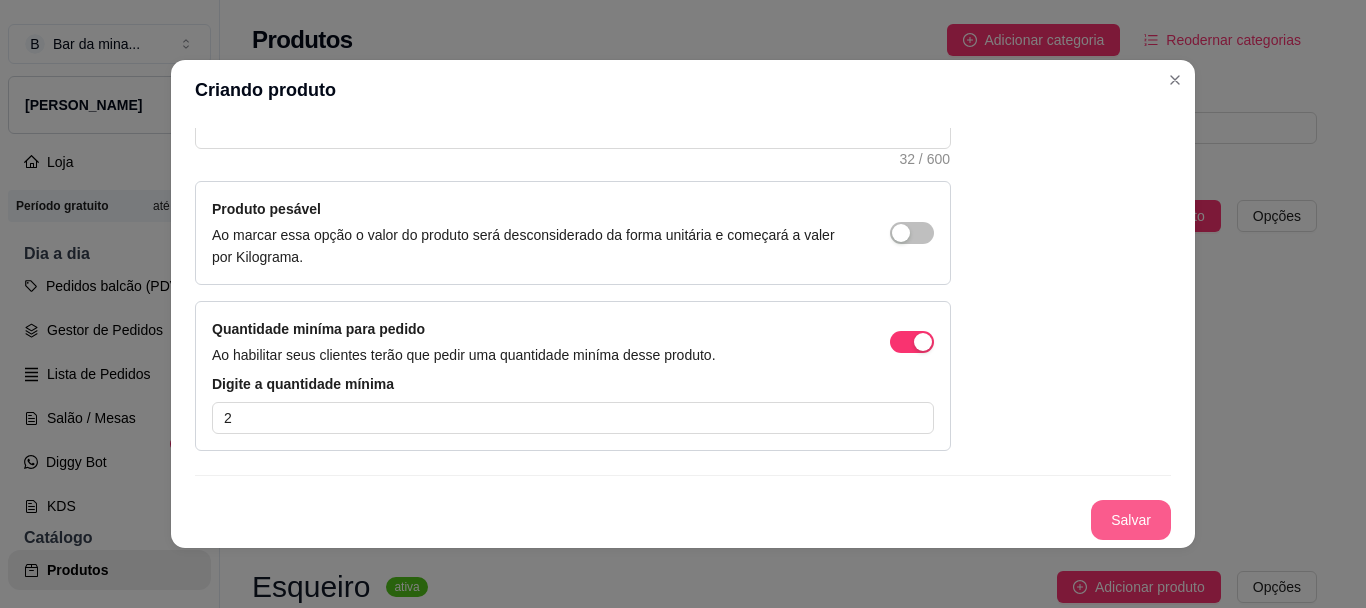 click on "Salvar" at bounding box center [1131, 520] 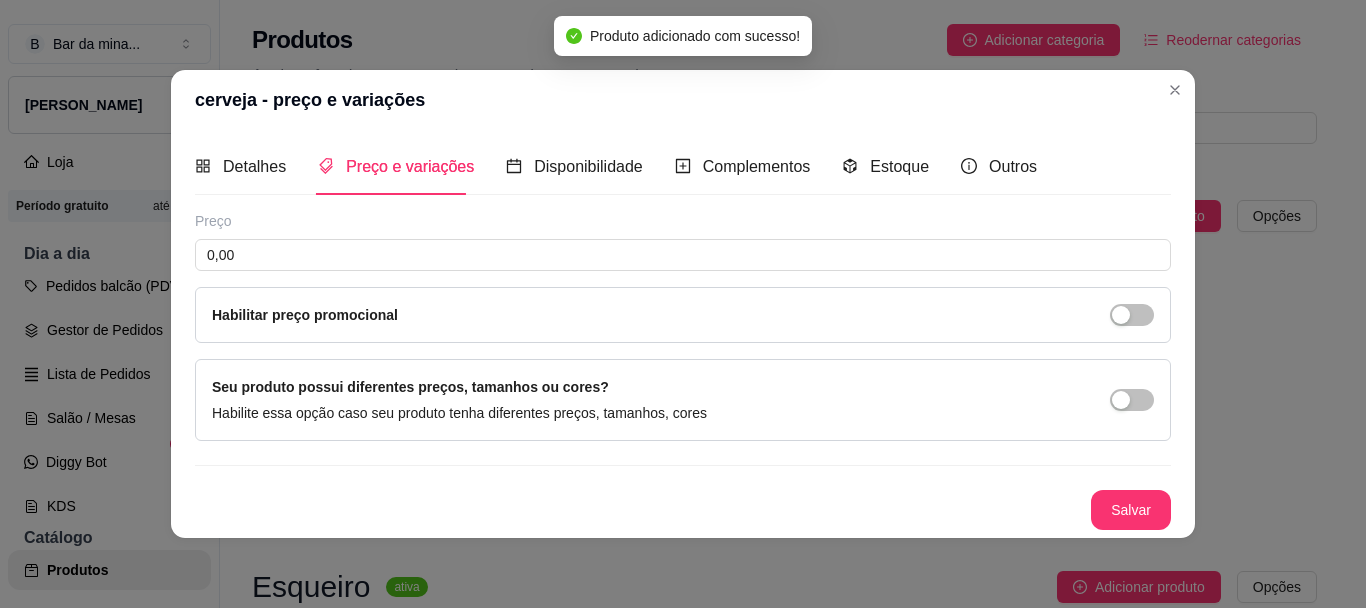 scroll, scrollTop: 0, scrollLeft: 0, axis: both 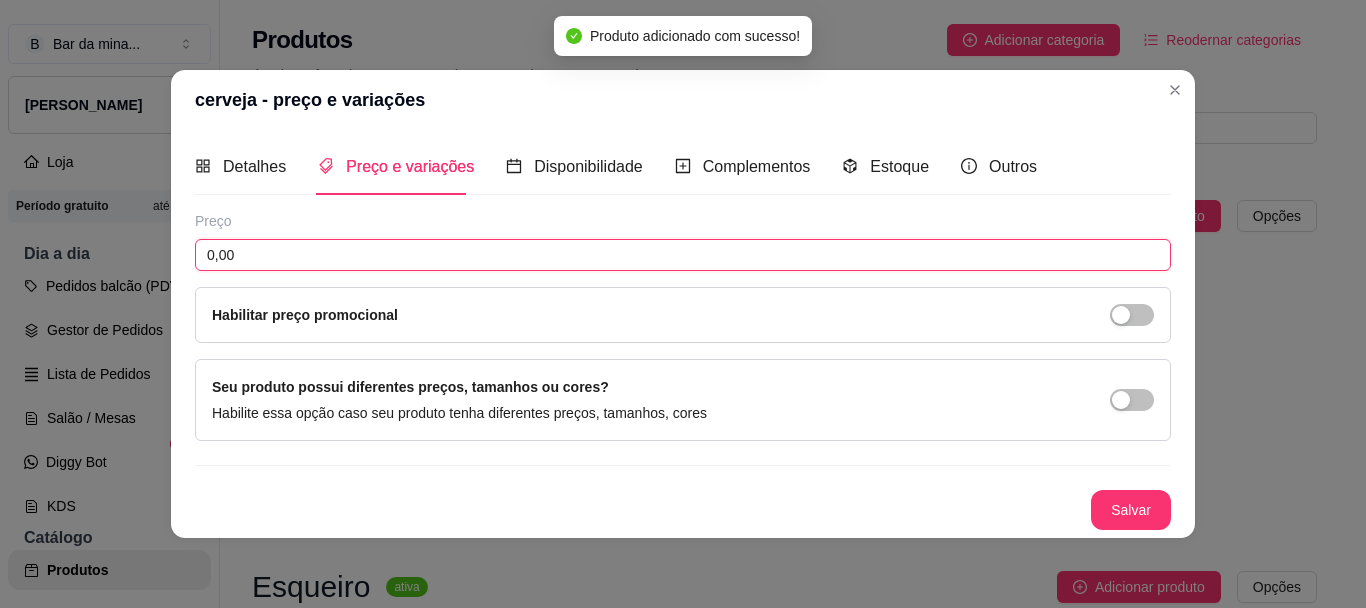 click on "0,00" at bounding box center (683, 255) 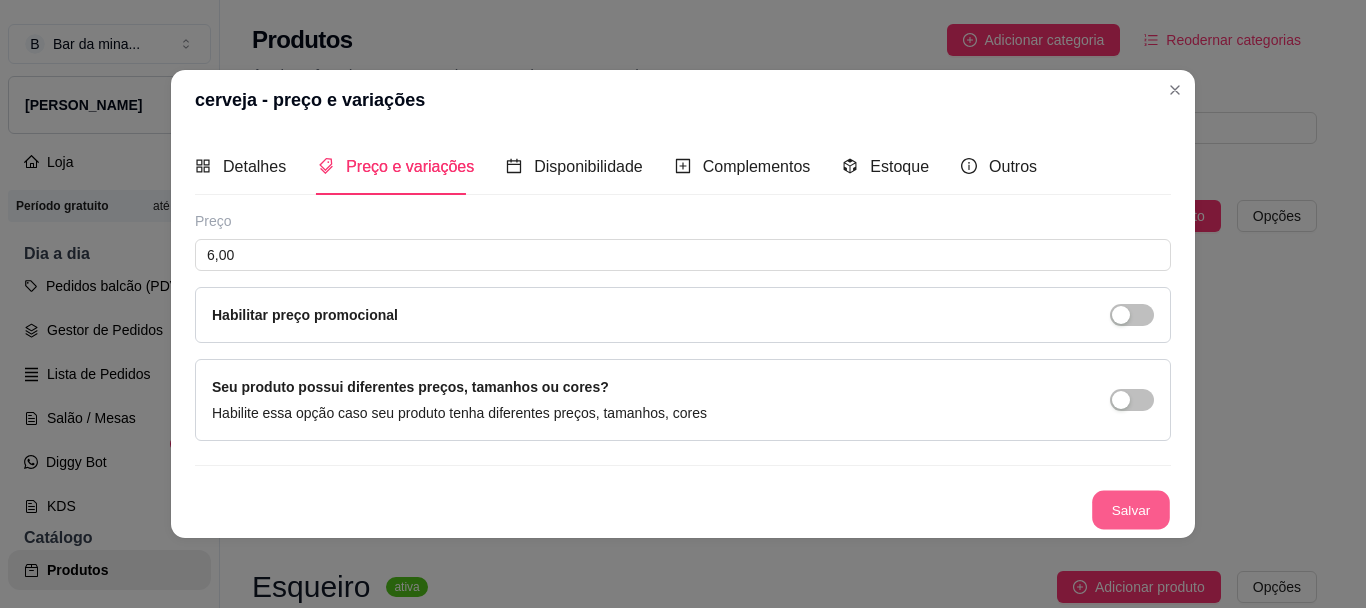click on "Salvar" at bounding box center [1131, 510] 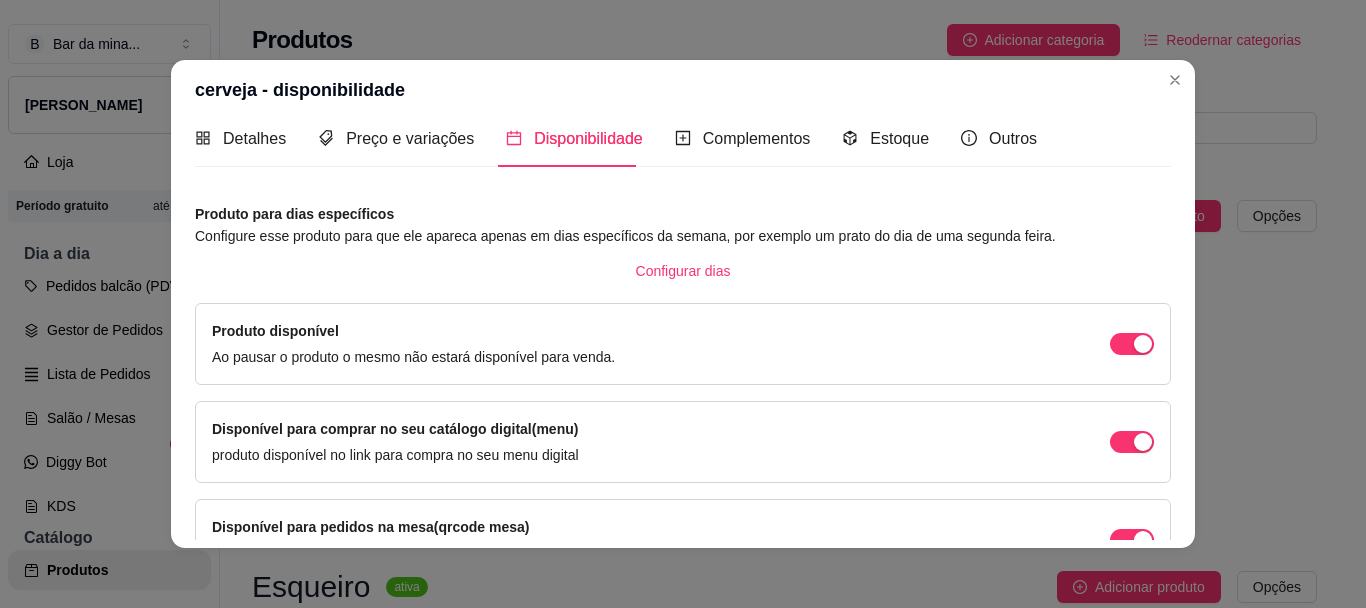scroll, scrollTop: 27, scrollLeft: 0, axis: vertical 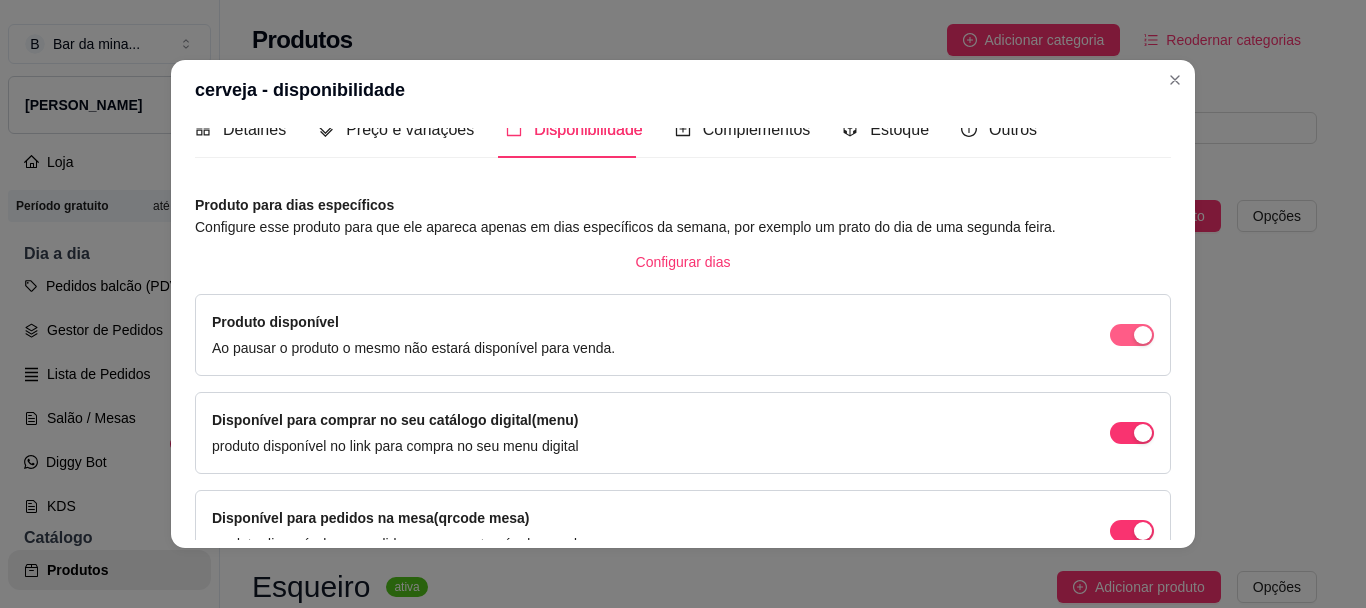 click at bounding box center [1143, 335] 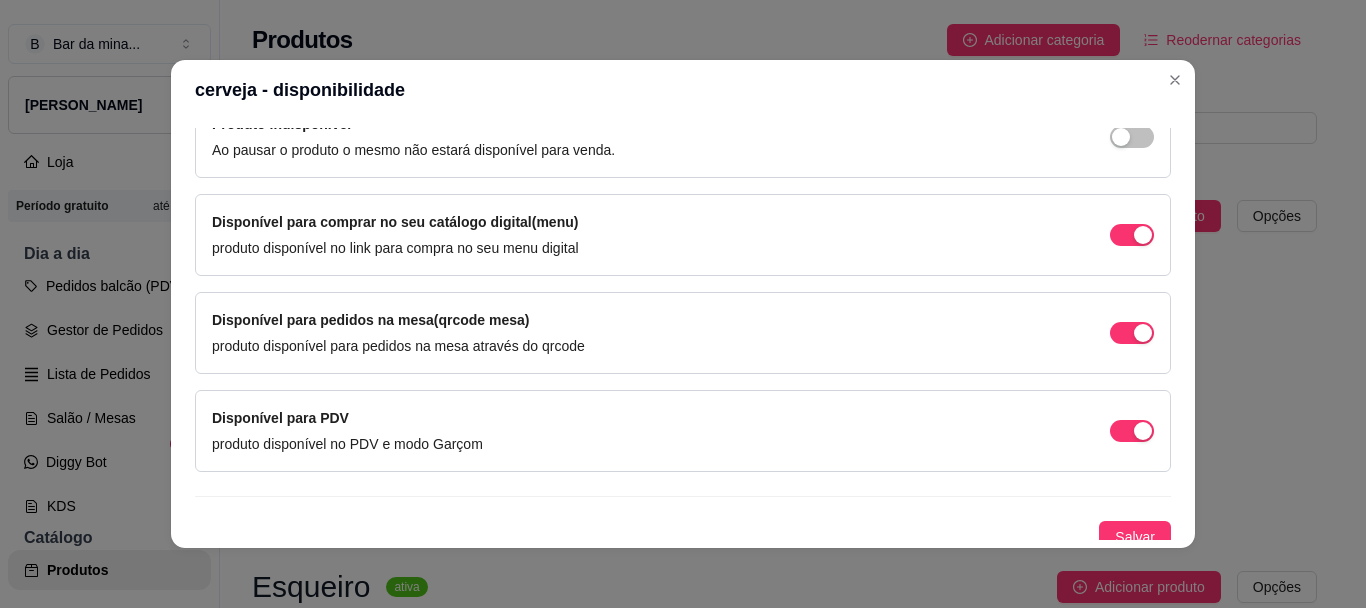 scroll, scrollTop: 238, scrollLeft: 0, axis: vertical 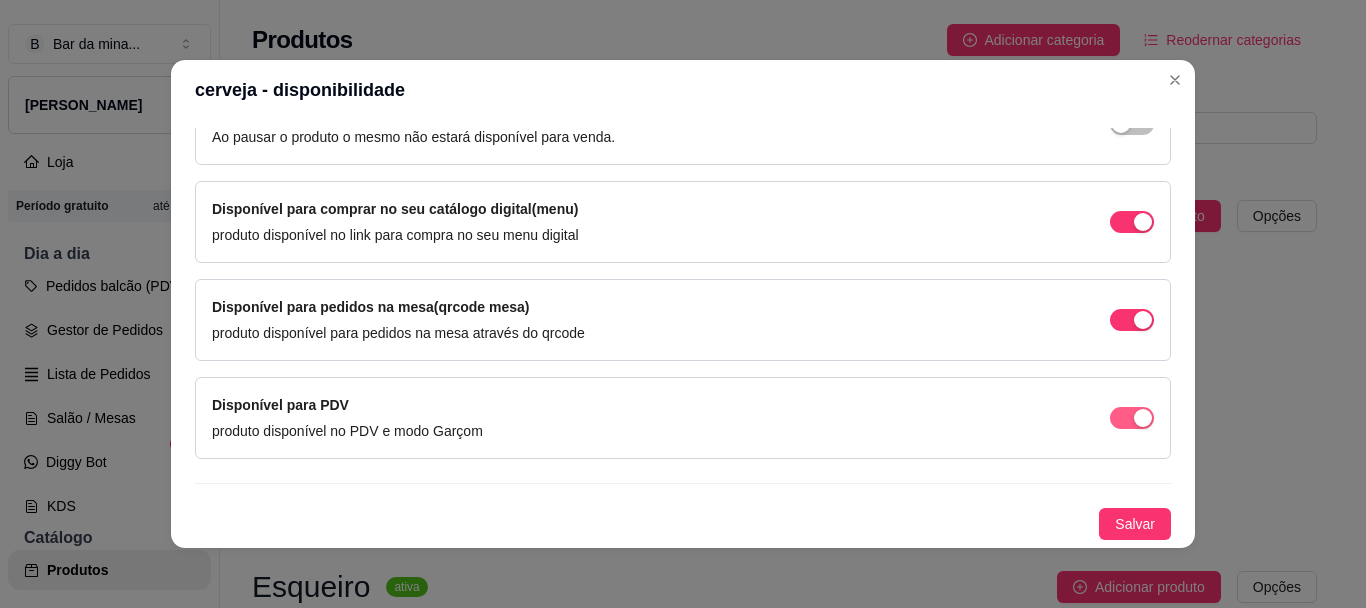 click at bounding box center [1132, 222] 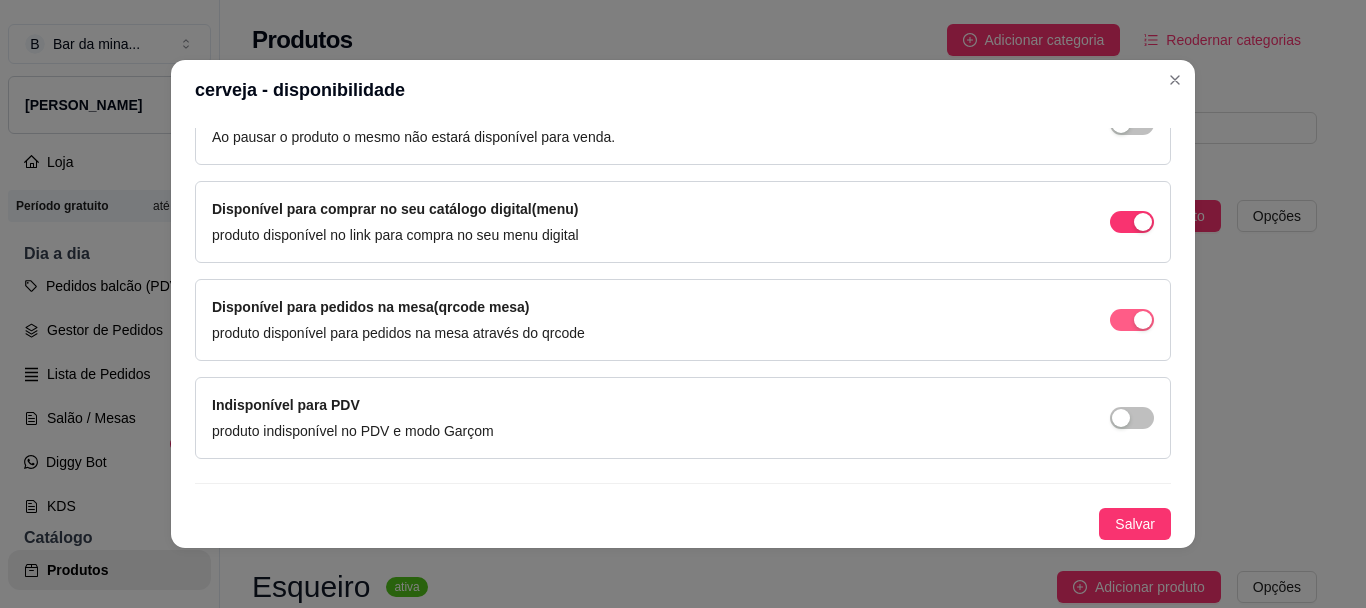 click at bounding box center [1143, 222] 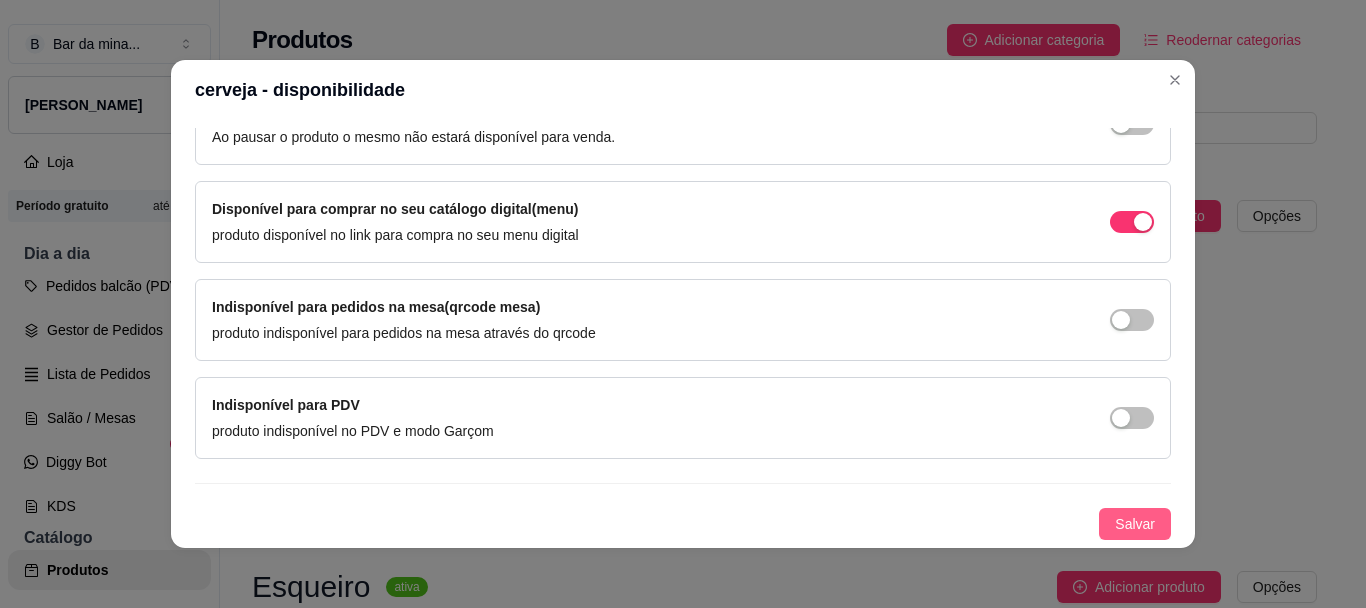 click on "Salvar" at bounding box center (1135, 524) 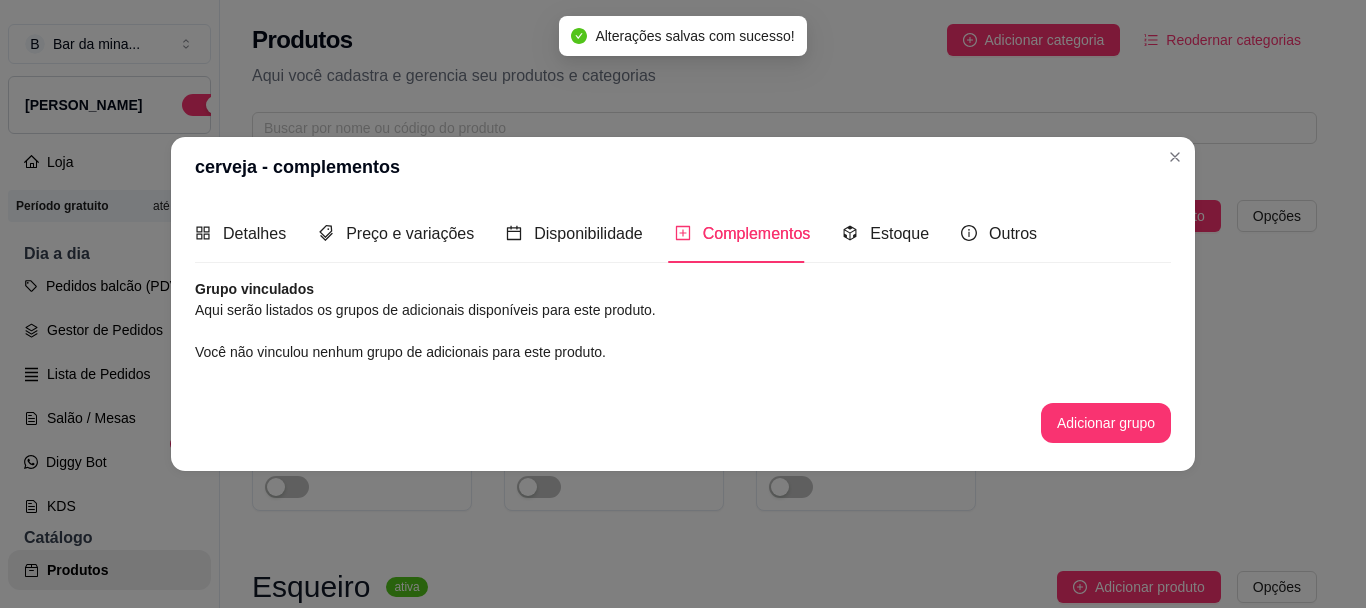 scroll, scrollTop: 0, scrollLeft: 0, axis: both 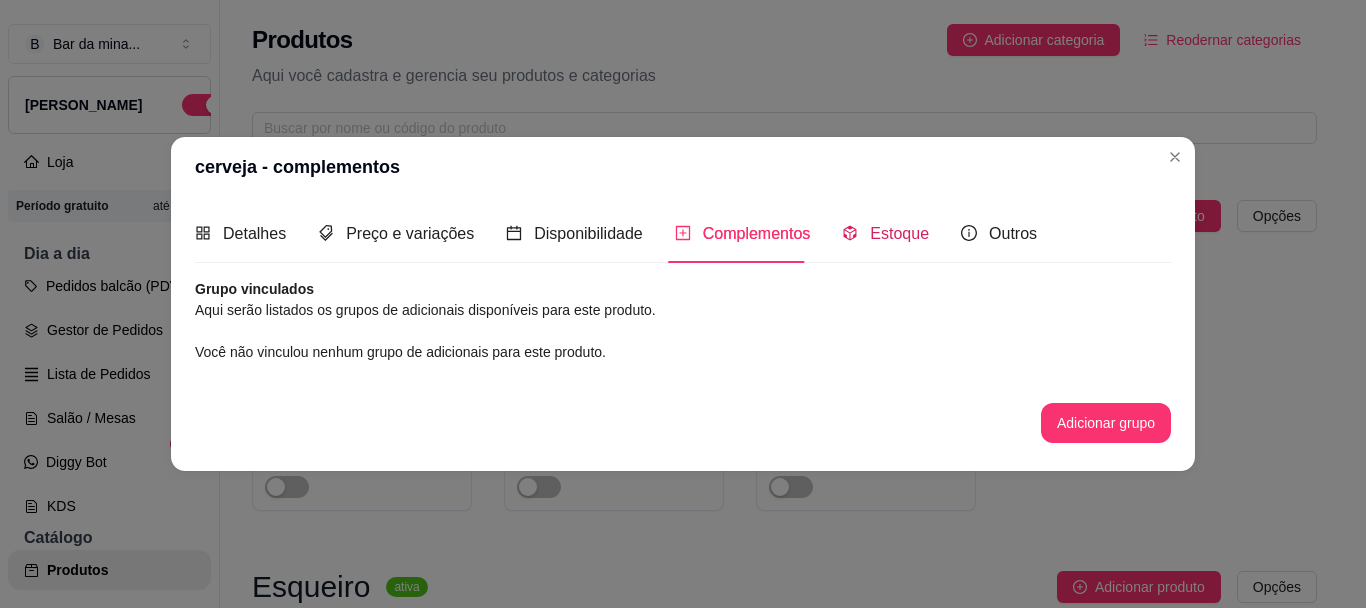 click on "Estoque" at bounding box center [899, 233] 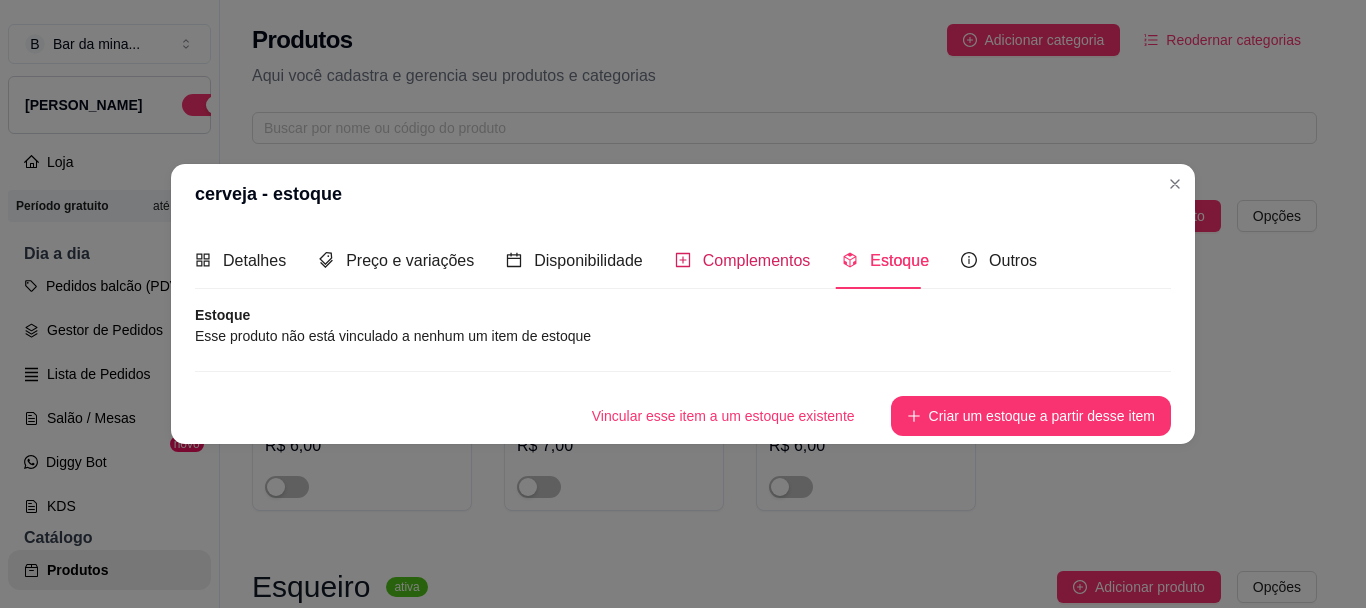 click on "Complementos" at bounding box center [757, 260] 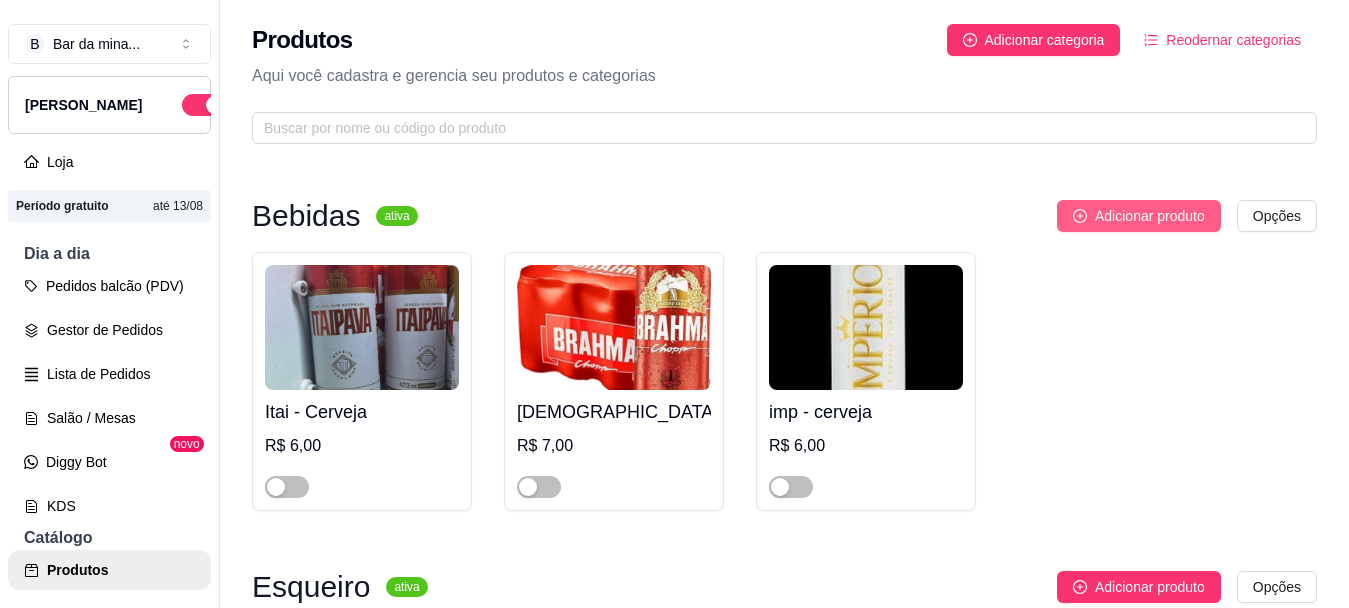 click on "Adicionar produto" at bounding box center [1139, 216] 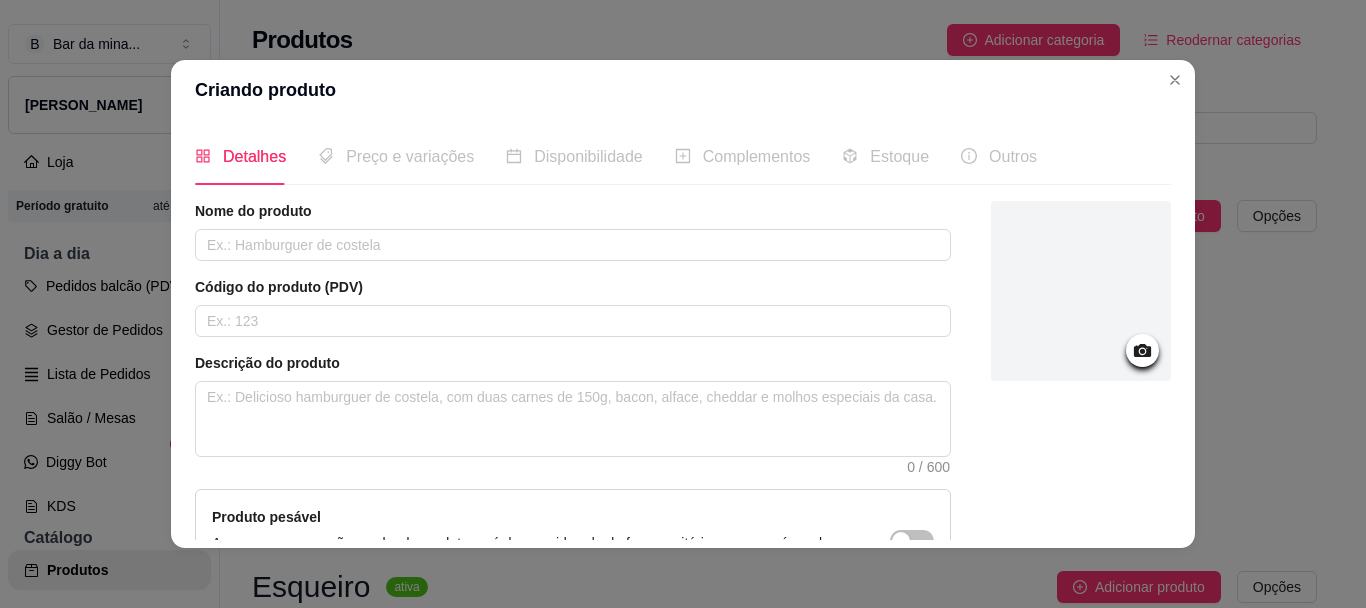 click 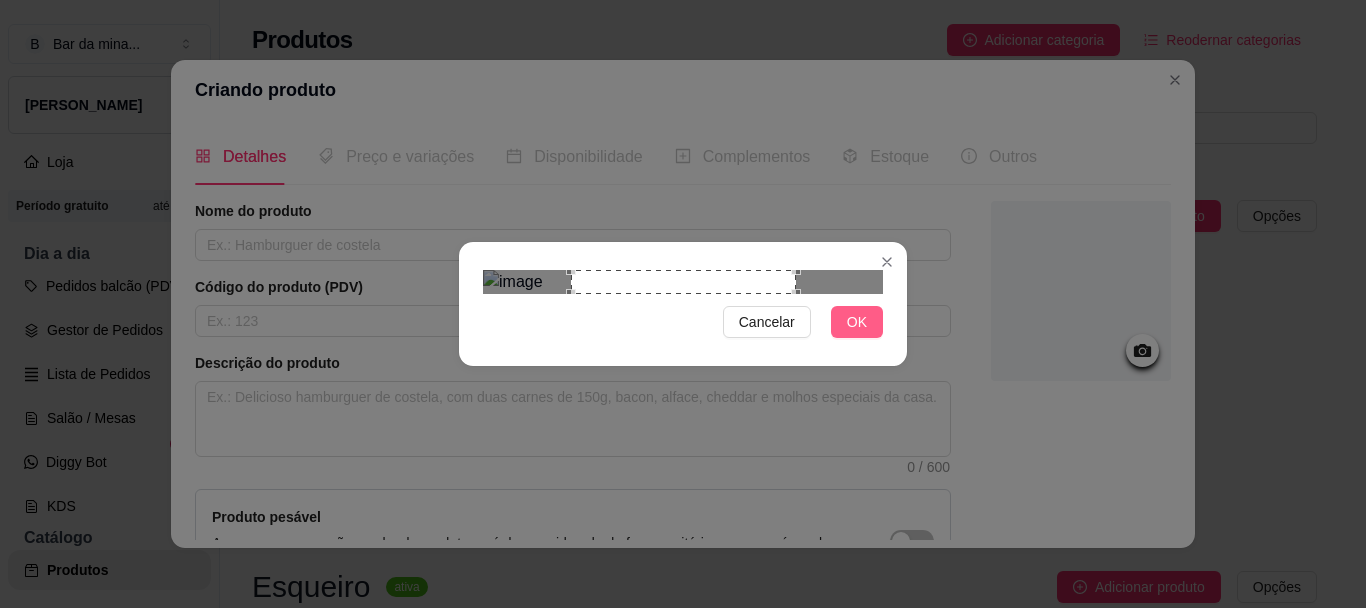click on "OK" at bounding box center [857, 322] 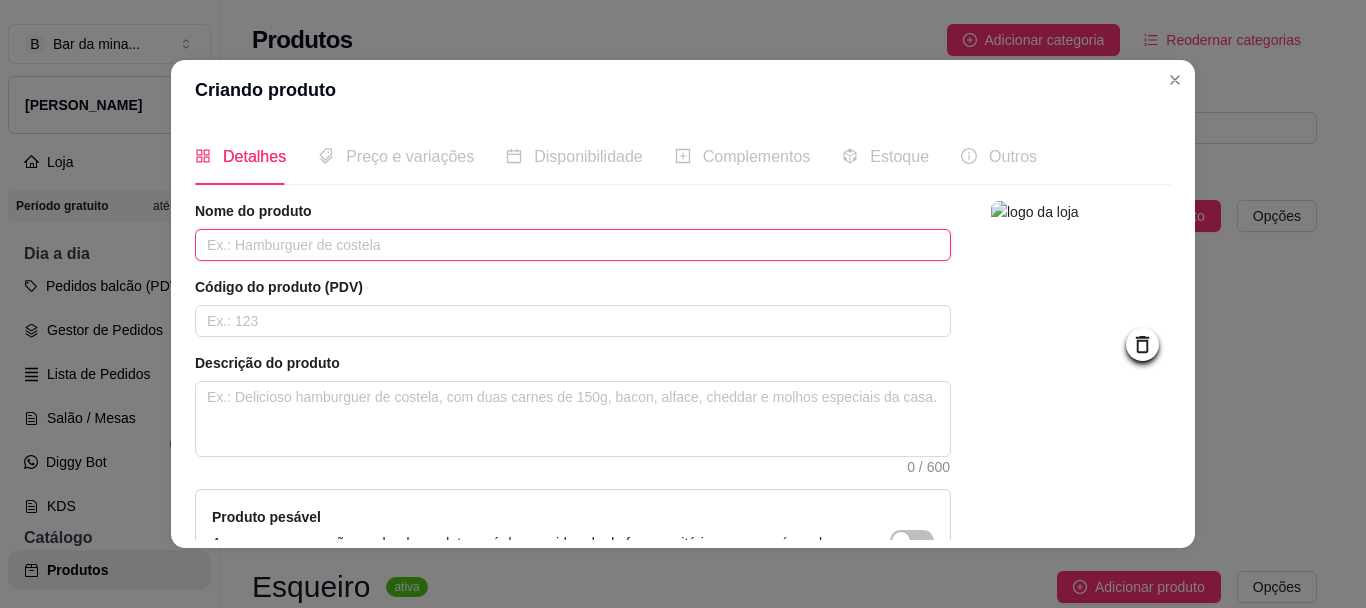click at bounding box center (573, 245) 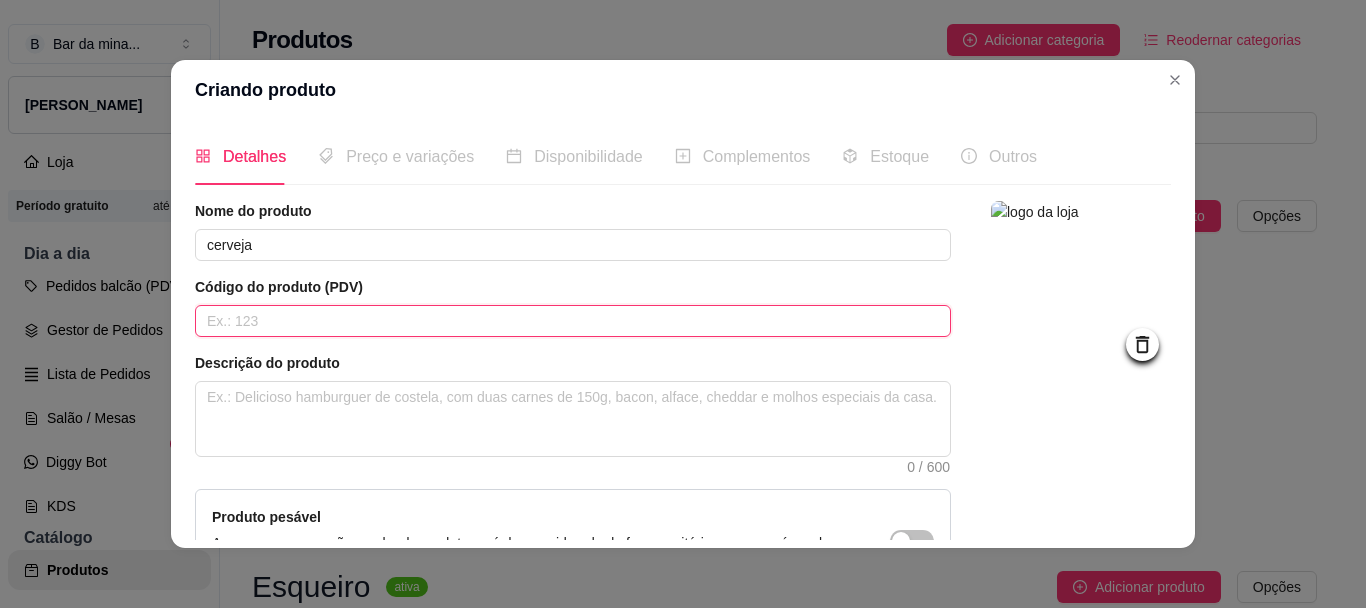 click at bounding box center [573, 321] 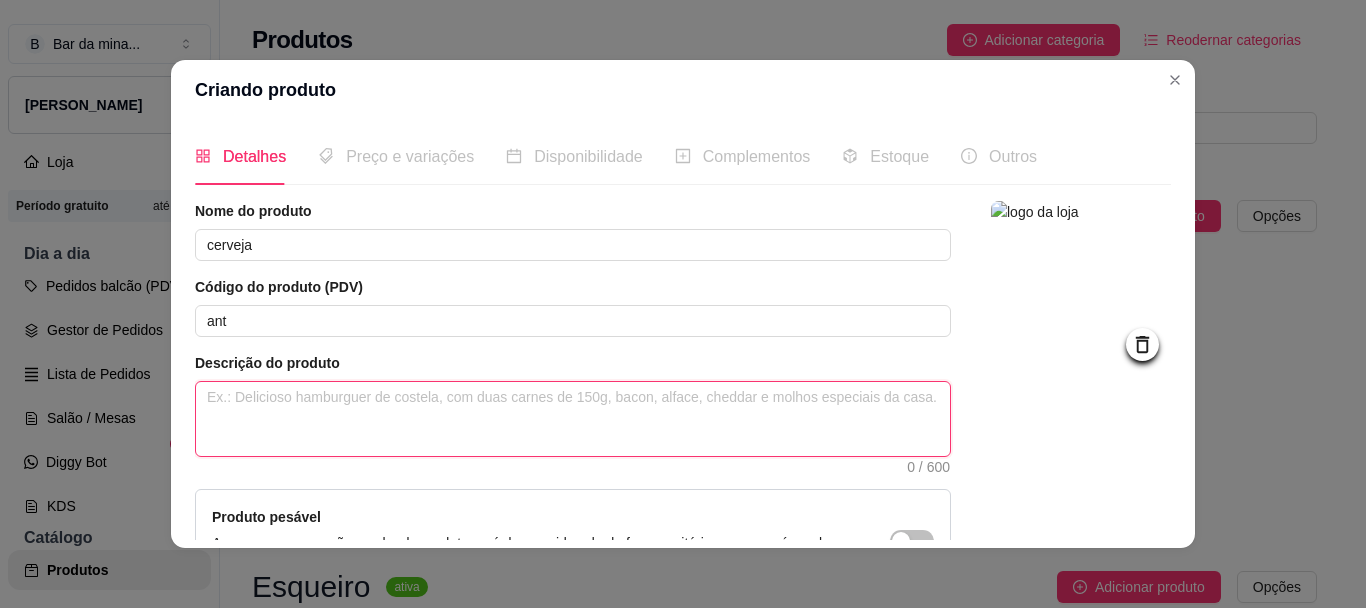 click at bounding box center (573, 419) 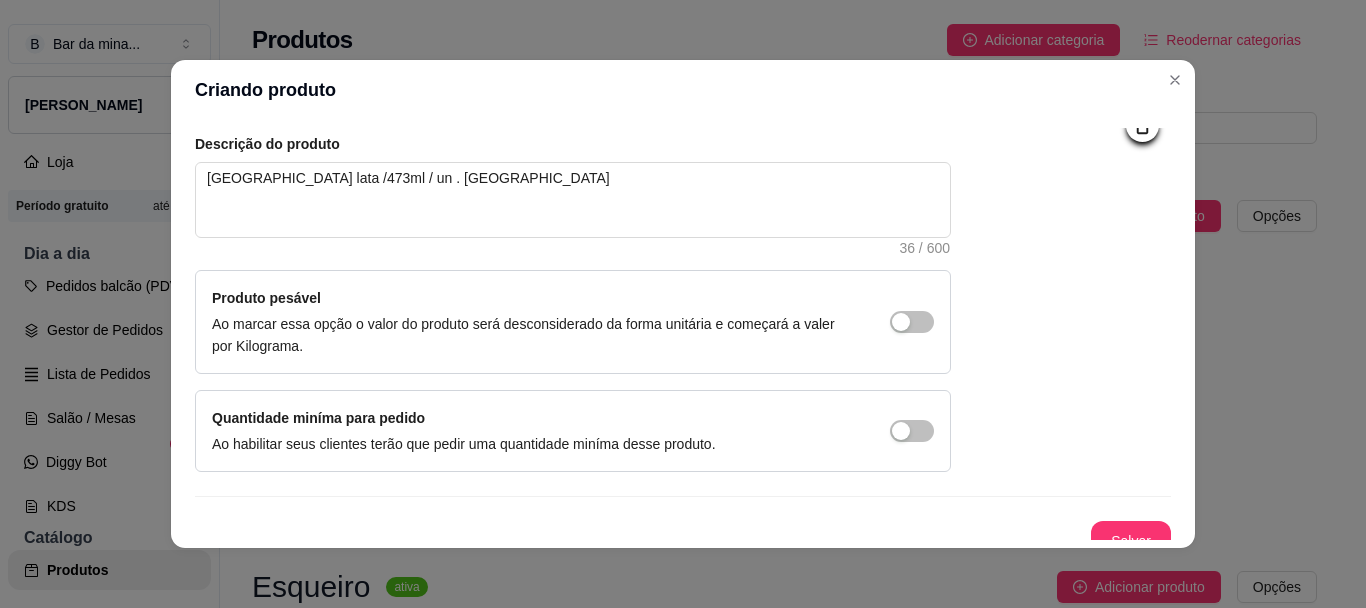 scroll, scrollTop: 240, scrollLeft: 0, axis: vertical 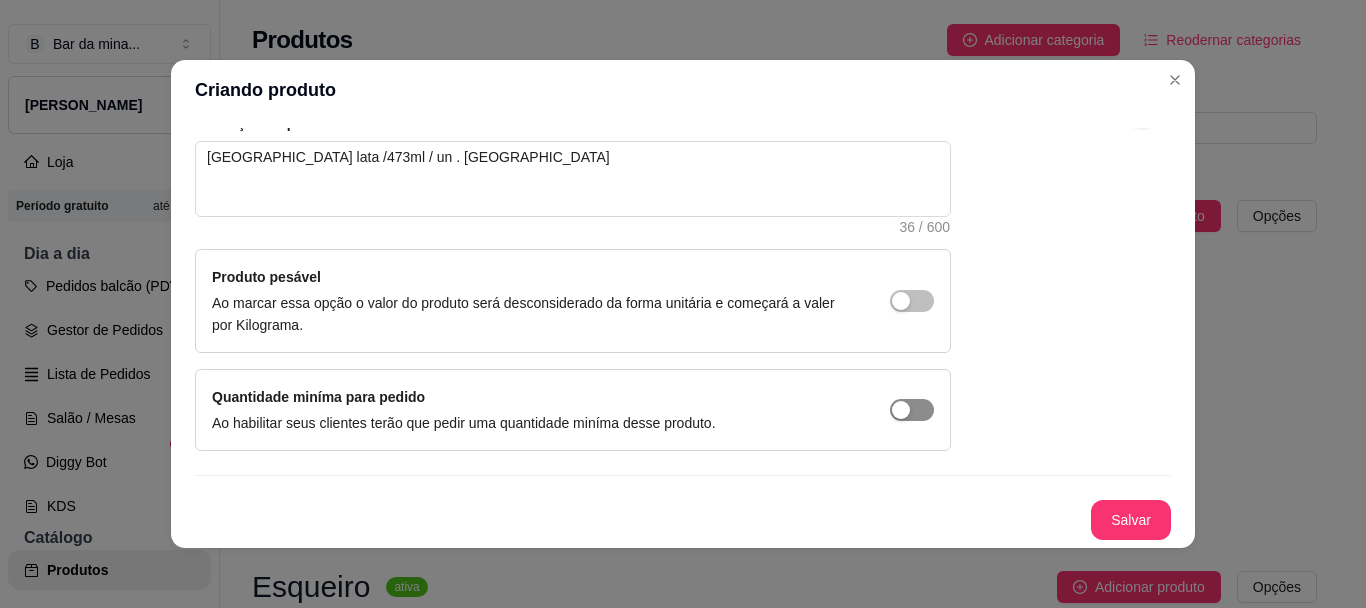 click at bounding box center (912, 301) 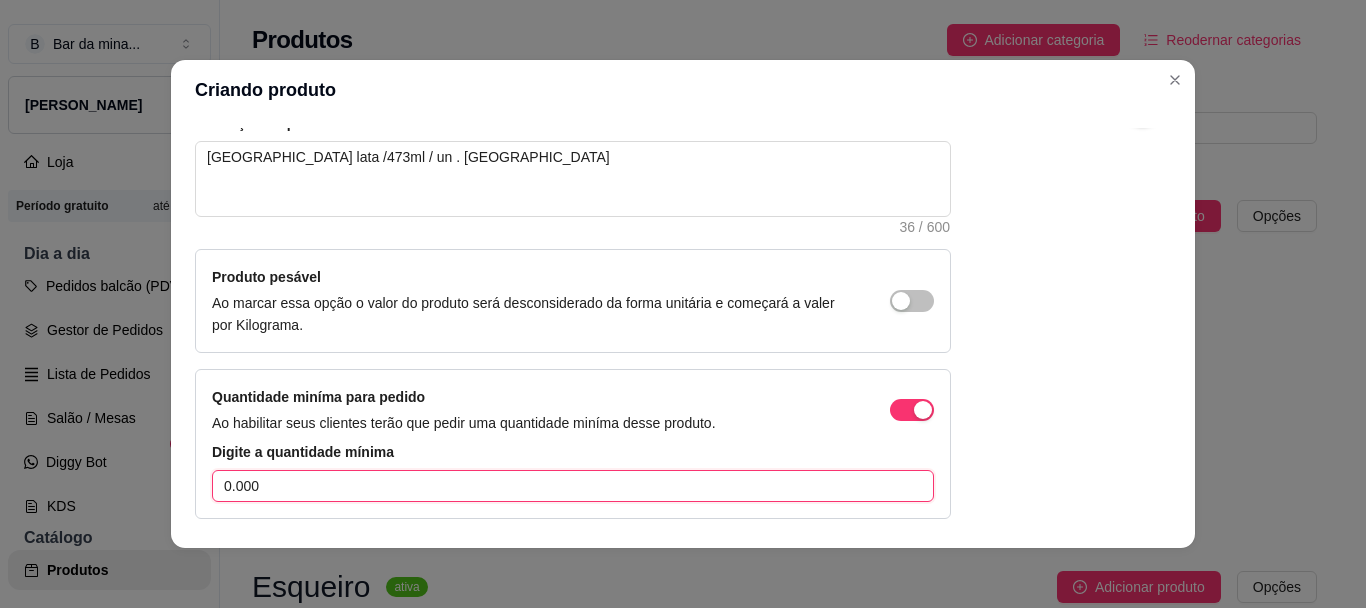 click on "0.000" at bounding box center [573, 486] 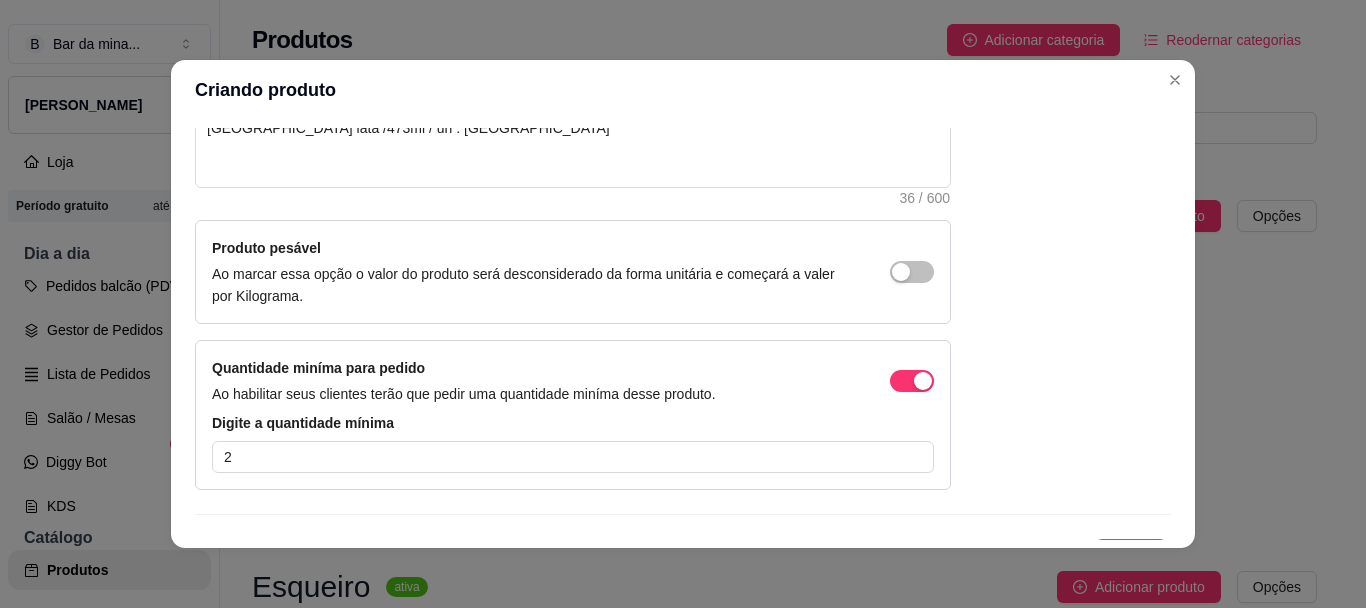 scroll, scrollTop: 308, scrollLeft: 0, axis: vertical 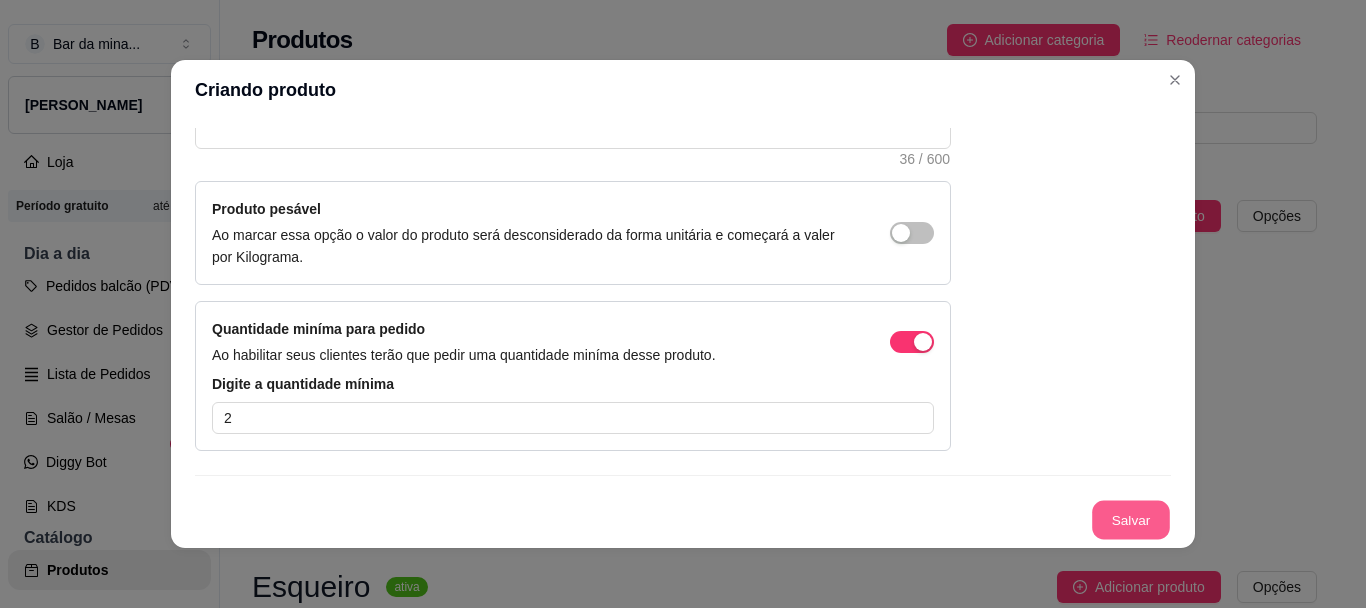 click on "Salvar" at bounding box center (1131, 520) 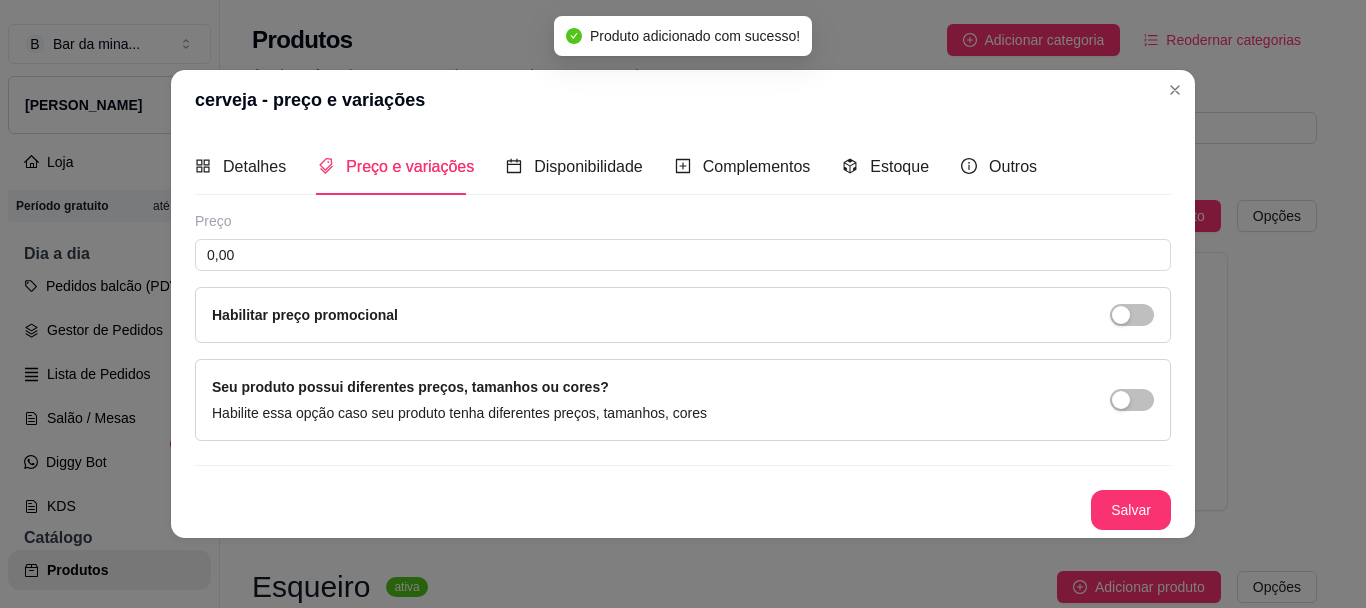 scroll, scrollTop: 0, scrollLeft: 0, axis: both 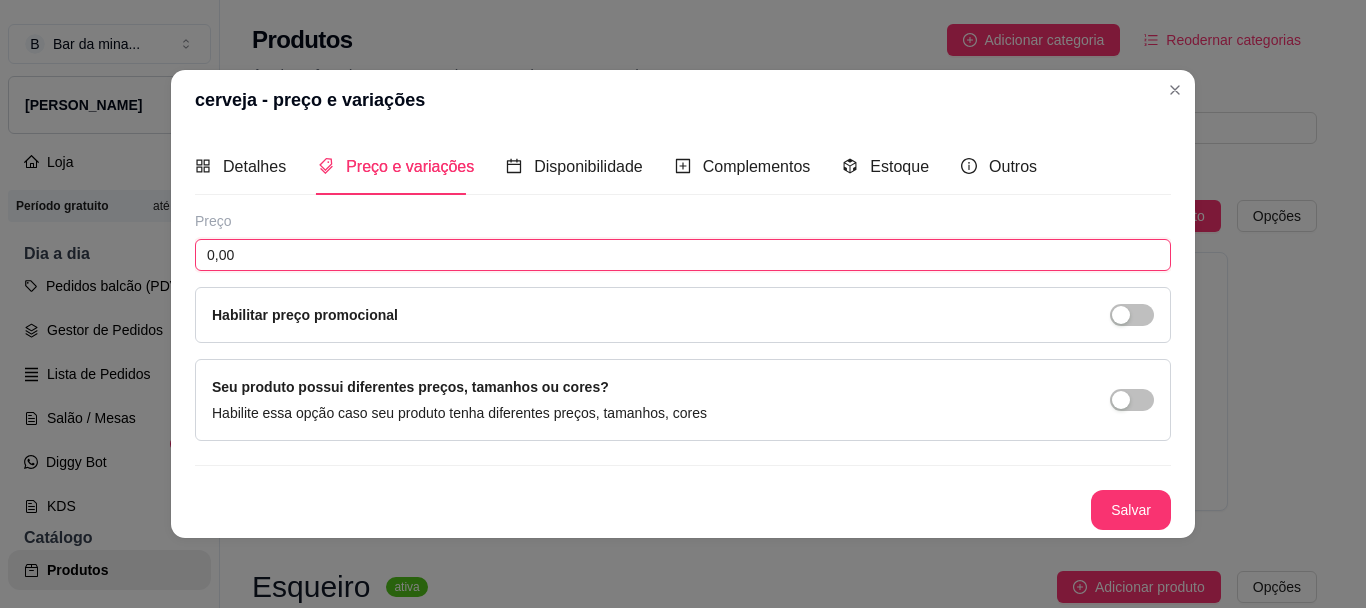 click on "0,00" at bounding box center [683, 255] 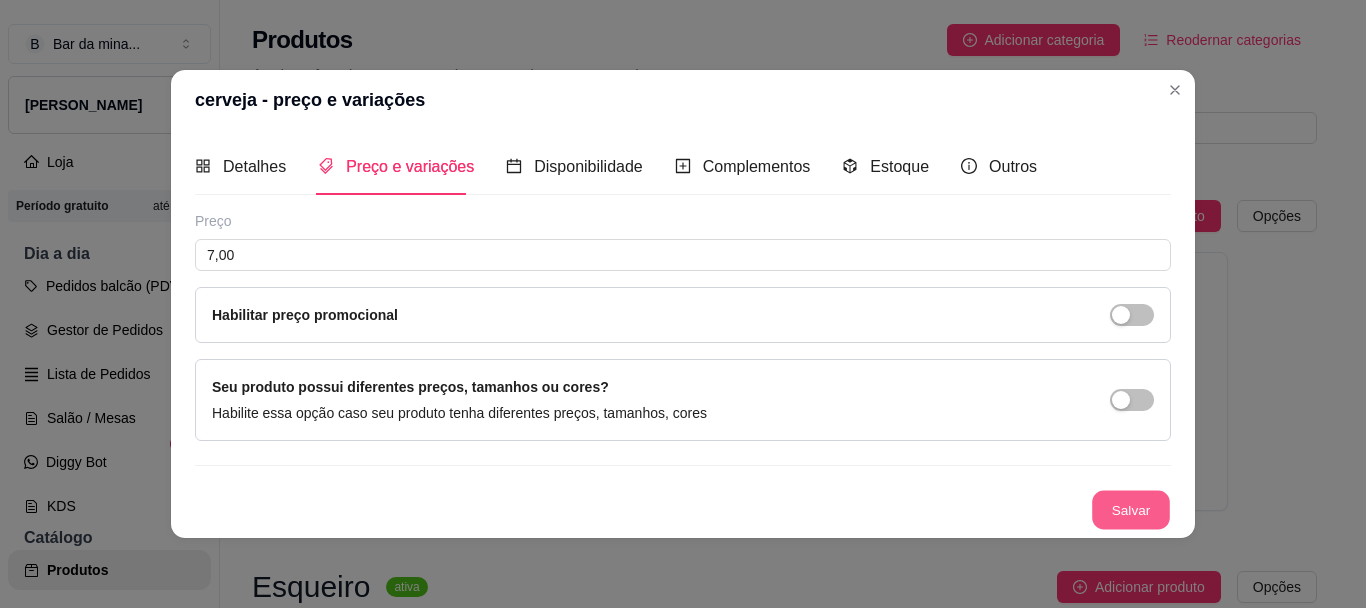 click on "Salvar" at bounding box center (1131, 510) 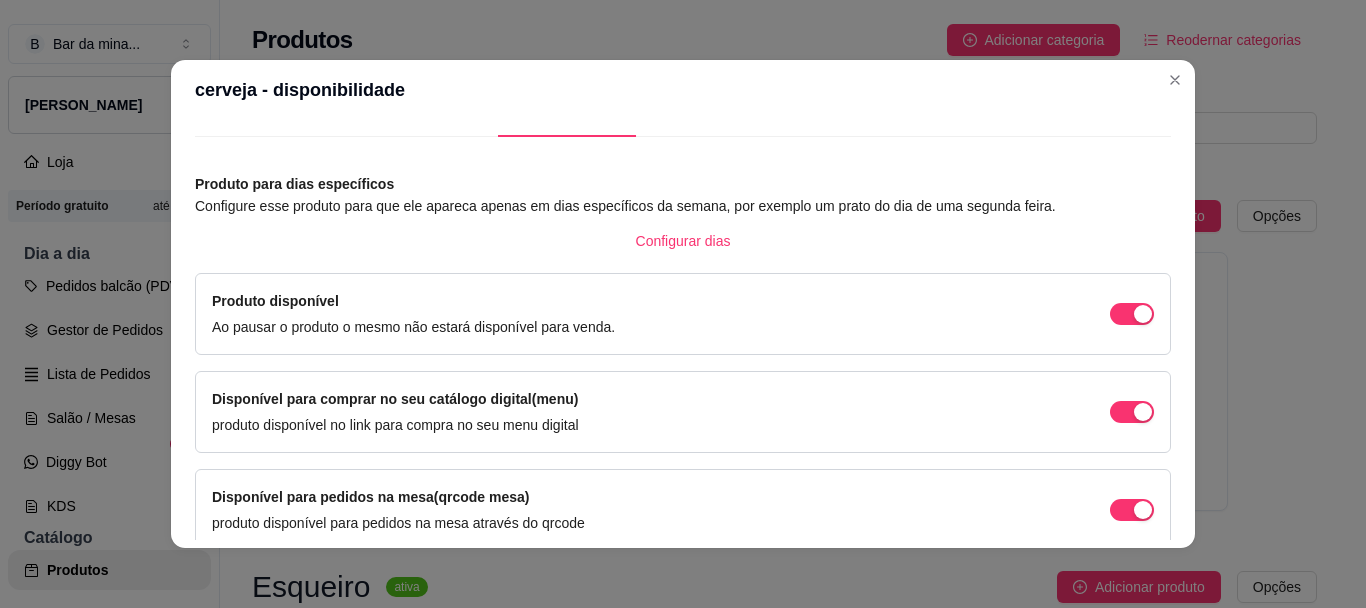 scroll, scrollTop: 205, scrollLeft: 0, axis: vertical 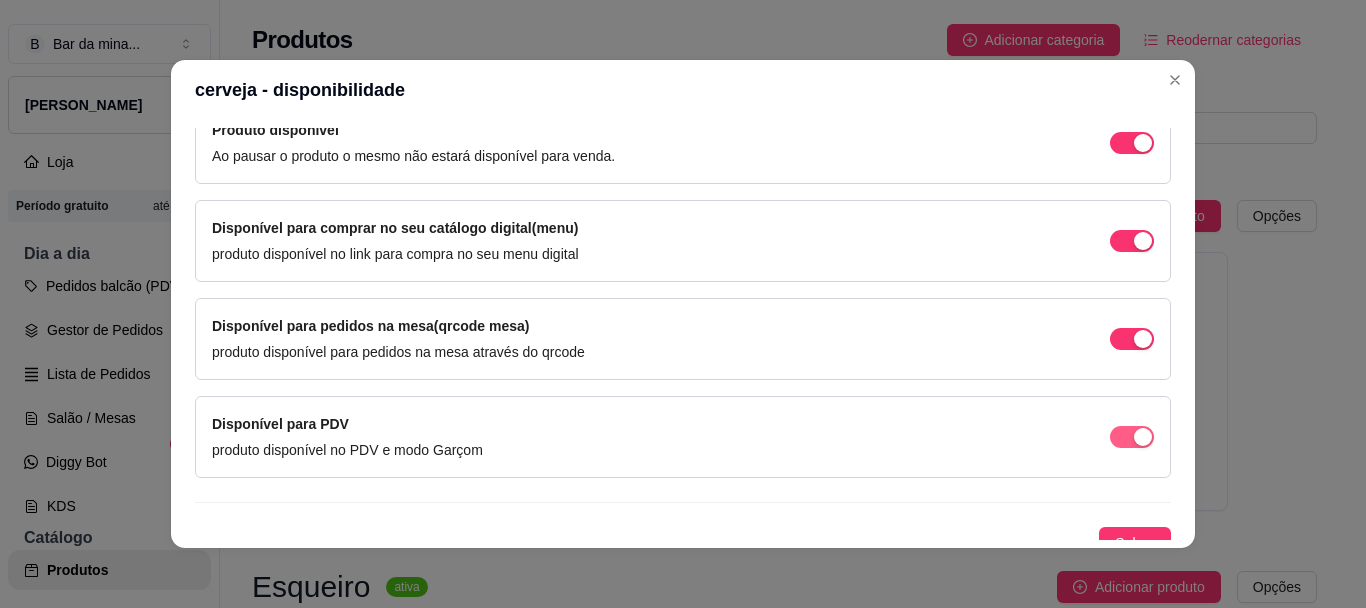 click at bounding box center (1143, 143) 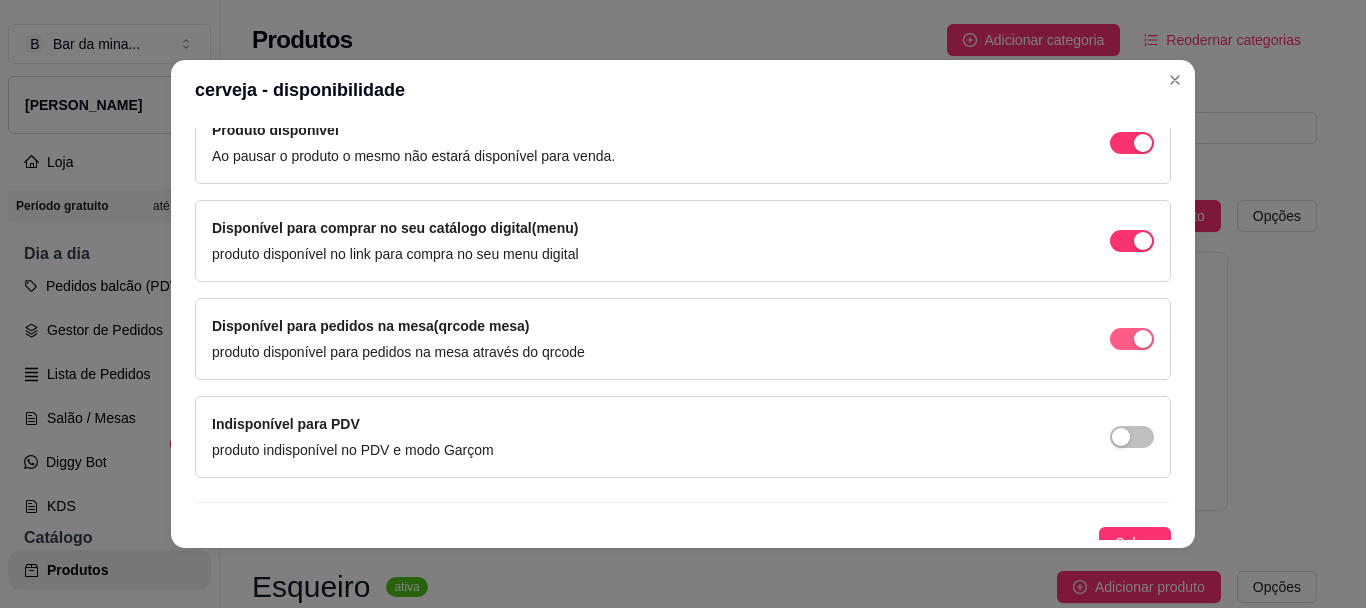 click at bounding box center (1143, 143) 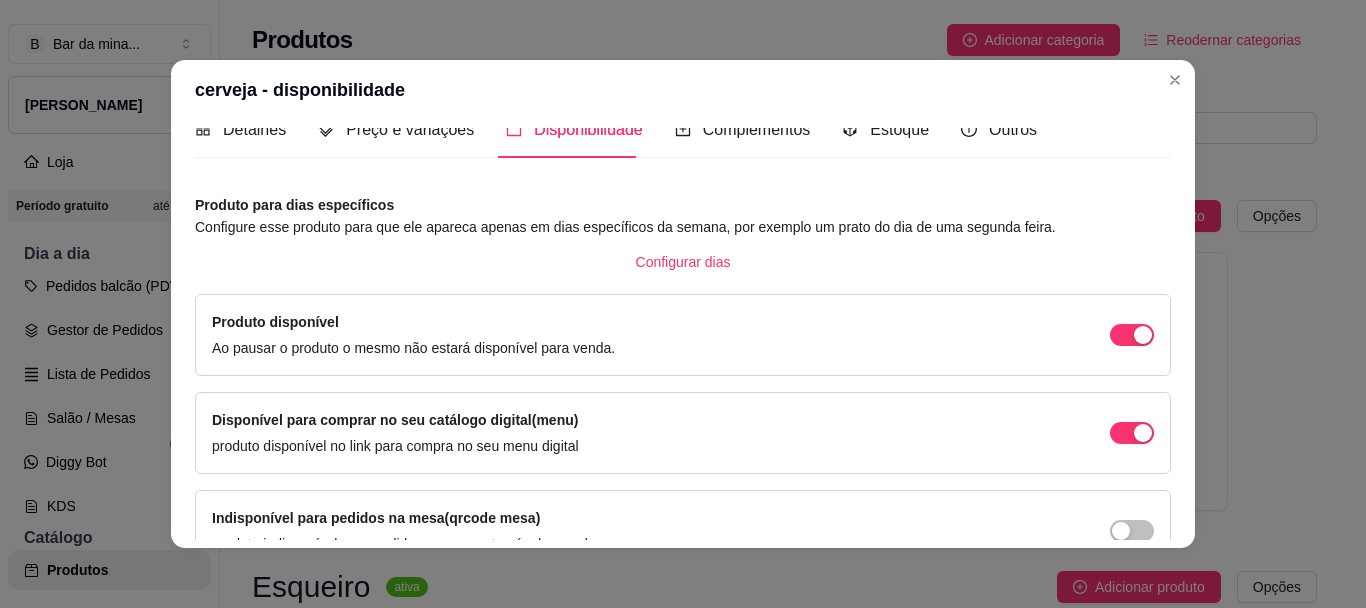 scroll, scrollTop: 0, scrollLeft: 0, axis: both 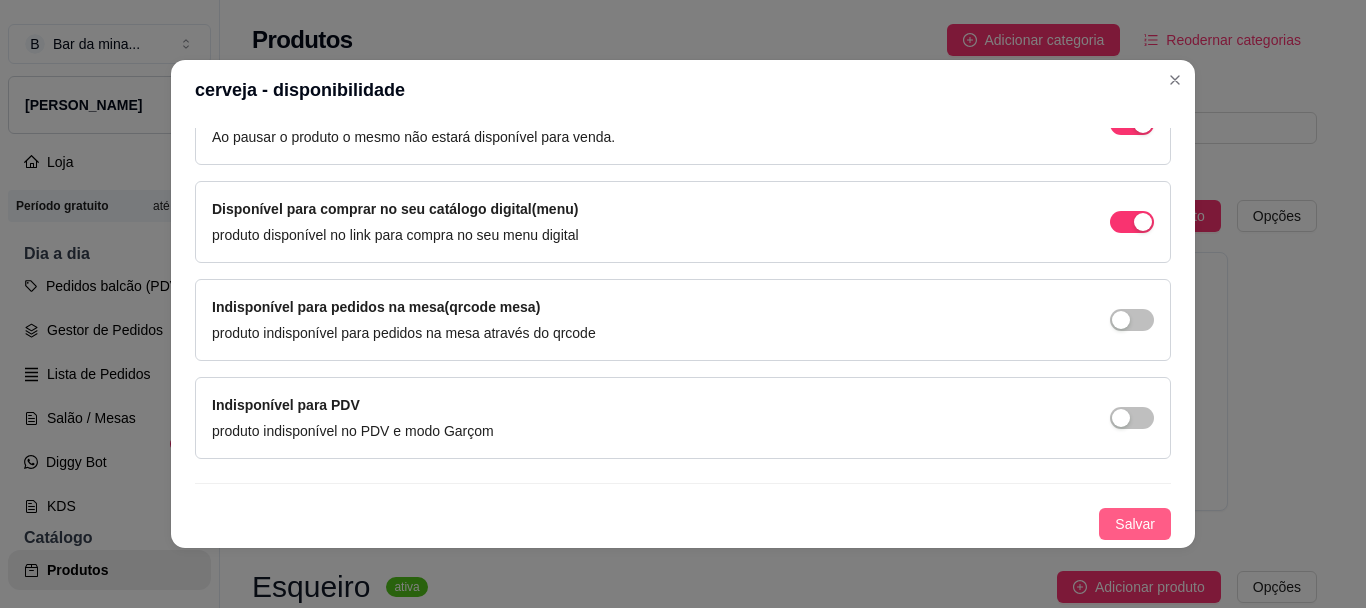 click on "Salvar" at bounding box center [1135, 524] 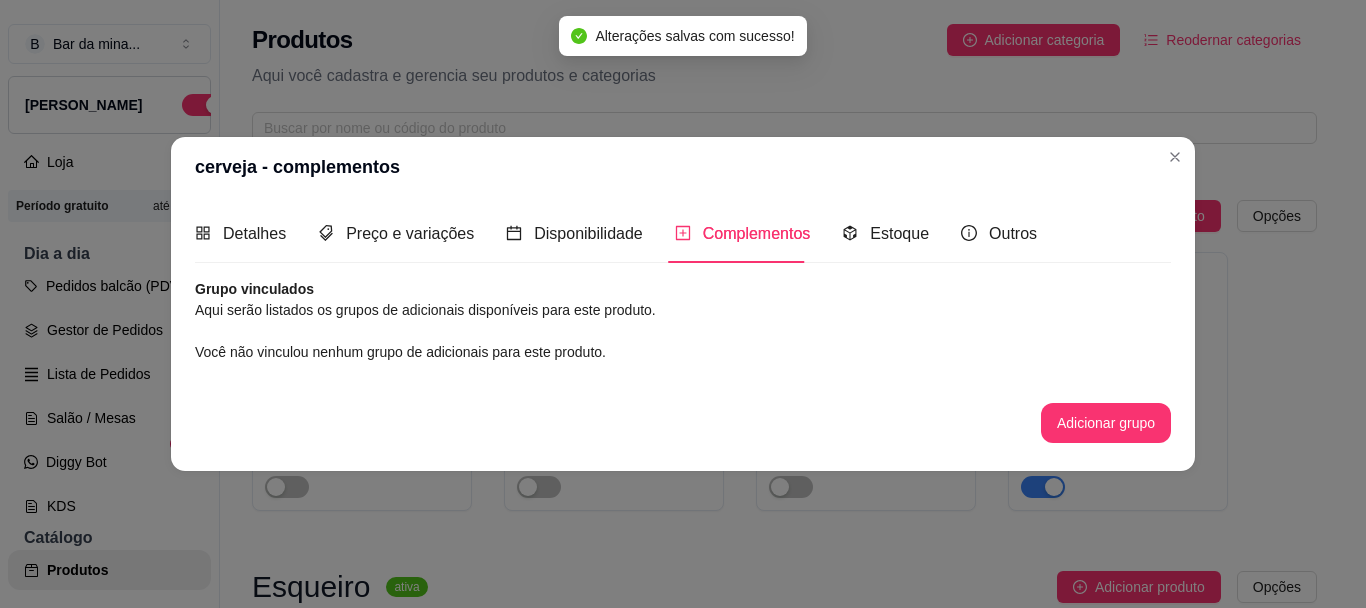 scroll, scrollTop: 0, scrollLeft: 0, axis: both 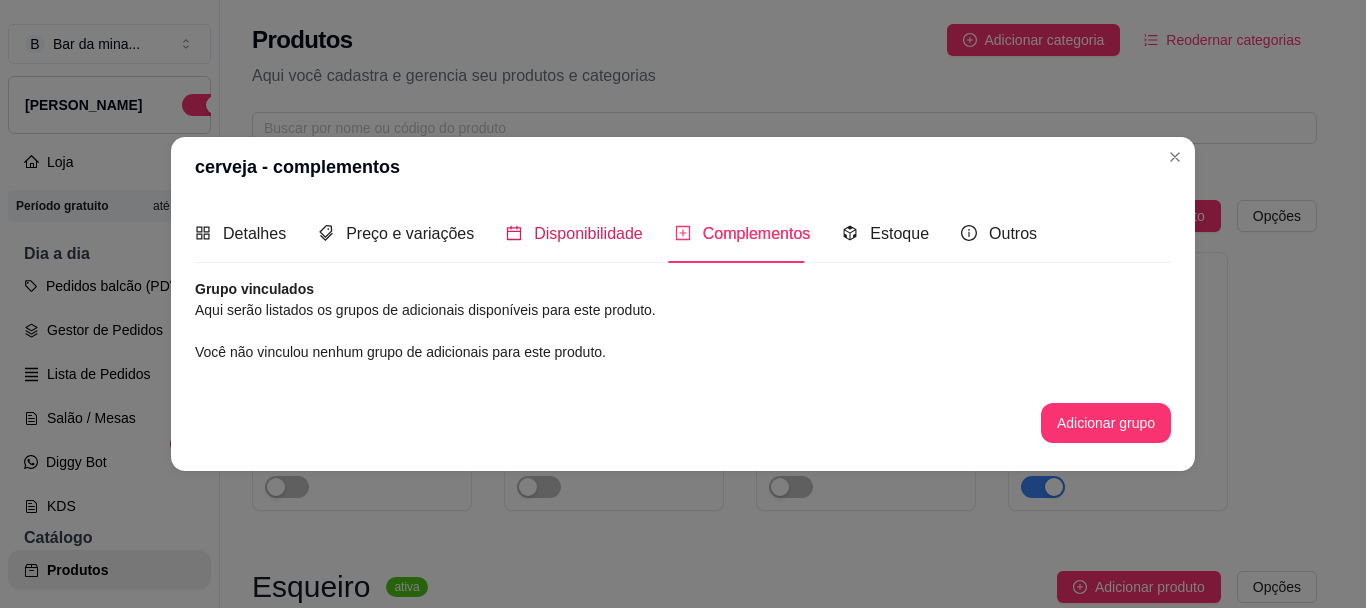 click on "Disponibilidade" at bounding box center (588, 233) 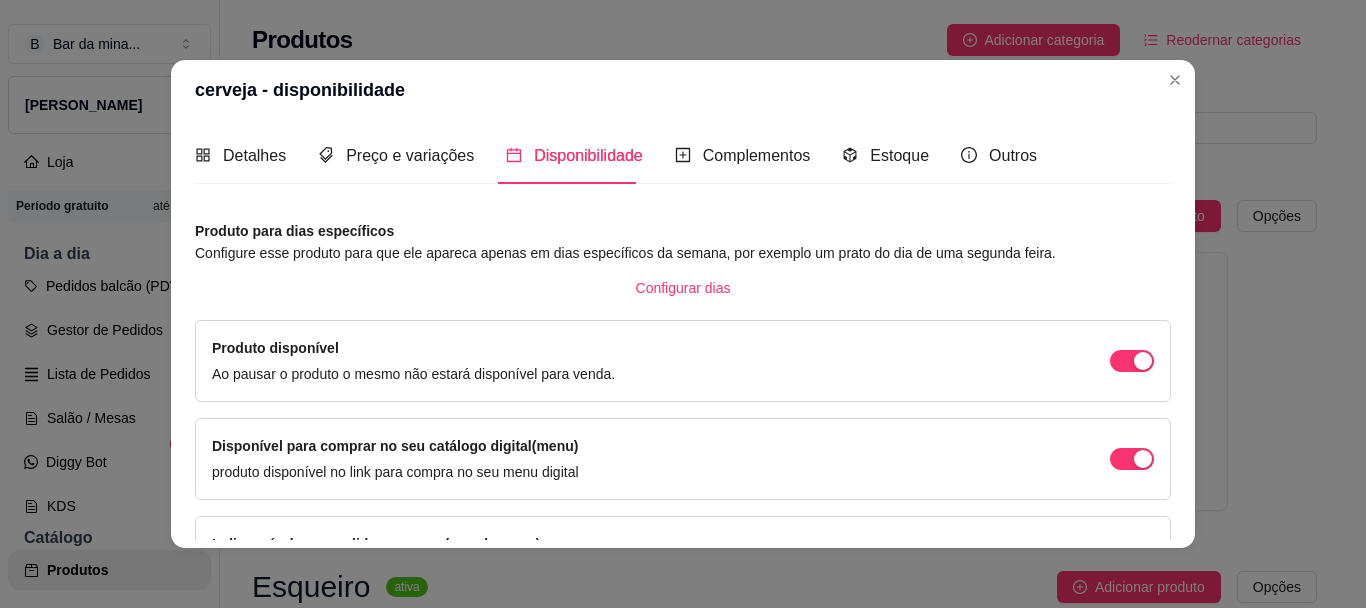 scroll, scrollTop: 0, scrollLeft: 0, axis: both 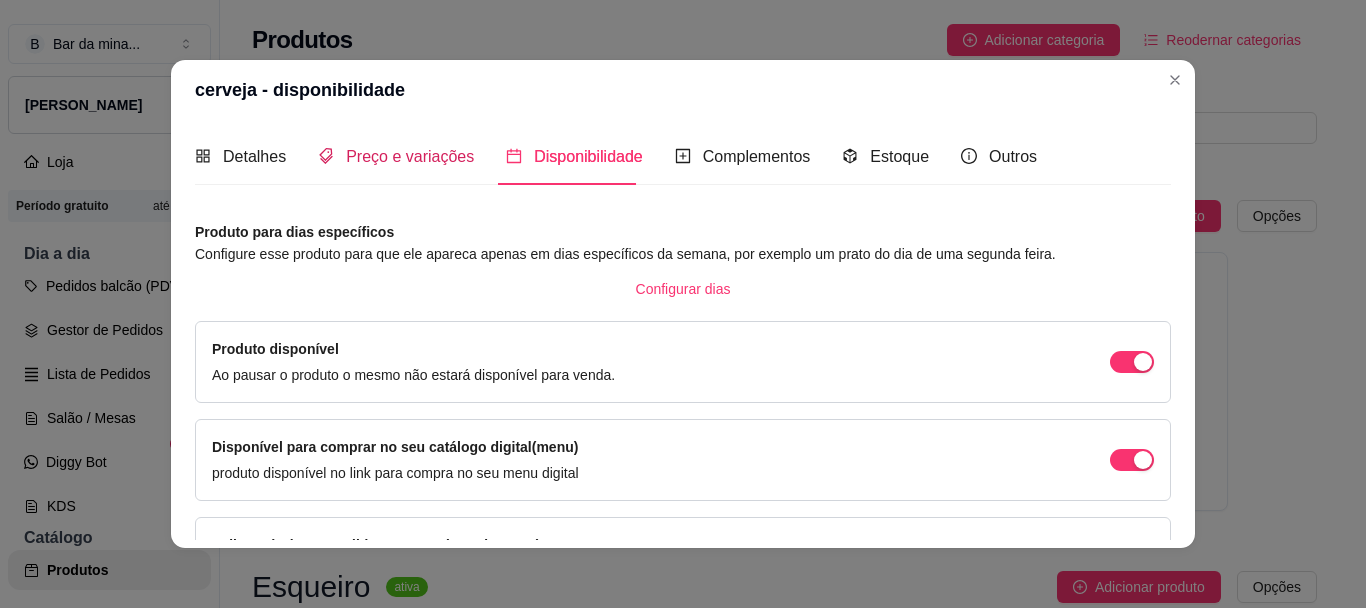 click on "Preço e variações" at bounding box center [410, 156] 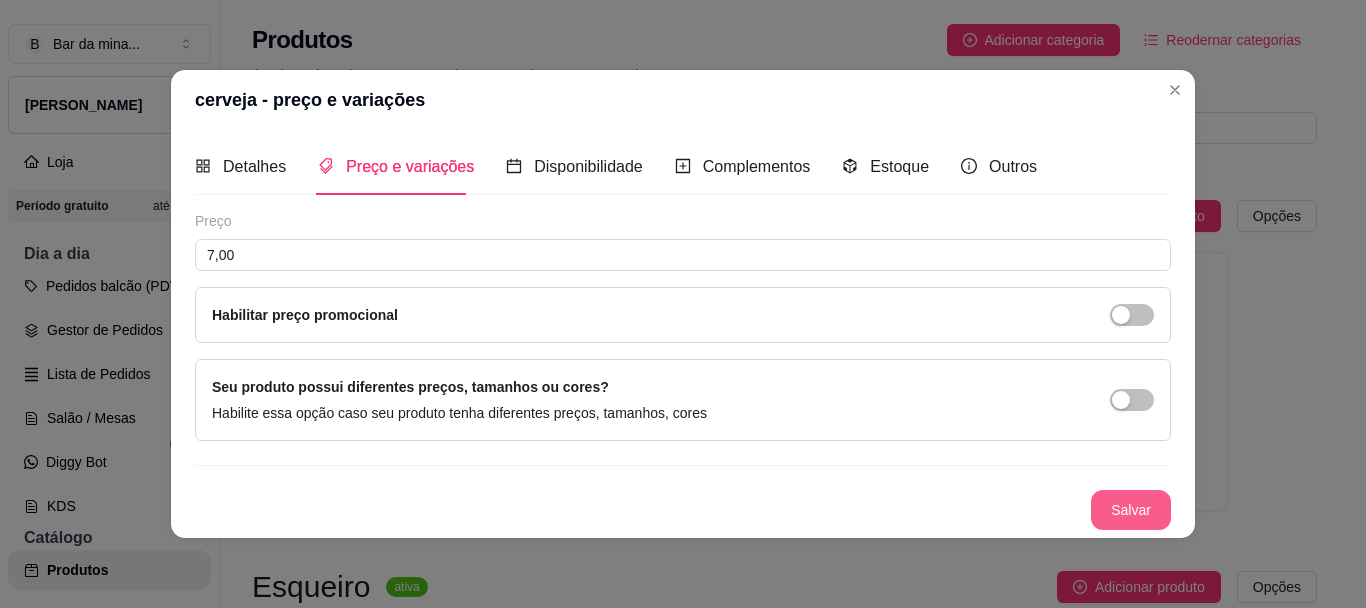 click on "Salvar" at bounding box center (1131, 510) 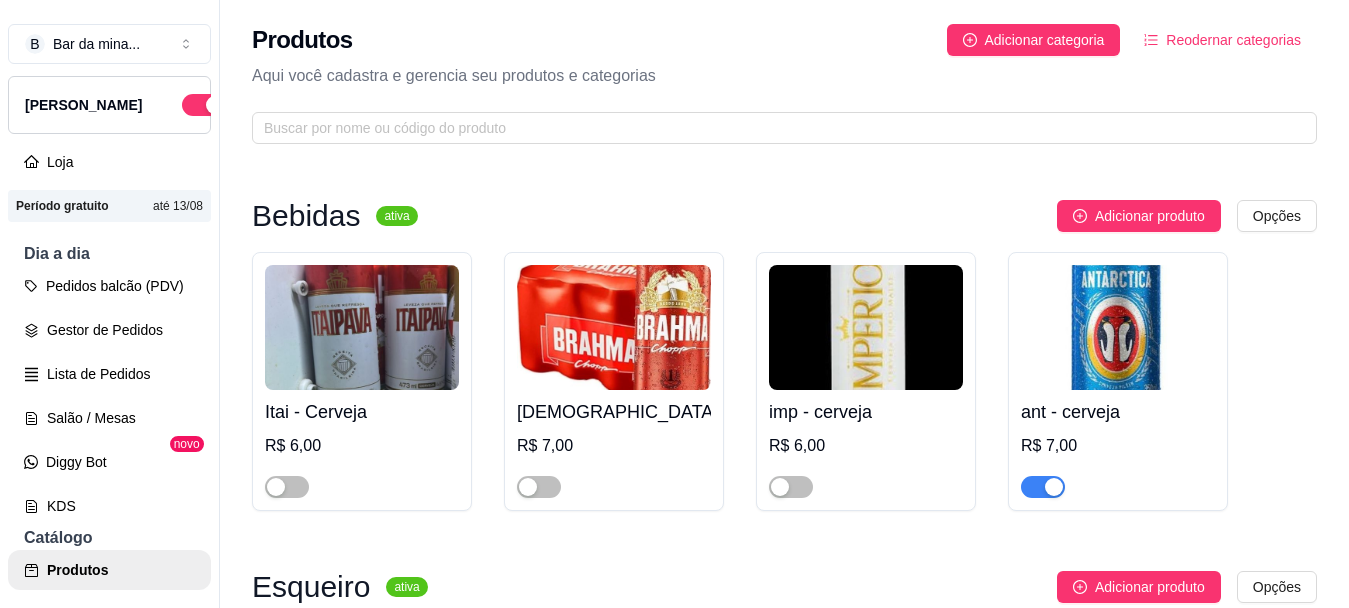 click at bounding box center (1054, 487) 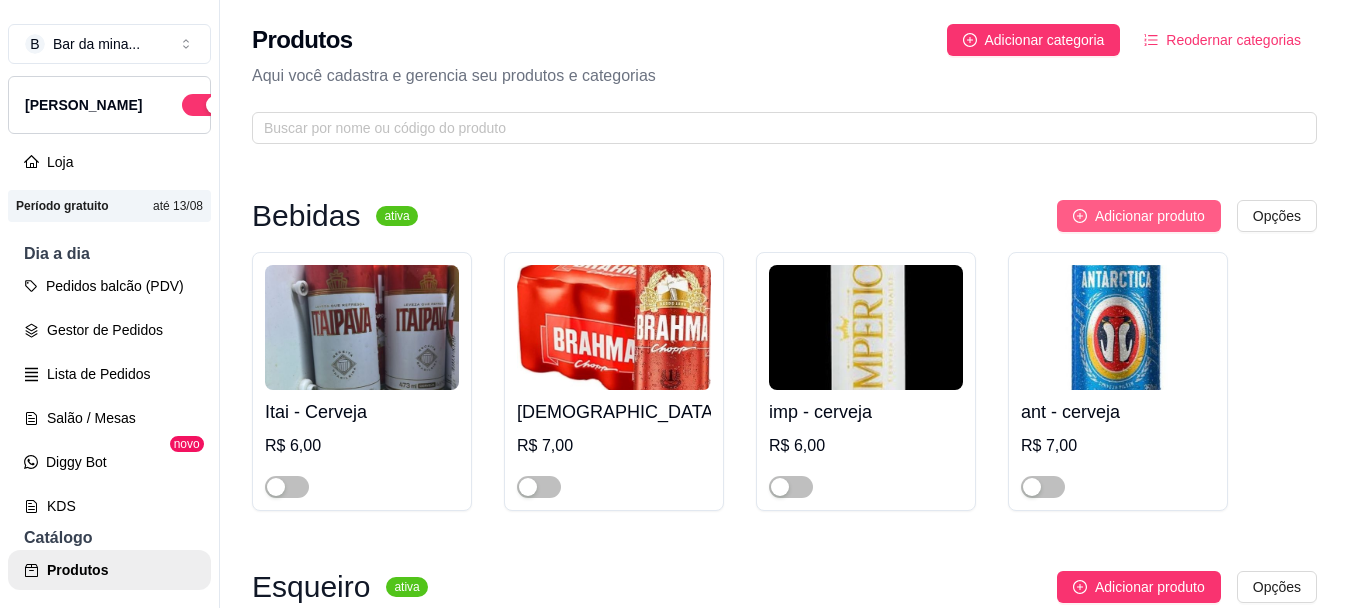click on "Adicionar produto" at bounding box center [1150, 216] 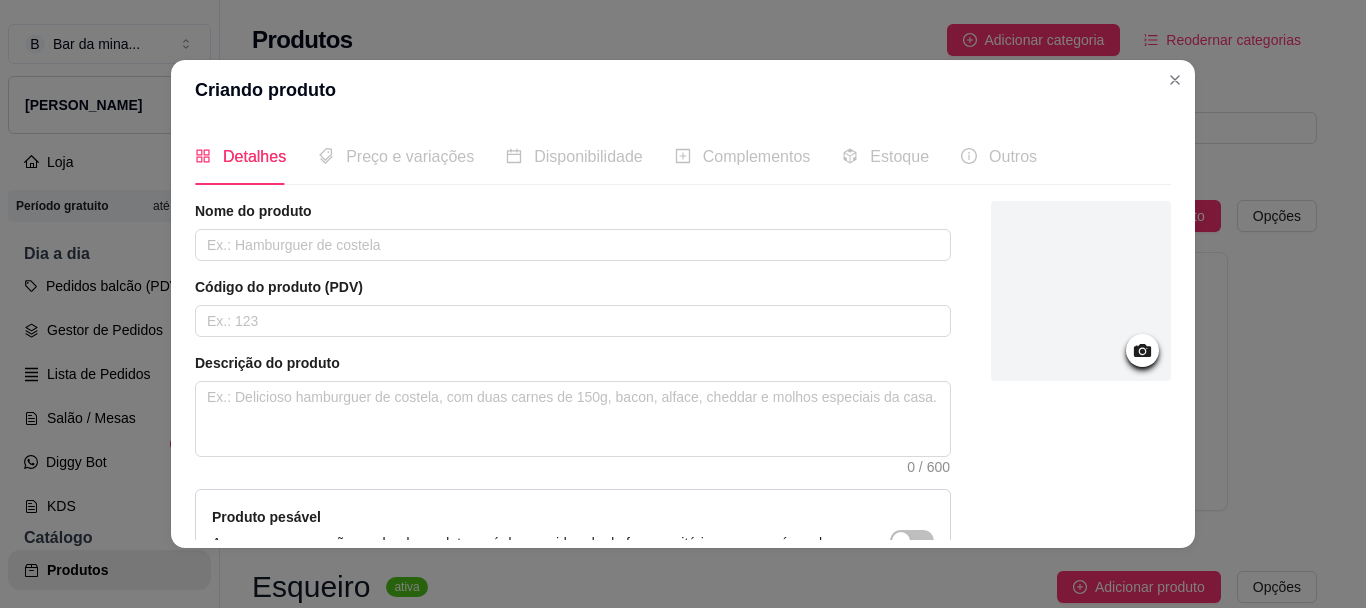 click 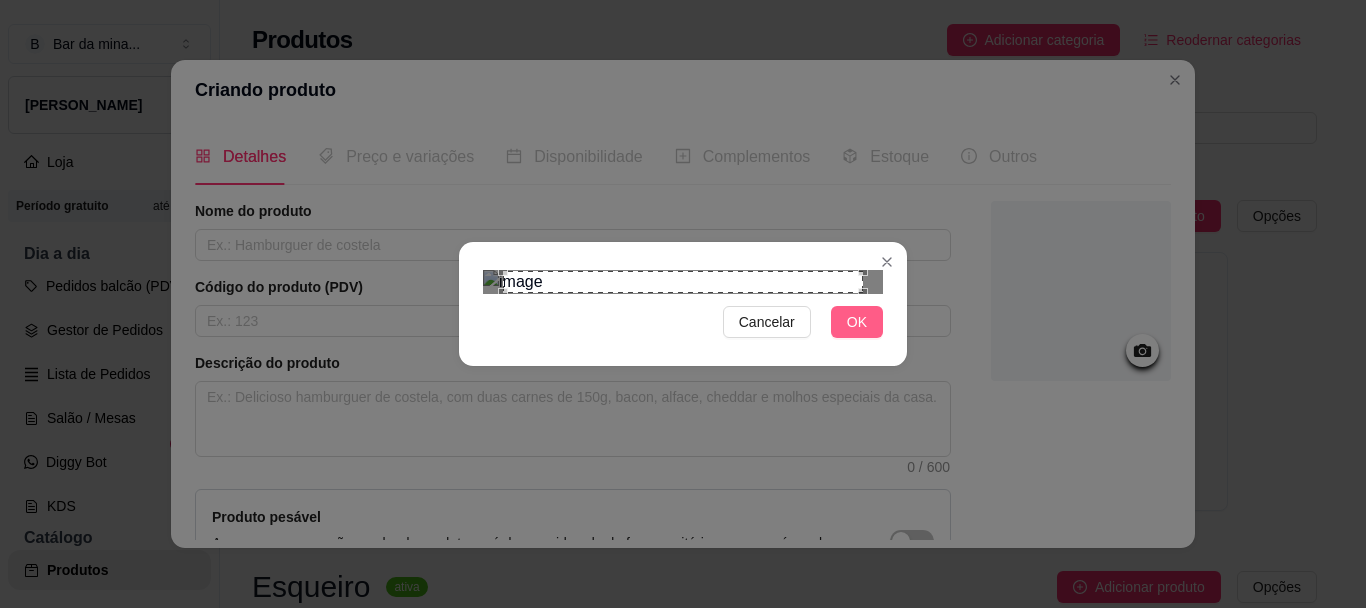 click on "OK" at bounding box center [857, 322] 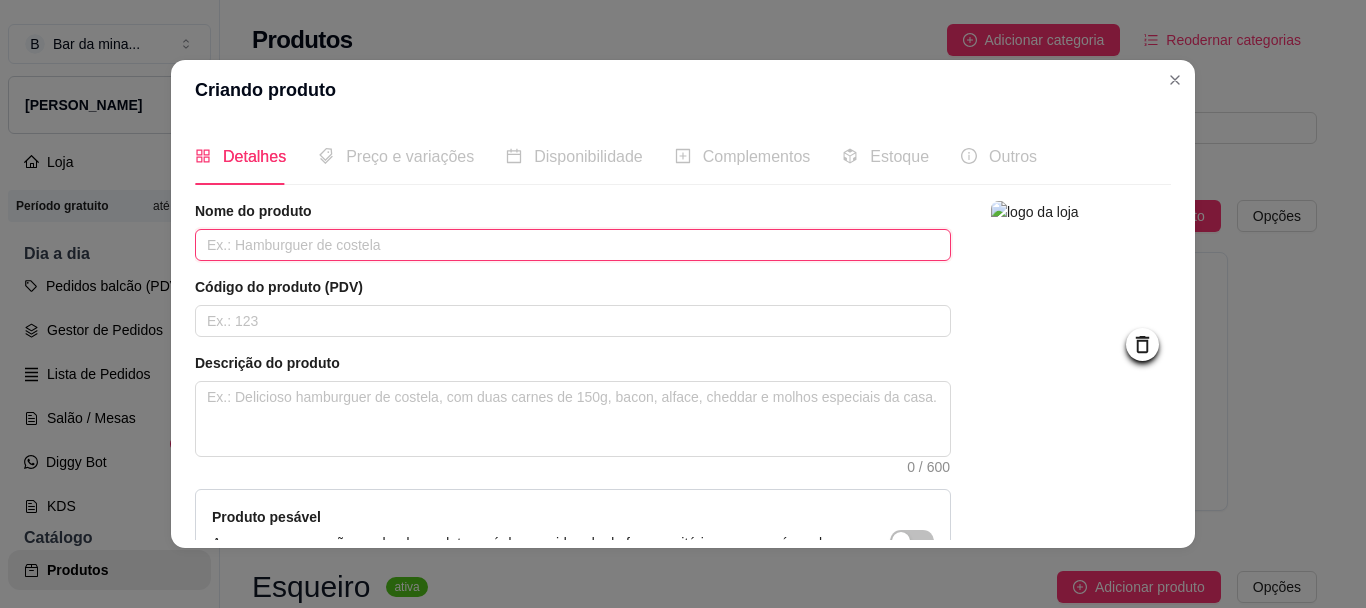 click at bounding box center [573, 245] 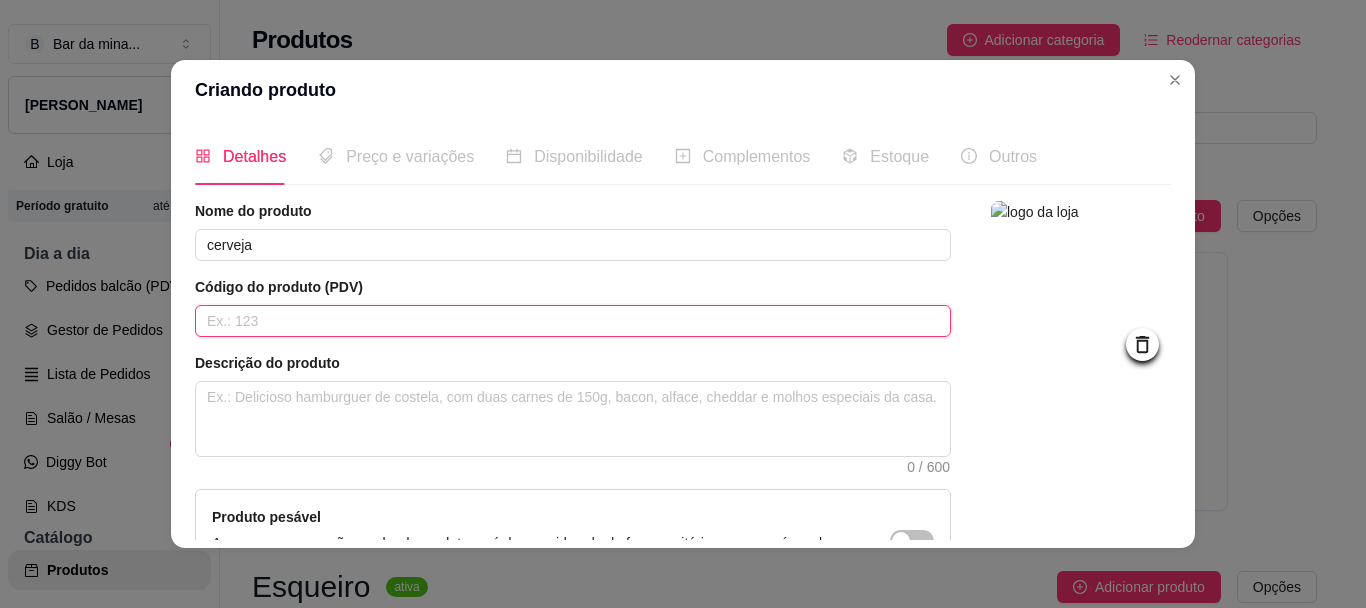 click at bounding box center (573, 321) 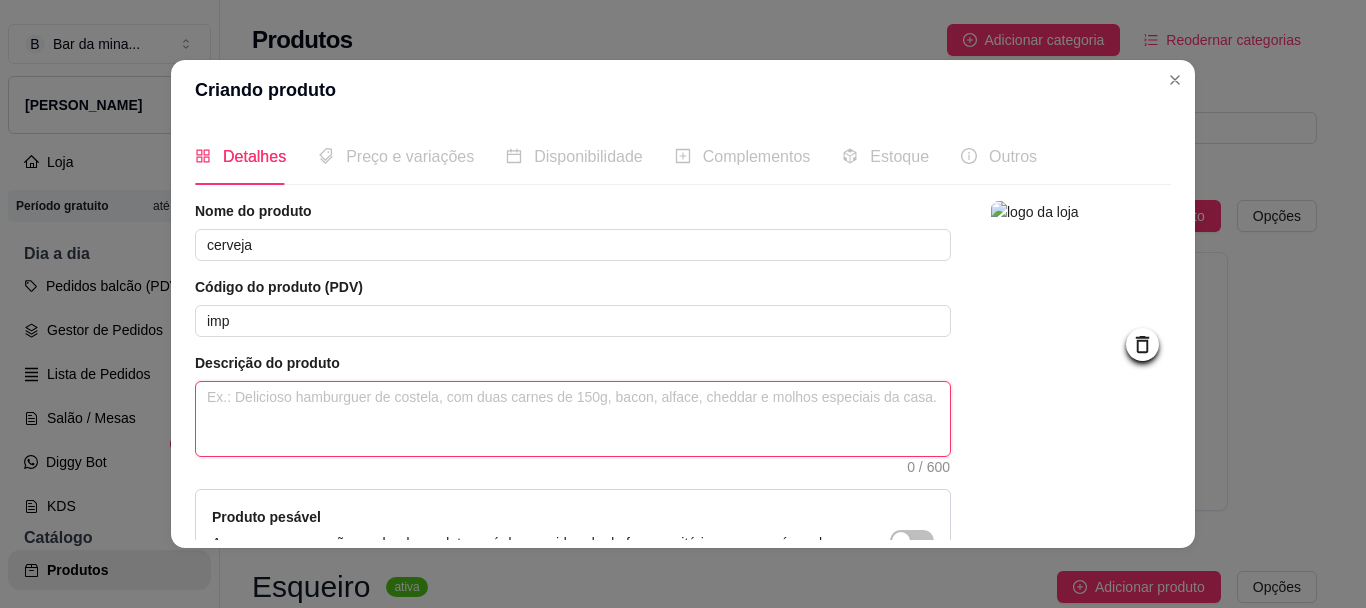 click at bounding box center (573, 419) 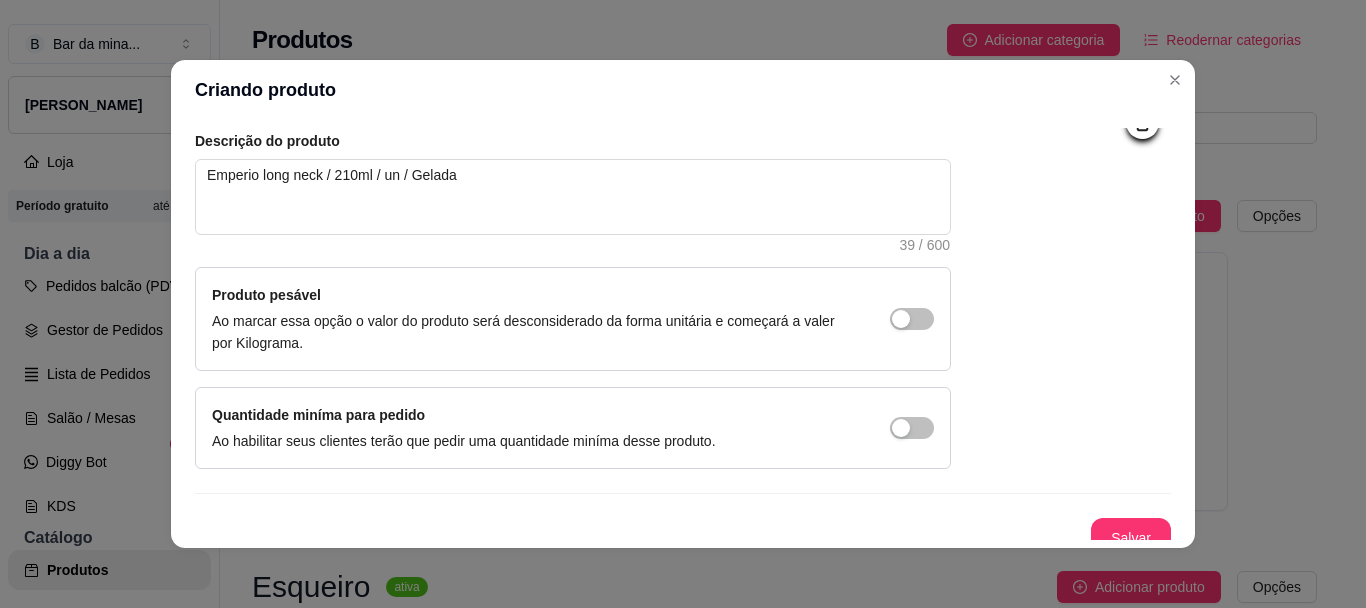scroll, scrollTop: 240, scrollLeft: 0, axis: vertical 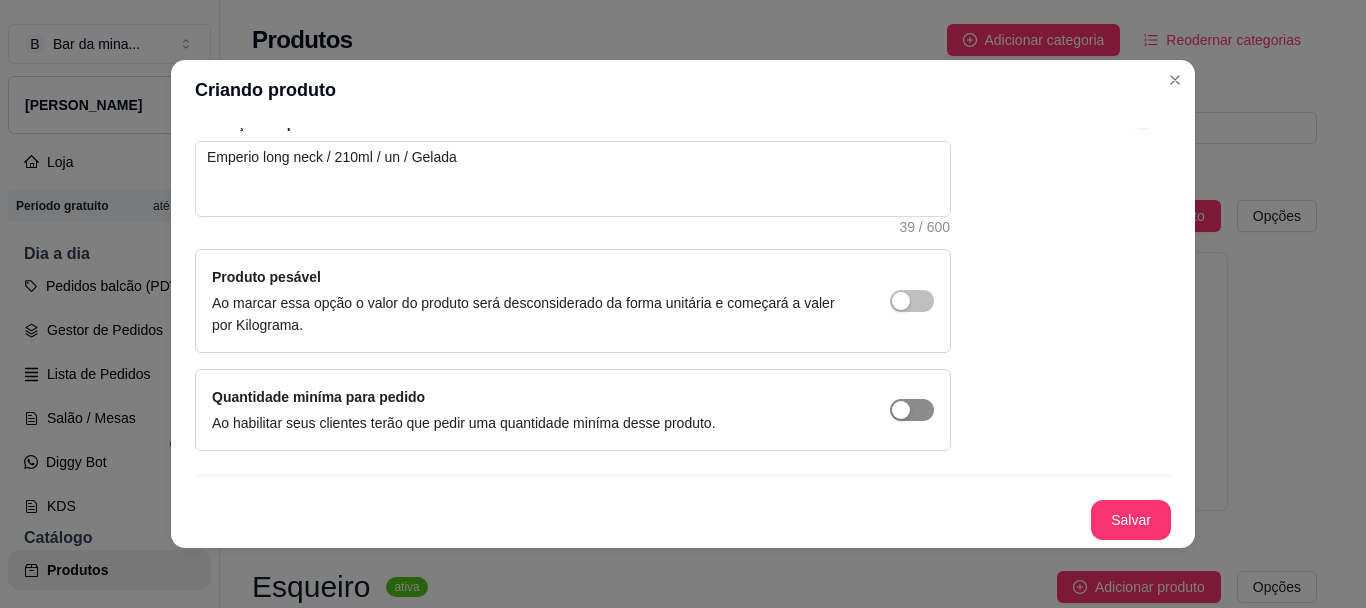 click at bounding box center (912, 301) 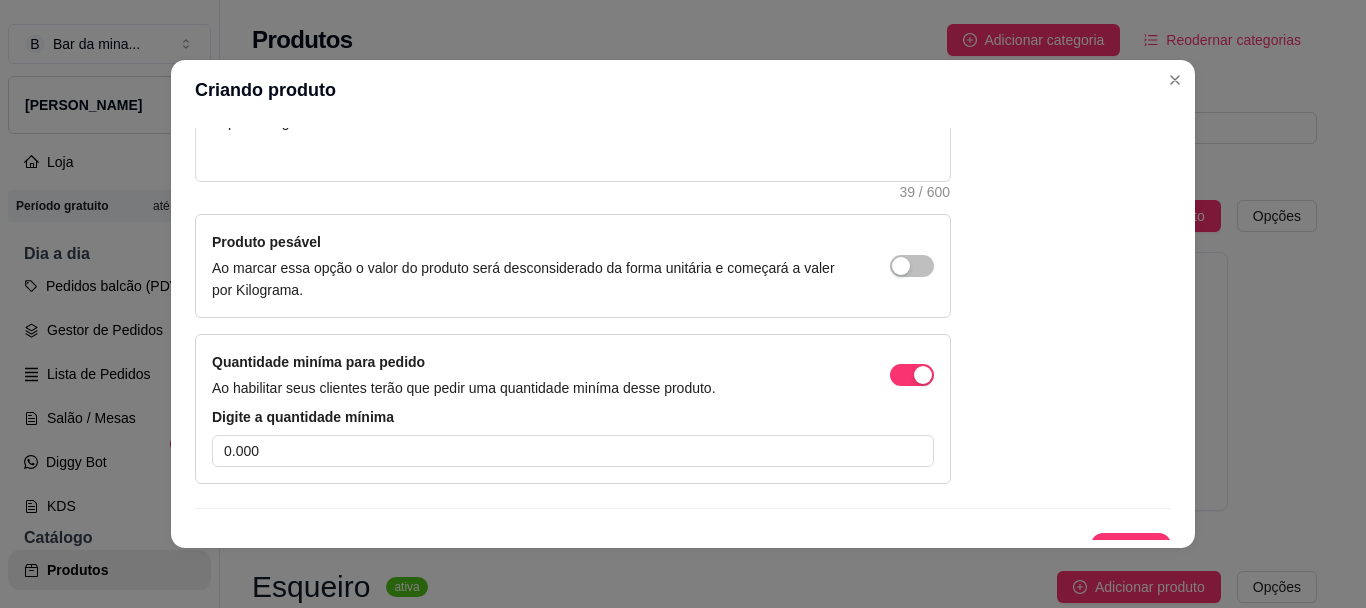 scroll, scrollTop: 308, scrollLeft: 0, axis: vertical 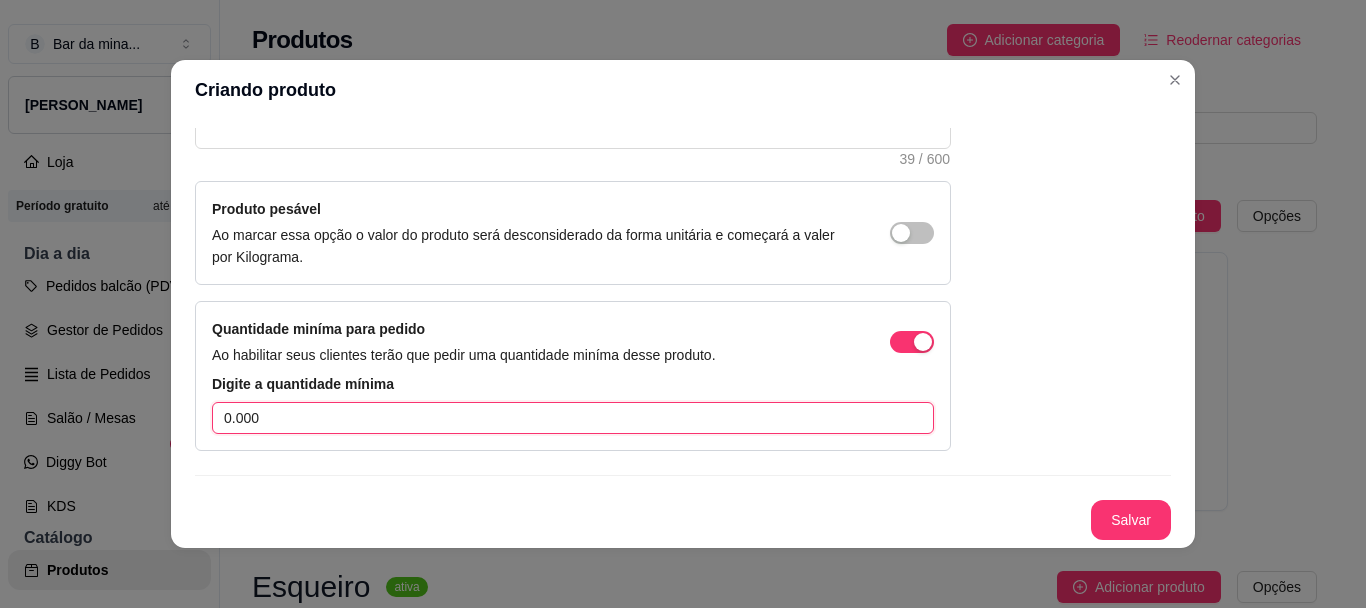 click on "0.000" at bounding box center (573, 418) 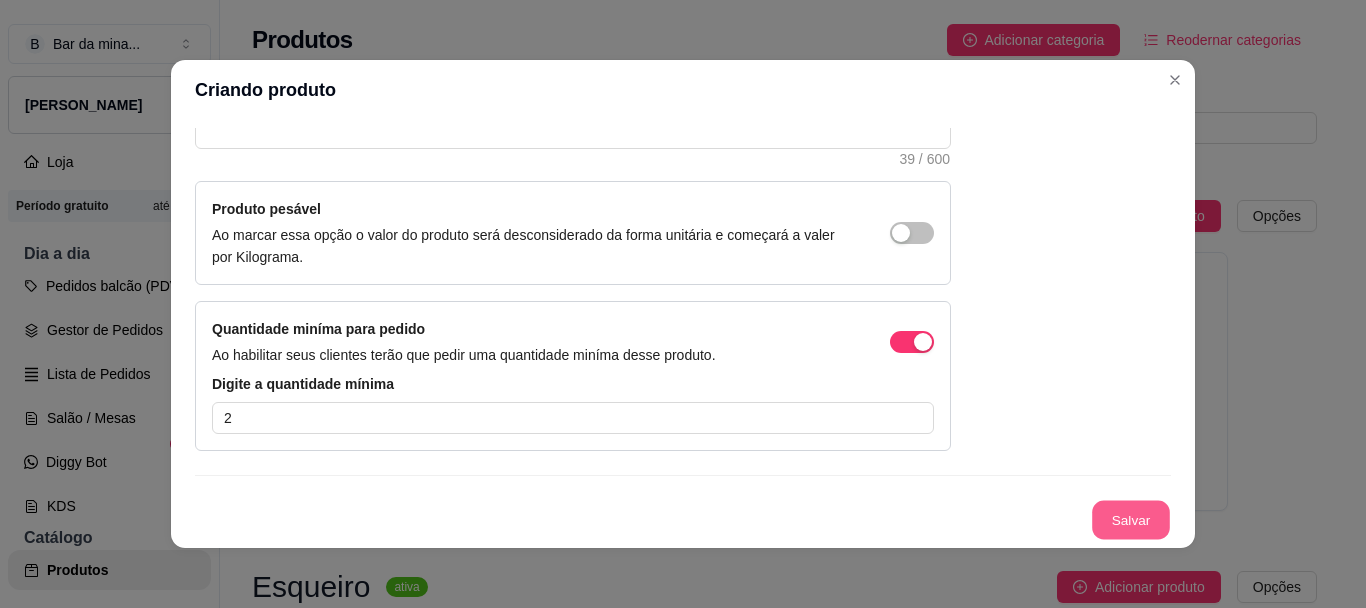 click on "Salvar" at bounding box center [1131, 520] 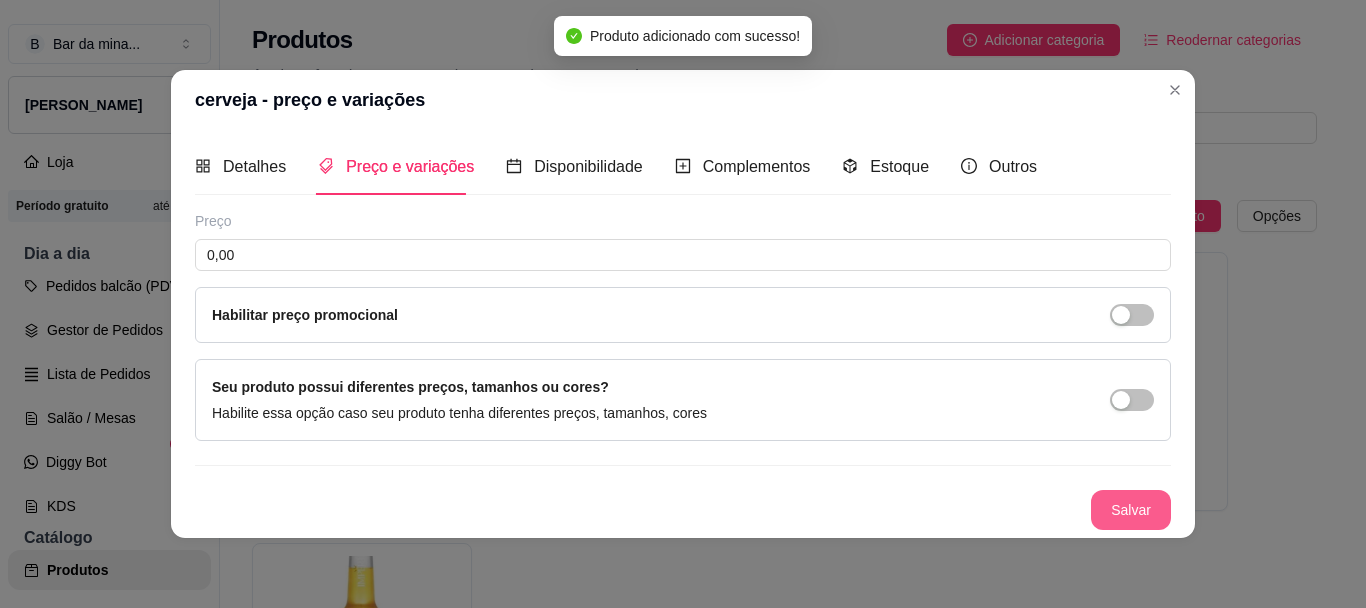 scroll, scrollTop: 0, scrollLeft: 0, axis: both 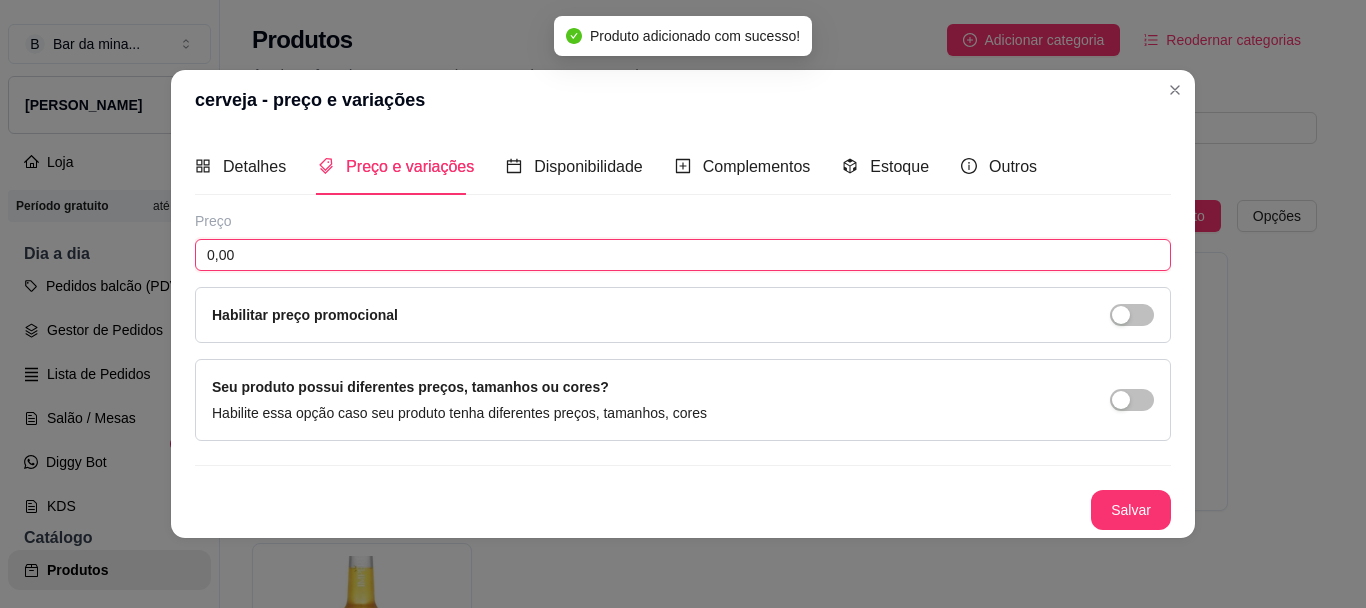 click on "0,00" at bounding box center [683, 255] 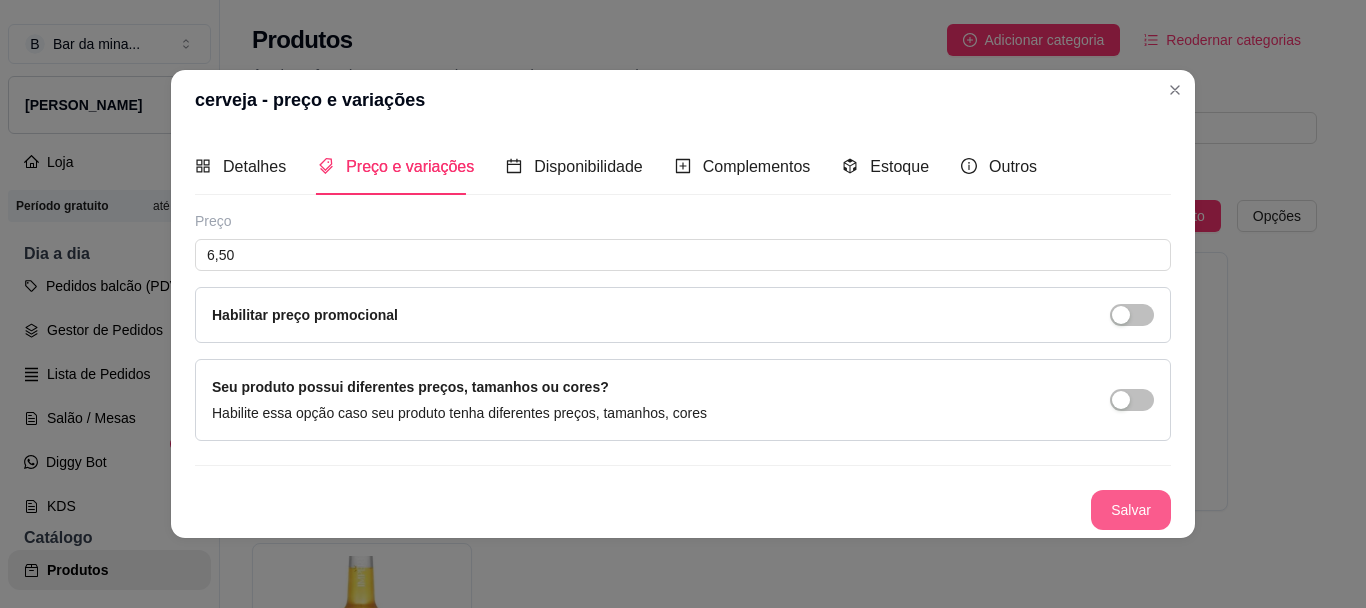click on "Salvar" at bounding box center [1131, 510] 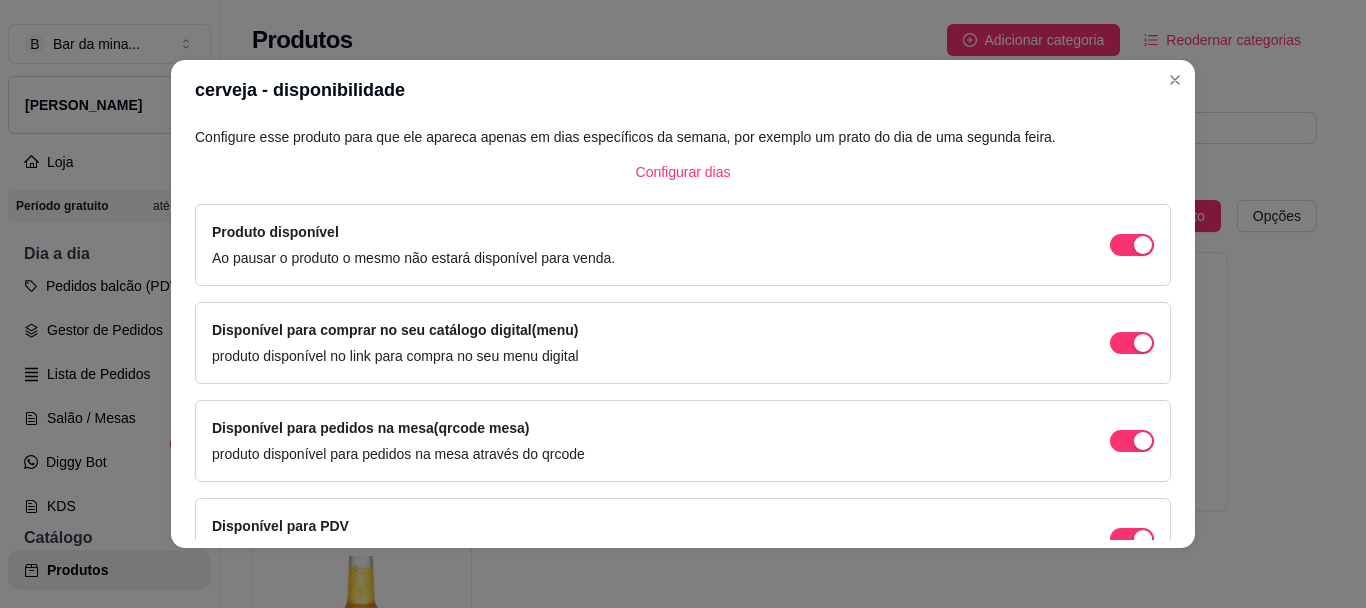 scroll, scrollTop: 238, scrollLeft: 0, axis: vertical 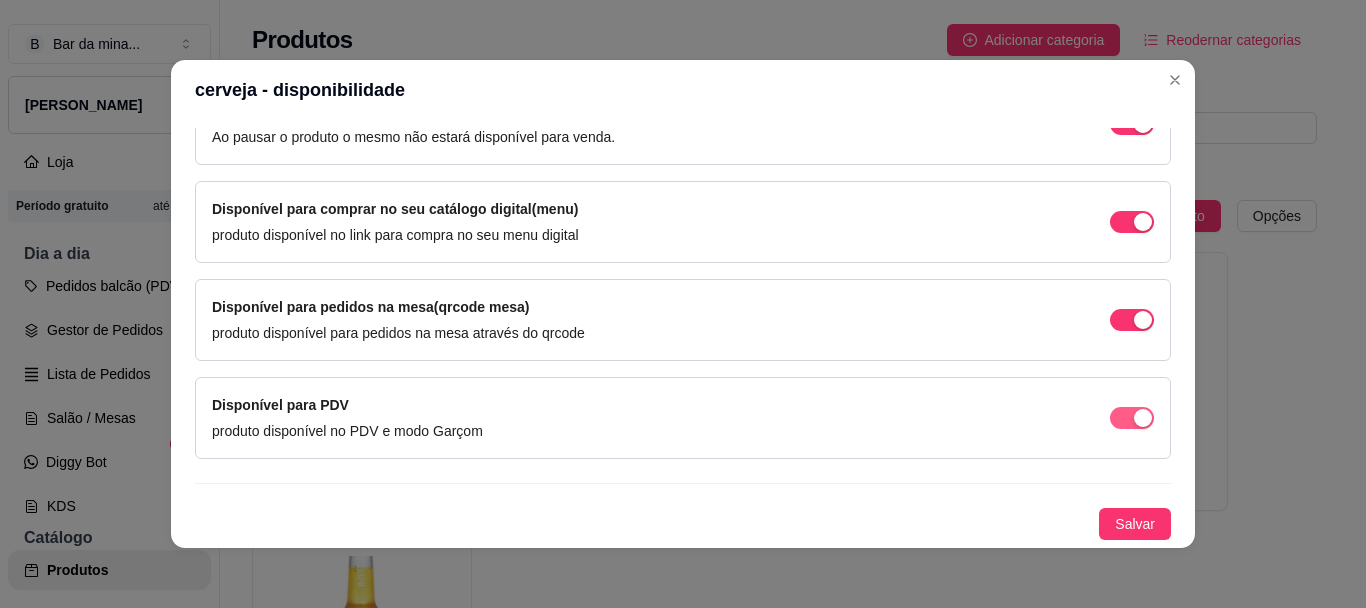 click at bounding box center (1143, 124) 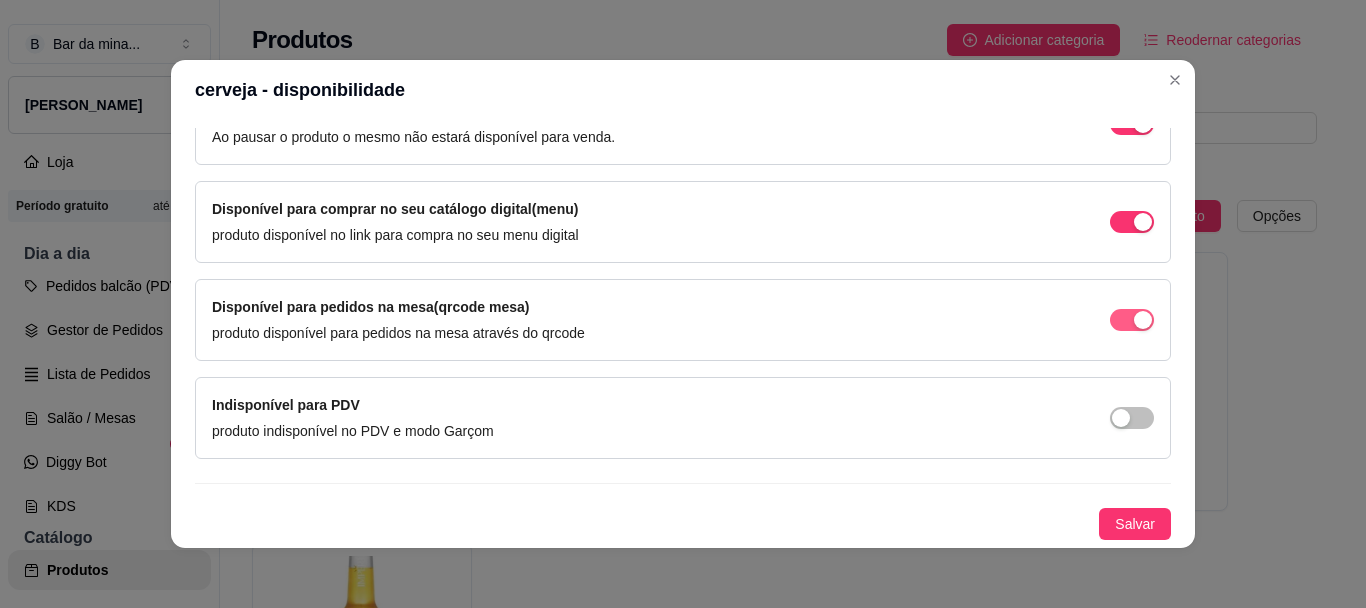 click at bounding box center [1143, 124] 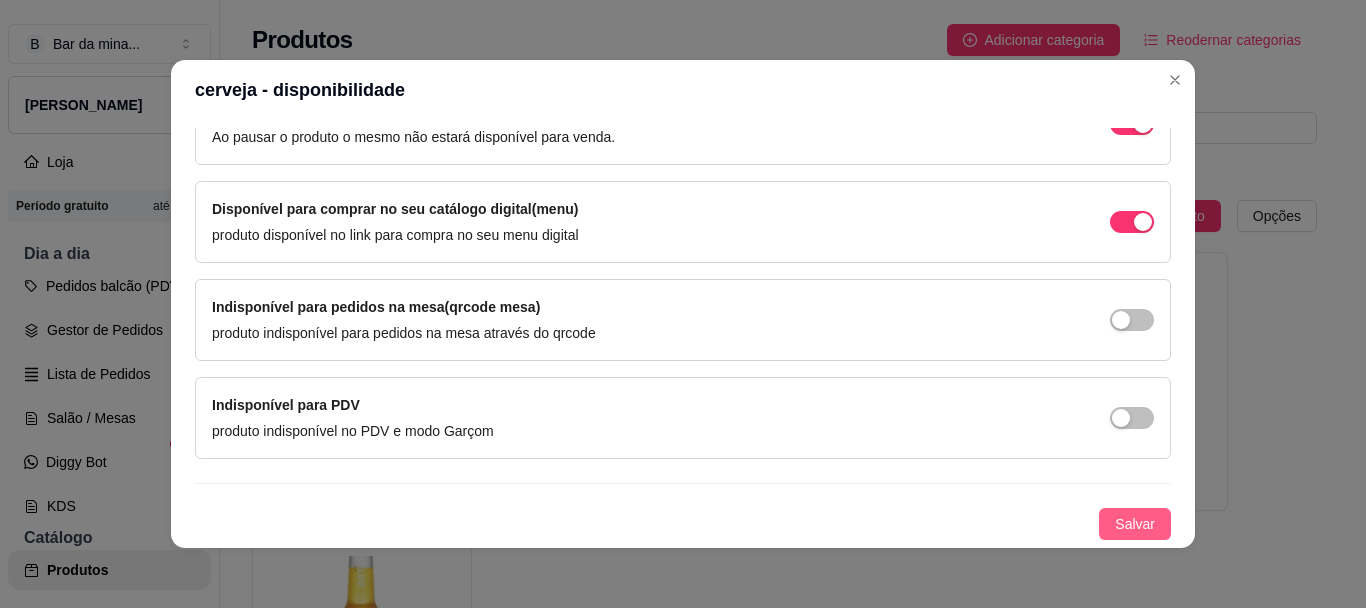 click on "Salvar" at bounding box center [1135, 524] 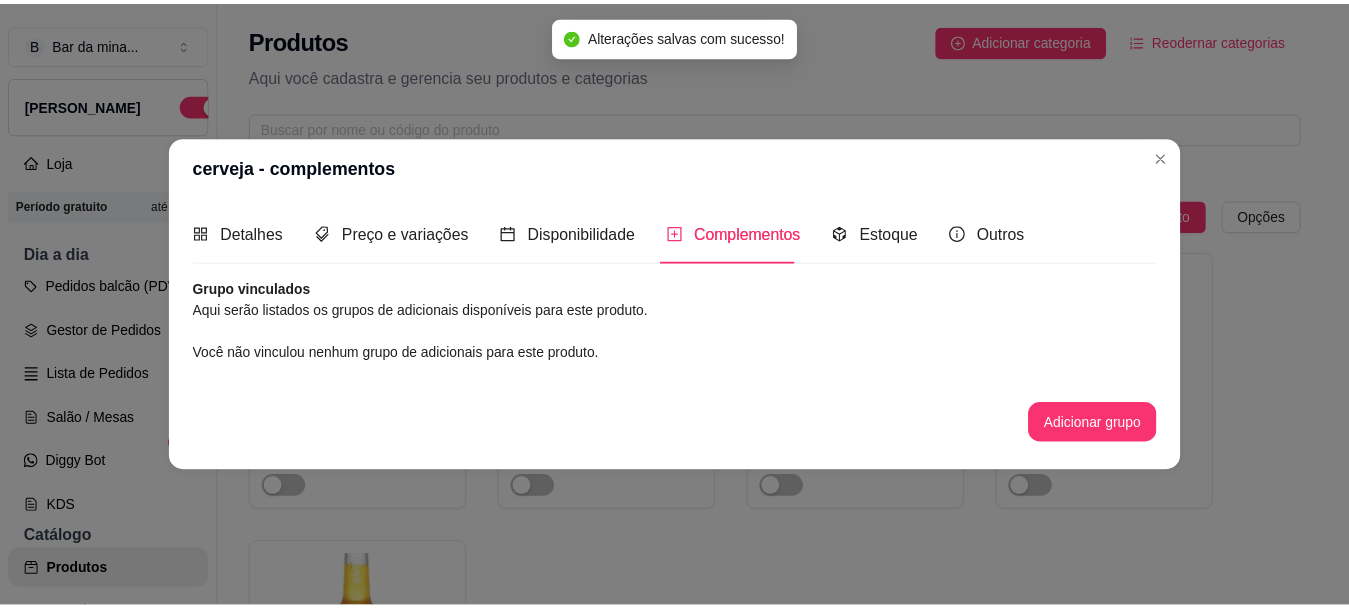 scroll, scrollTop: 0, scrollLeft: 0, axis: both 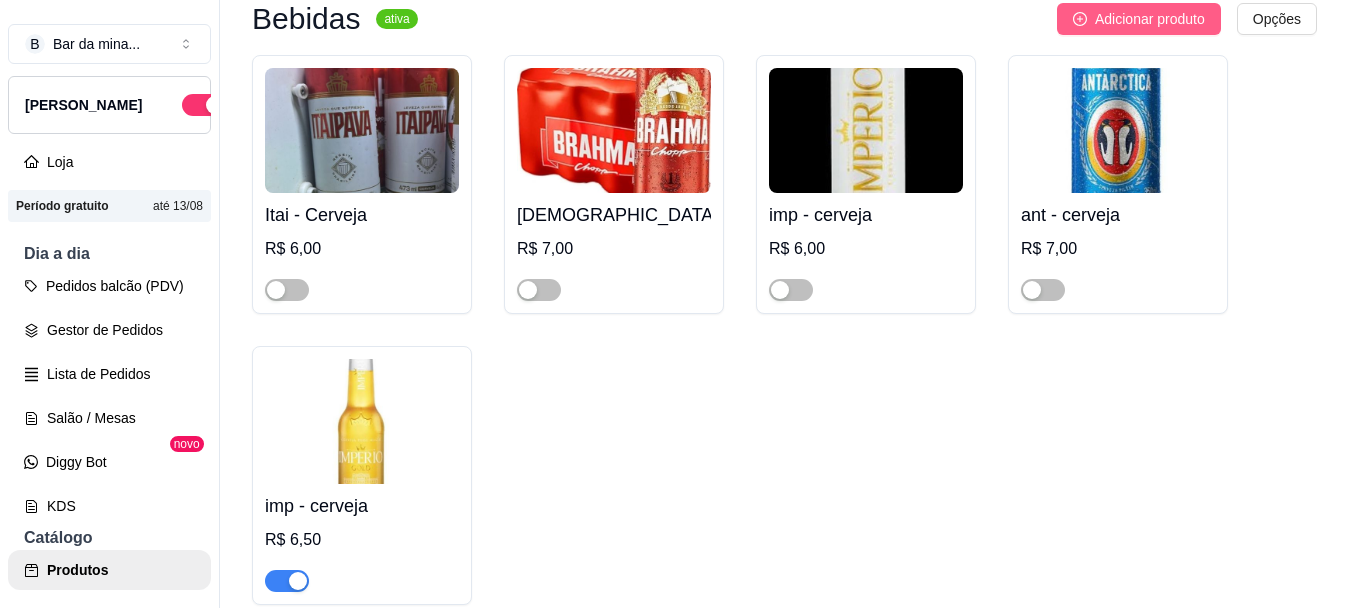 click on "Adicionar produto" at bounding box center (1150, 19) 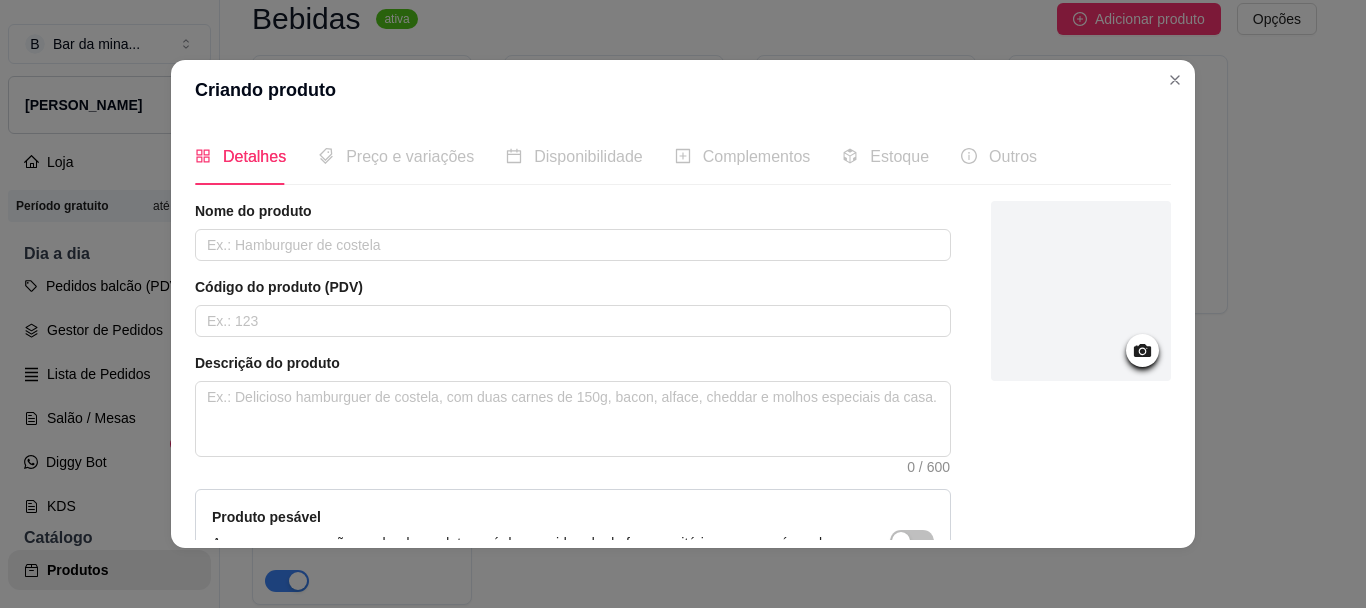 click 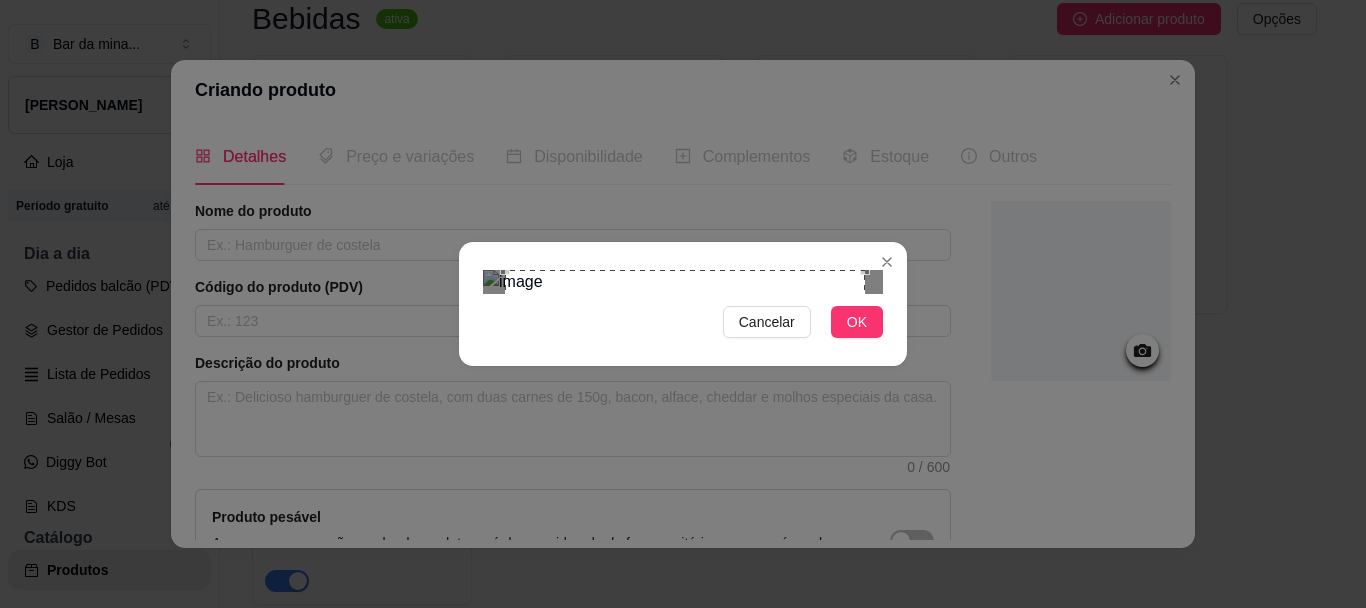 click at bounding box center (685, 450) 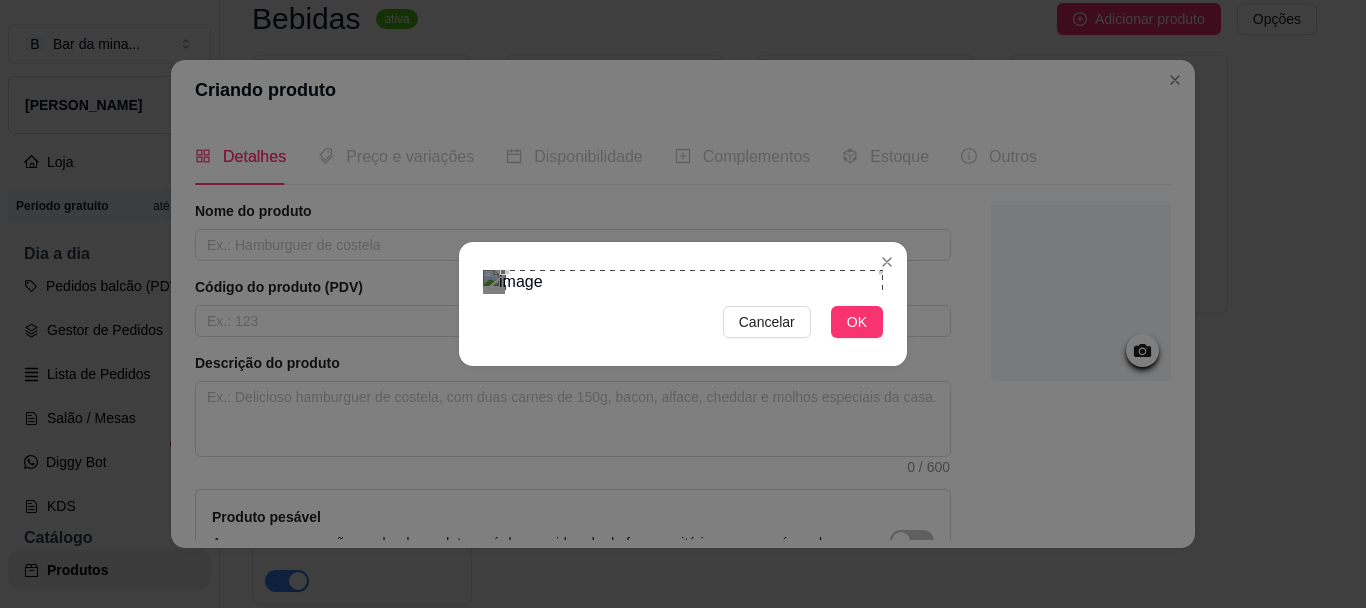 click on "Cancelar OK" at bounding box center (683, 304) 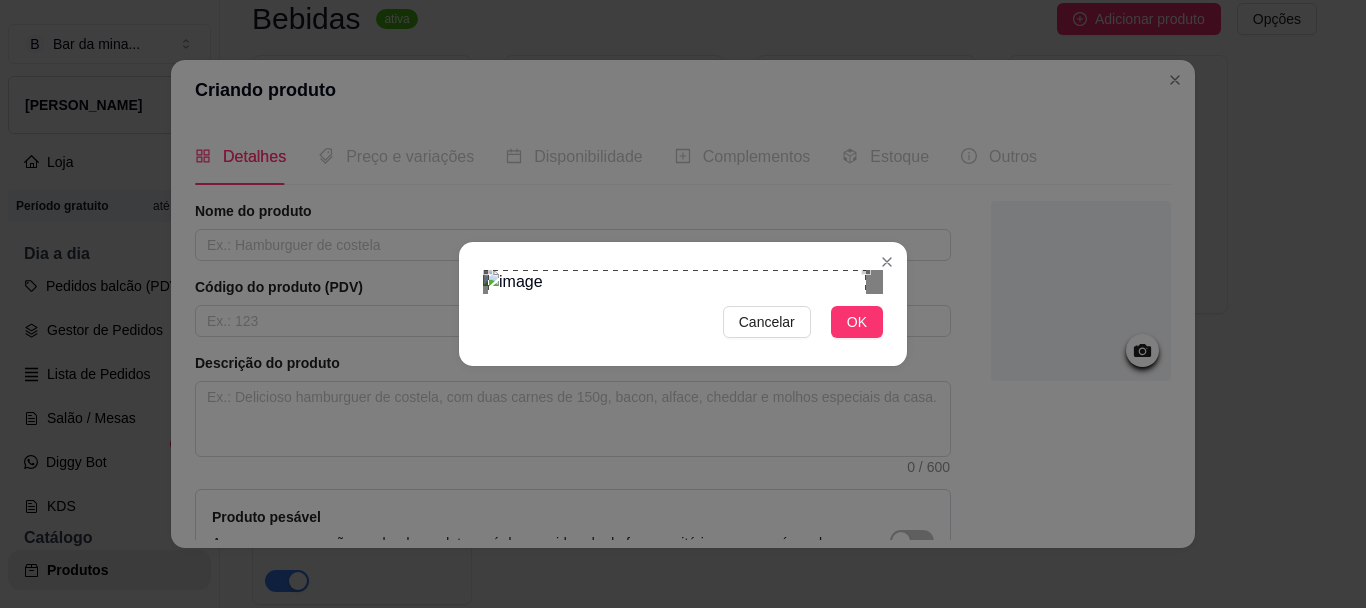 click at bounding box center [677, 459] 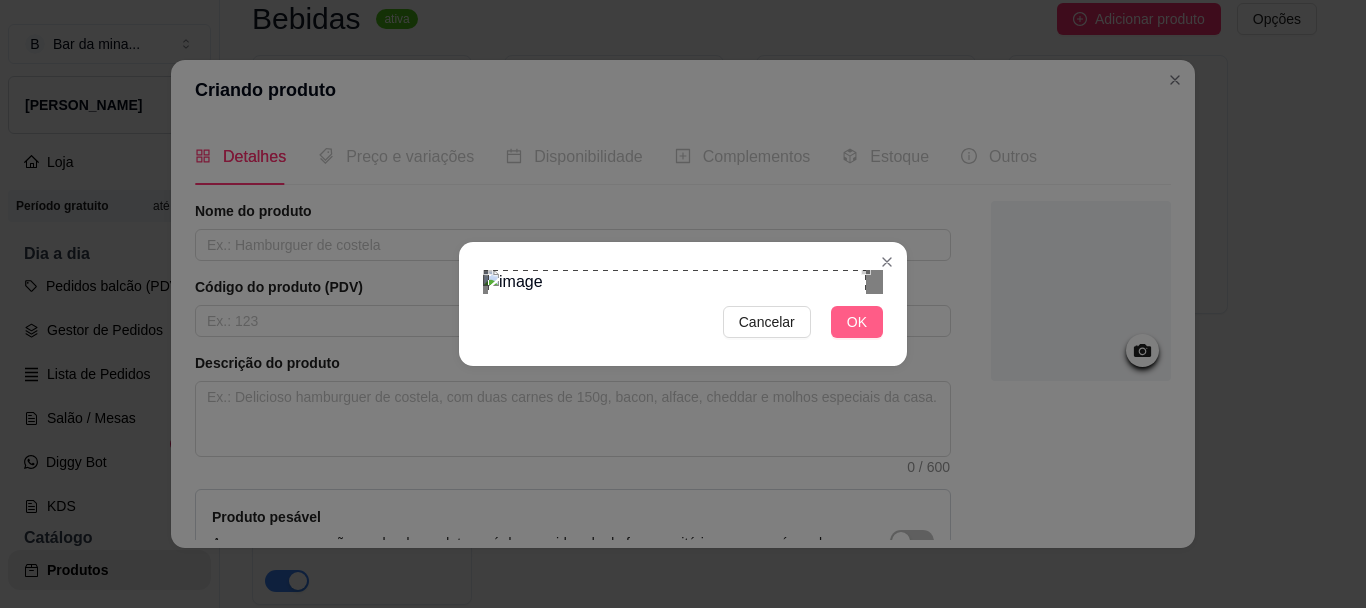 click on "OK" at bounding box center (857, 322) 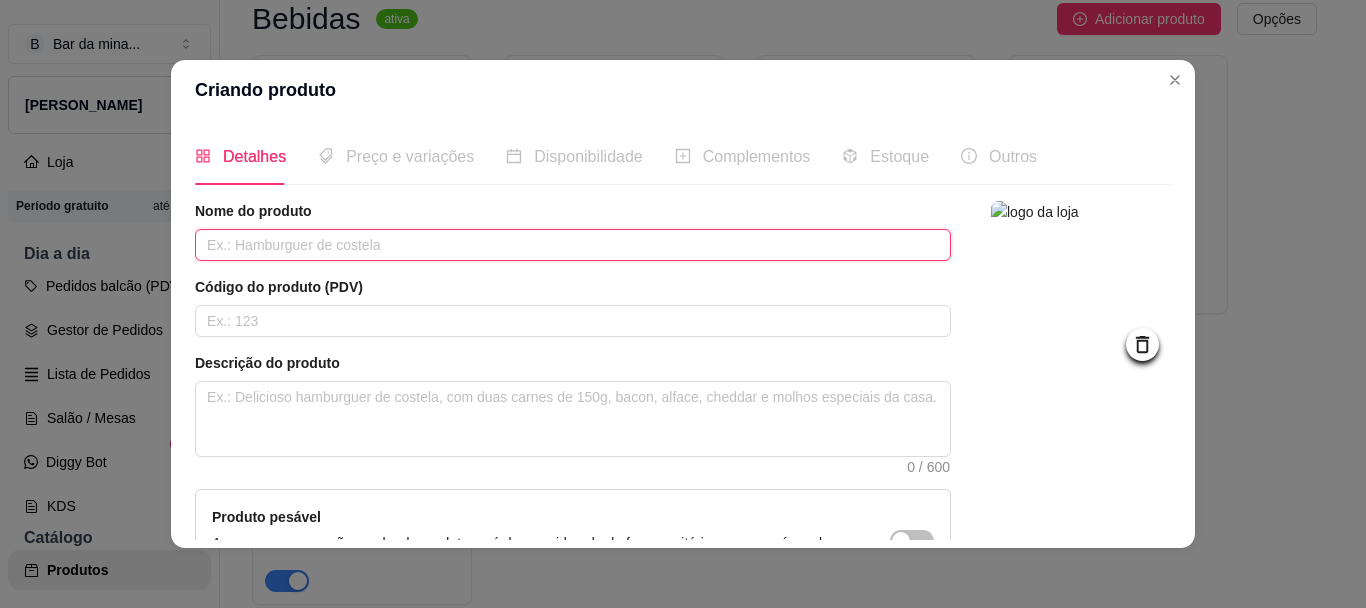 click at bounding box center (573, 245) 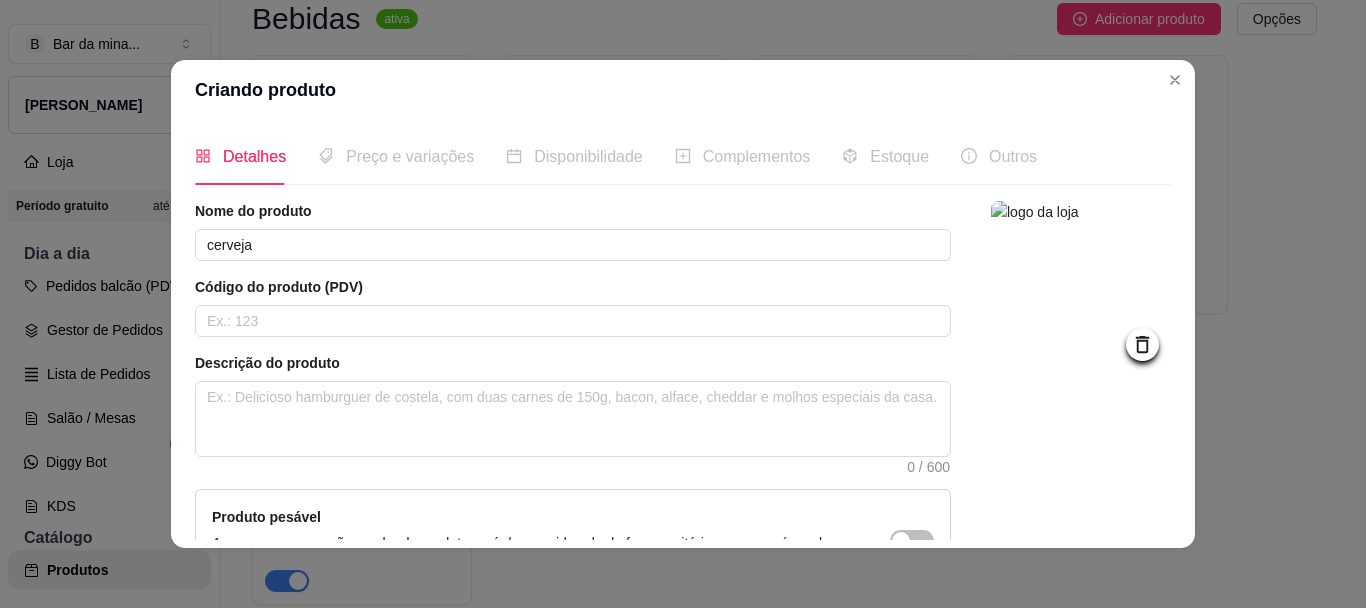 click on "Nome do produto cerveja Código do produto (PDV) Descrição do produto 0 / 600 Produto pesável Ao marcar essa opção o valor do produto será desconsiderado da forma unitária e começará a valer por Kilograma. Quantidade miníma para pedido Ao habilitar seus clientes terão que pedir uma quantidade miníma desse produto." at bounding box center (573, 446) 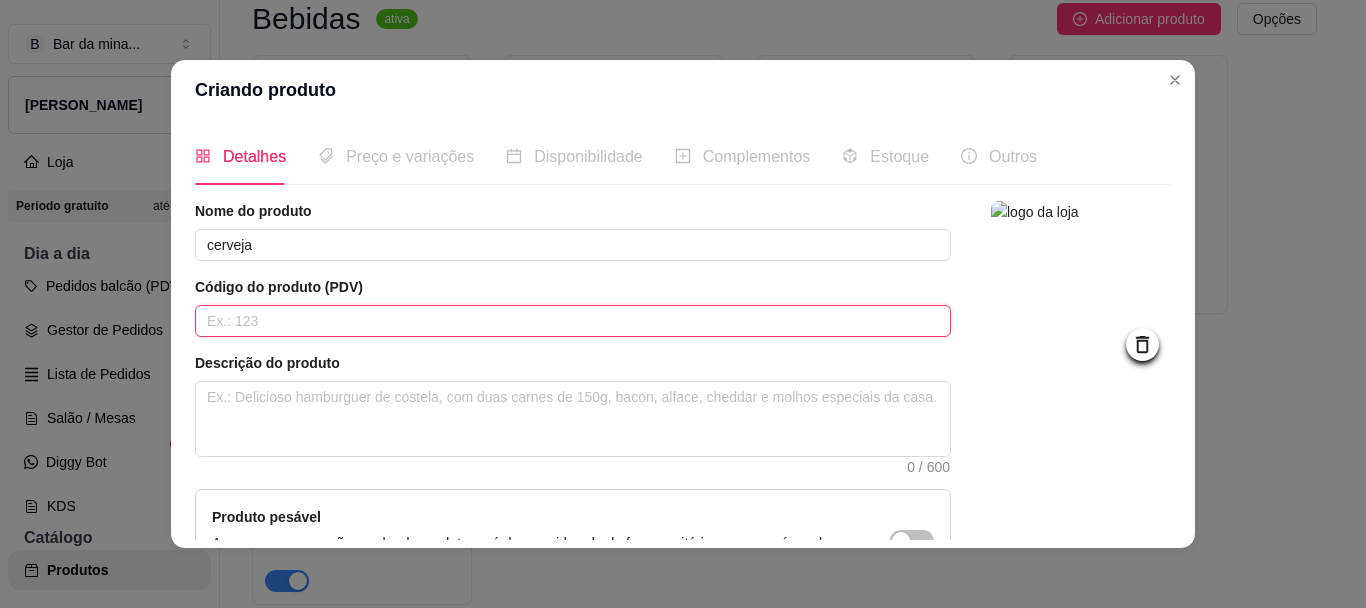 click at bounding box center (573, 321) 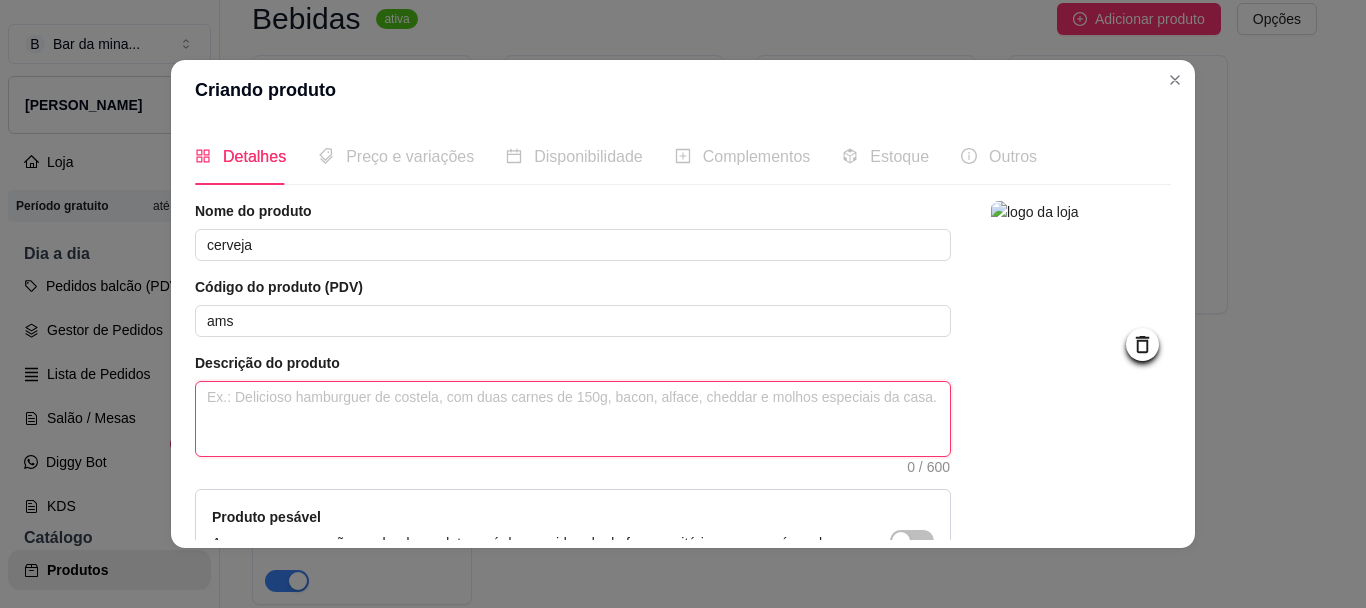 click at bounding box center (573, 419) 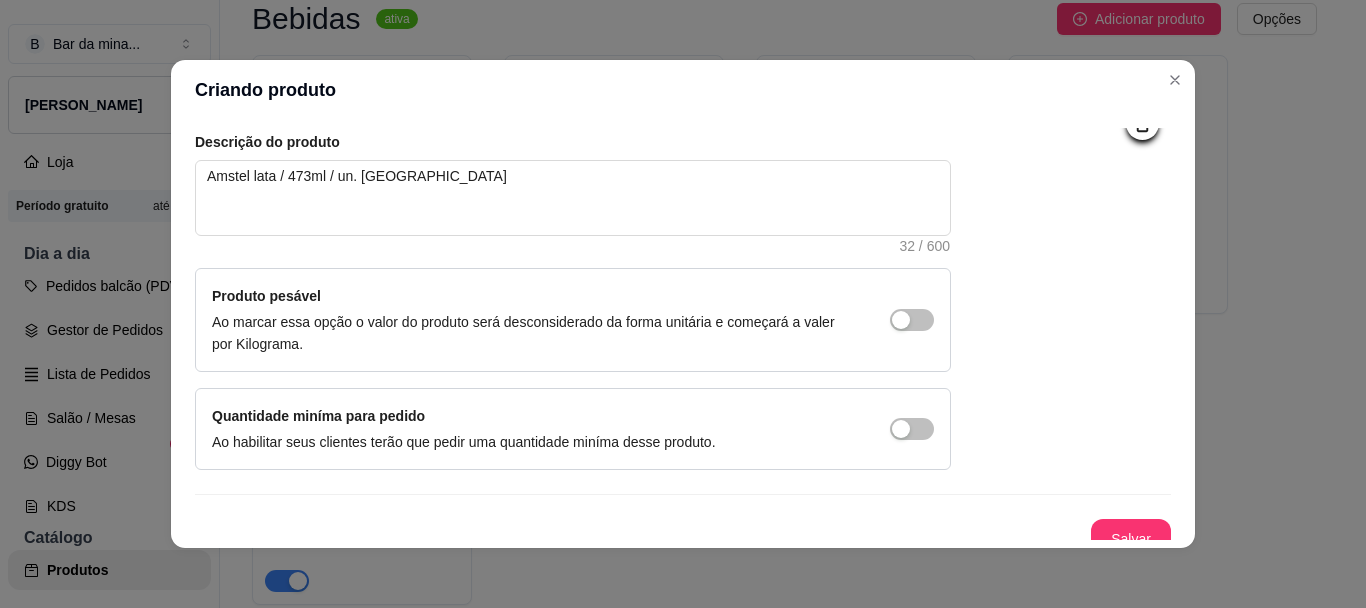 scroll, scrollTop: 240, scrollLeft: 0, axis: vertical 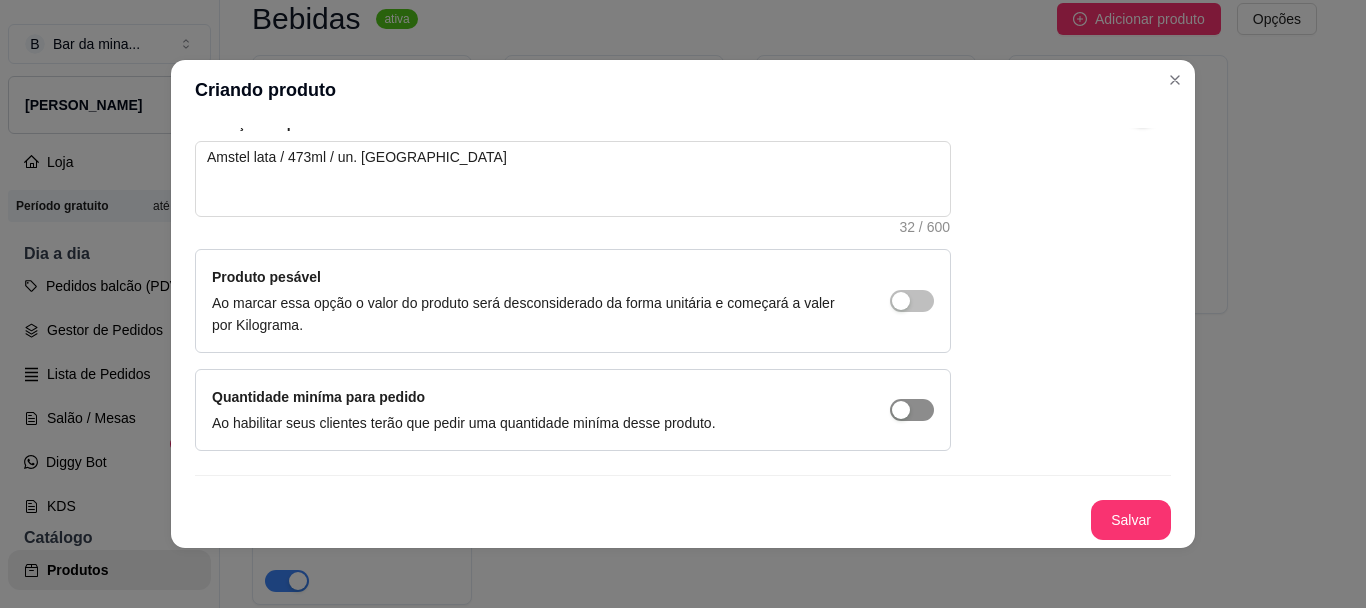 click at bounding box center (912, 301) 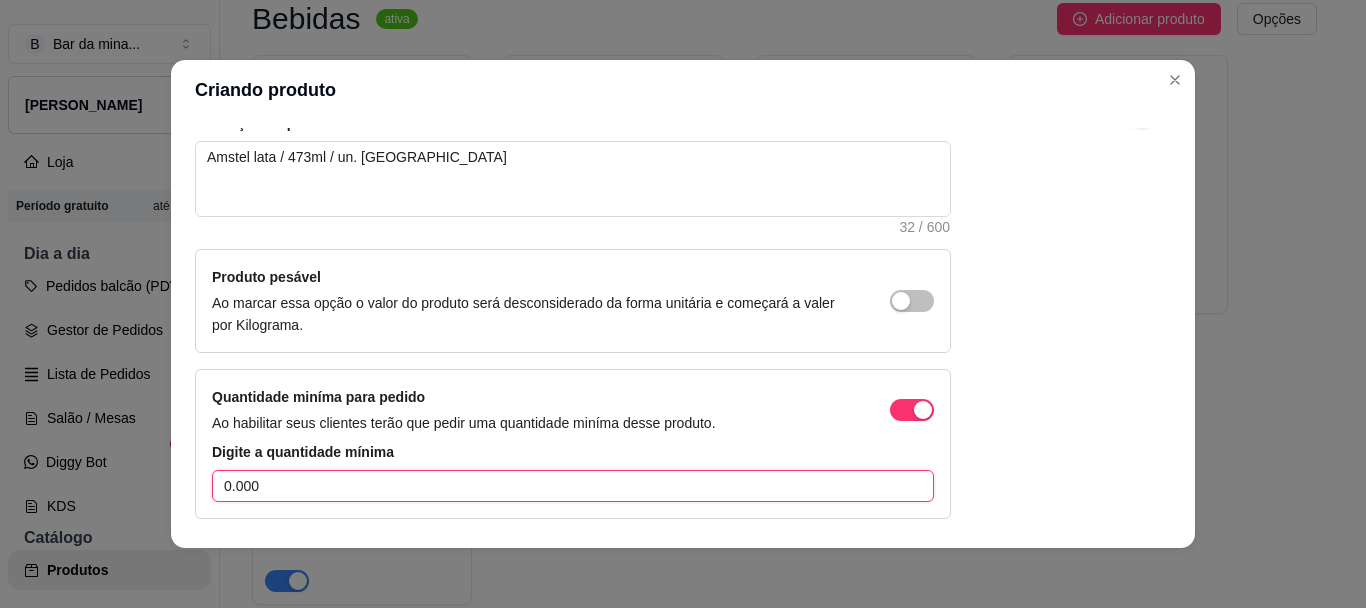 click on "0.000" at bounding box center (573, 486) 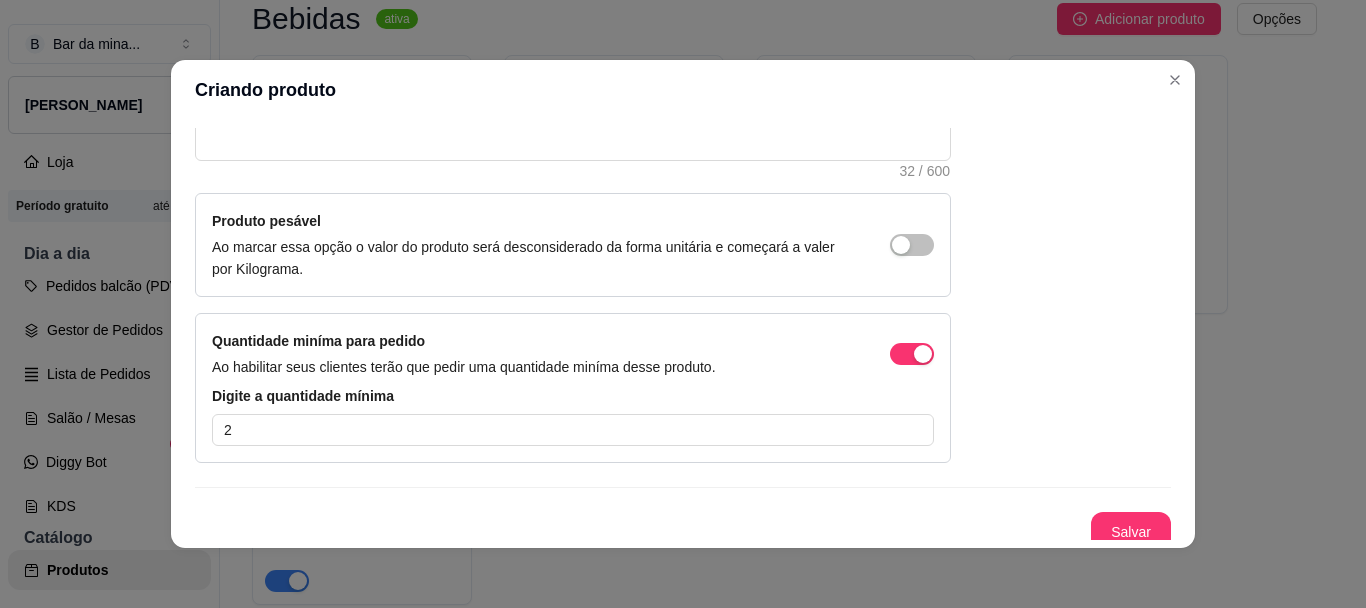 scroll, scrollTop: 308, scrollLeft: 0, axis: vertical 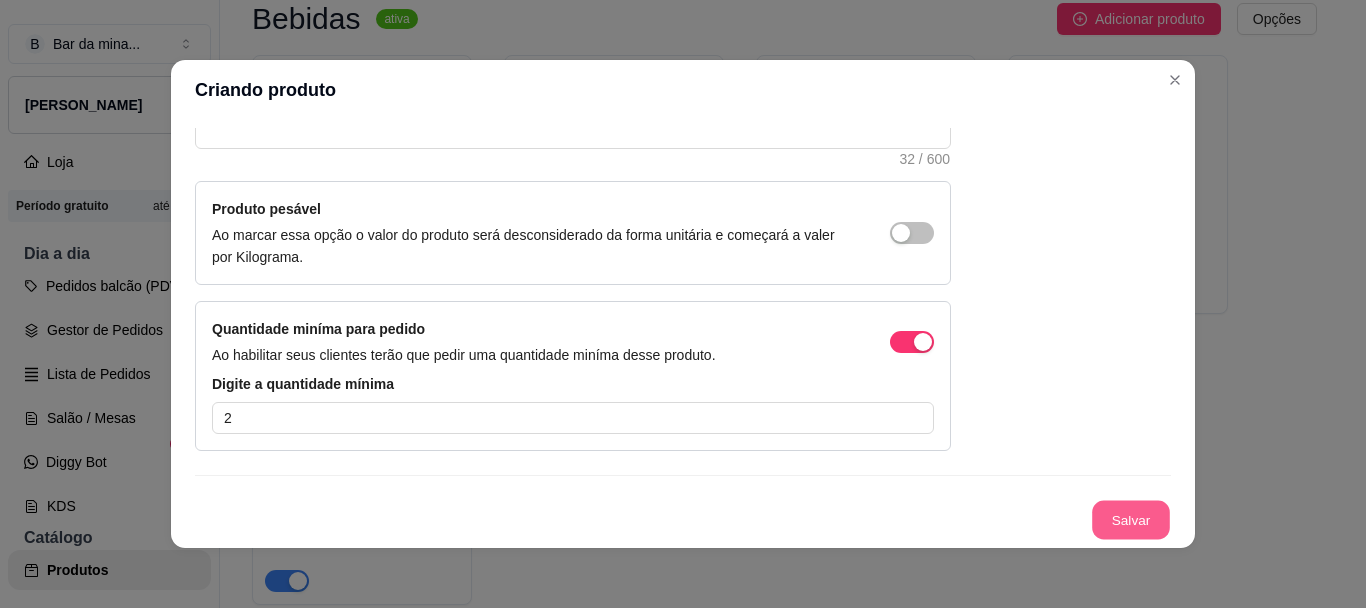 click on "Salvar" at bounding box center (1131, 520) 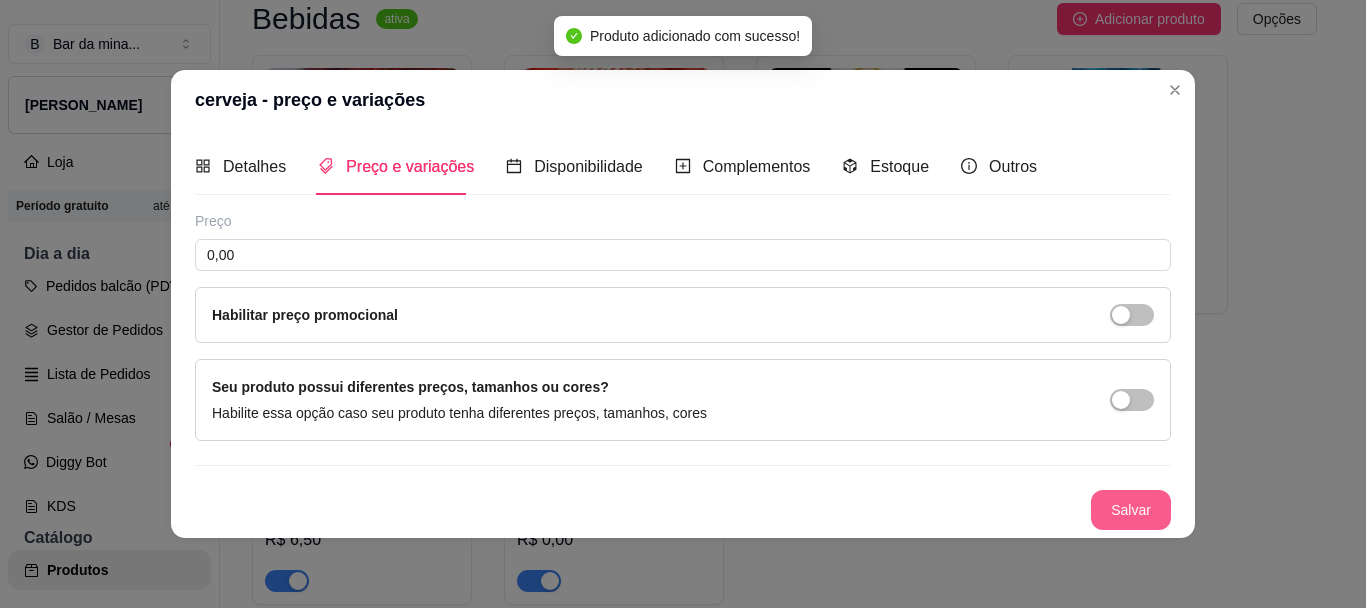 scroll, scrollTop: 0, scrollLeft: 0, axis: both 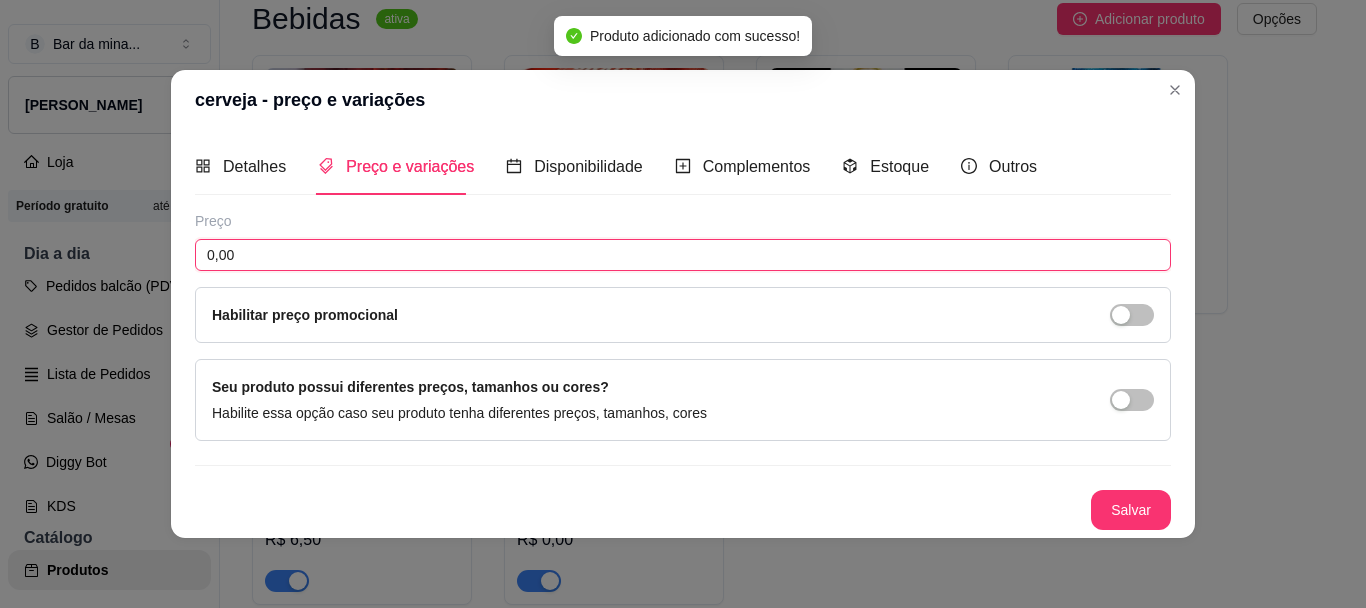 click on "0,00" at bounding box center (683, 255) 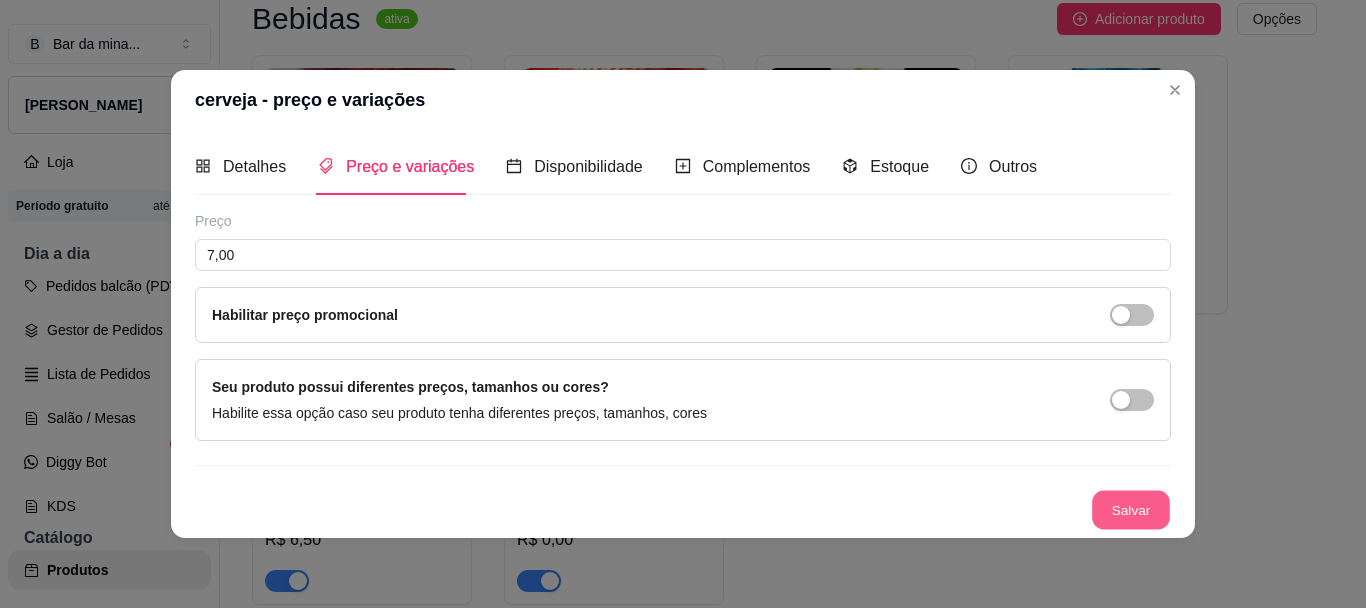 click on "Salvar" at bounding box center [1131, 510] 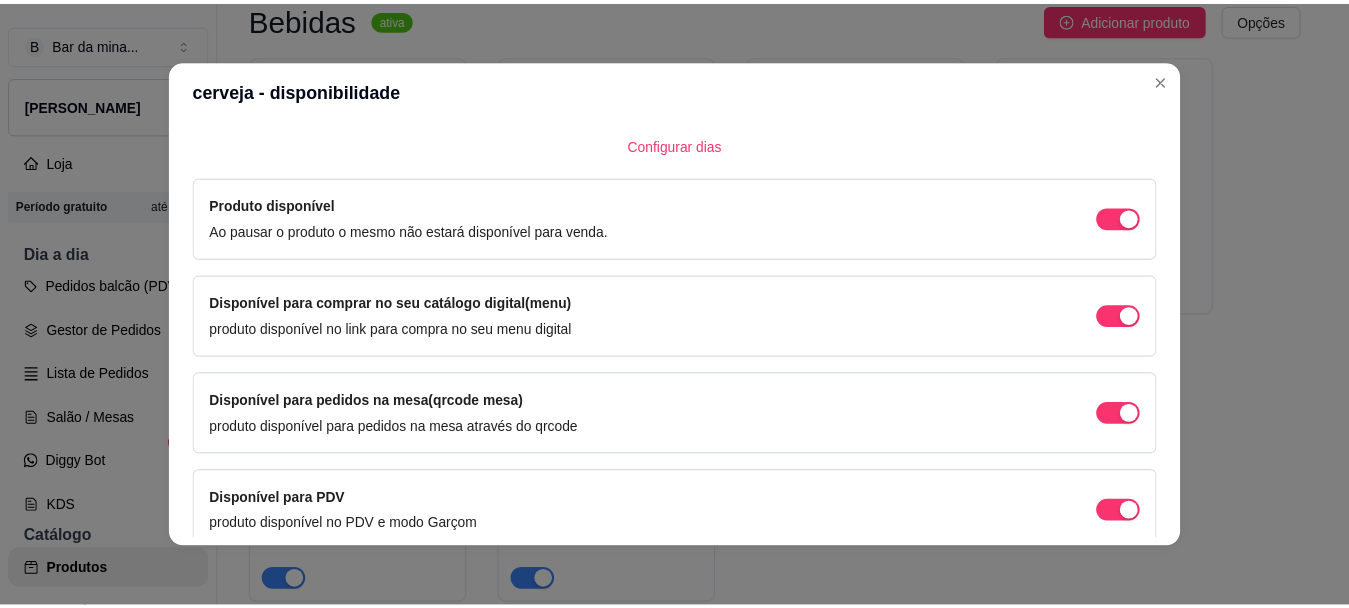 scroll, scrollTop: 187, scrollLeft: 0, axis: vertical 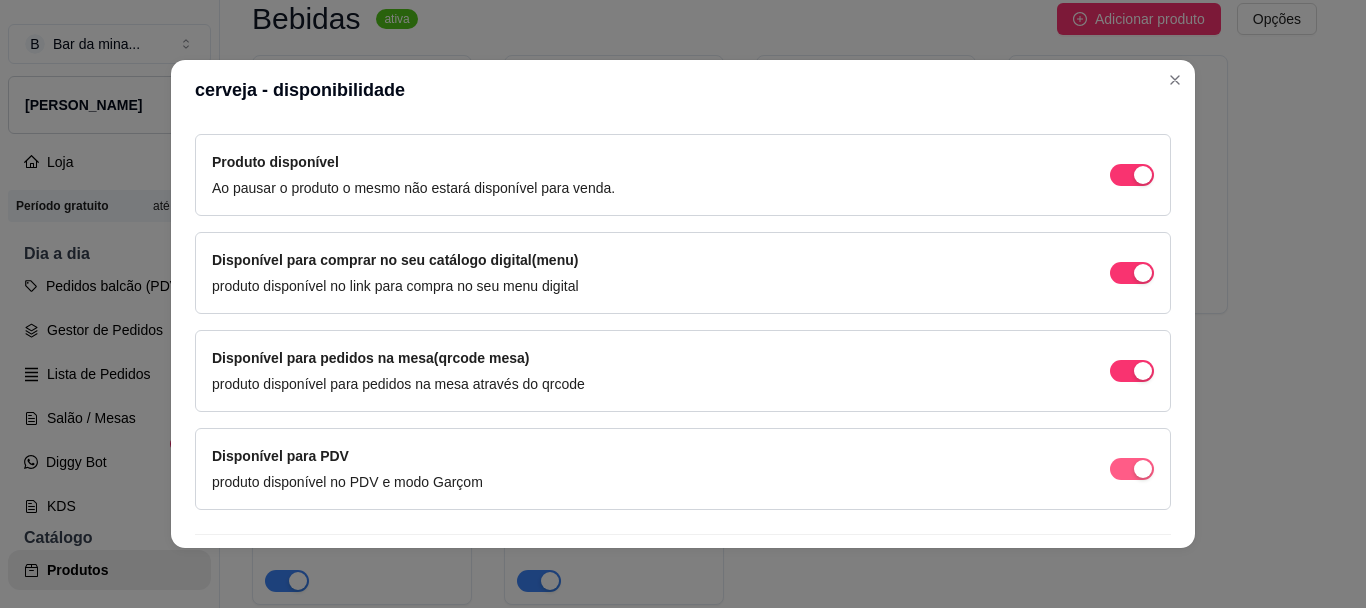 click at bounding box center (1132, 175) 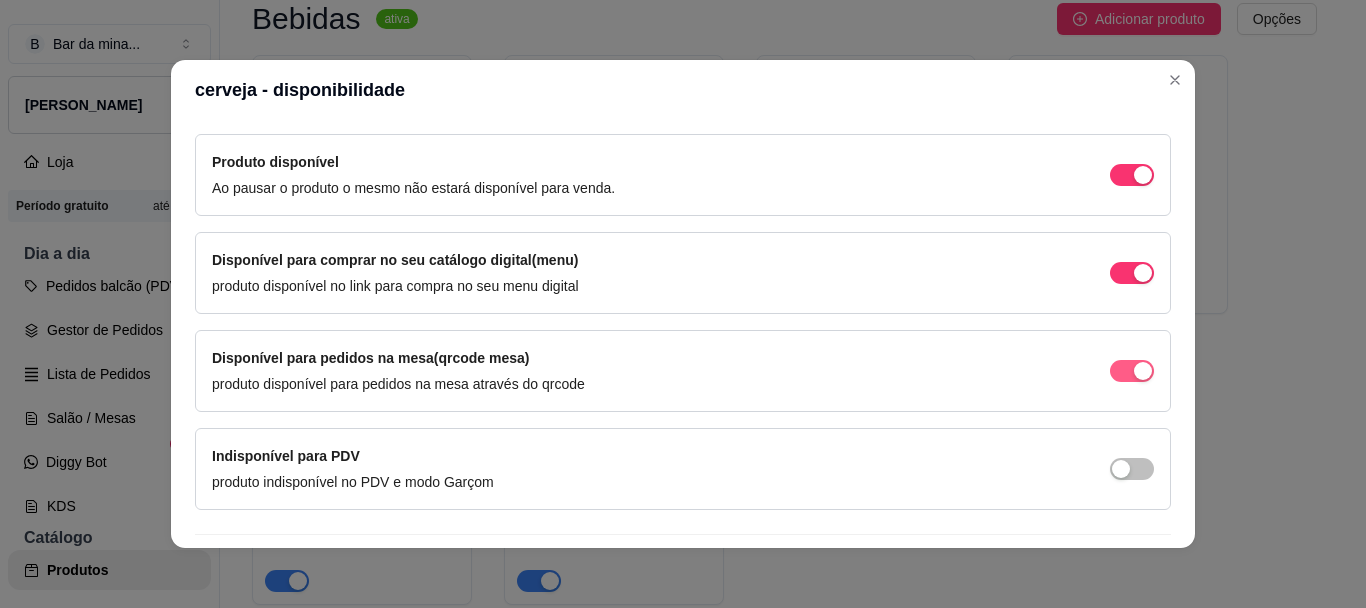 click at bounding box center (1143, 175) 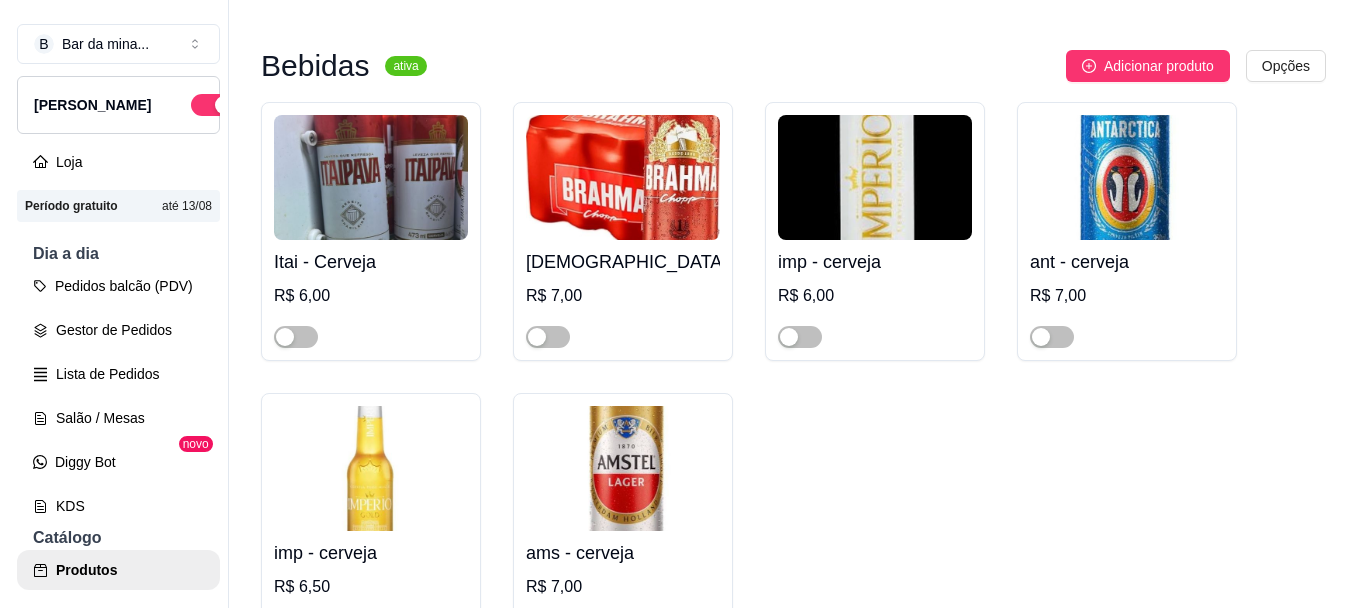 scroll, scrollTop: 77, scrollLeft: 0, axis: vertical 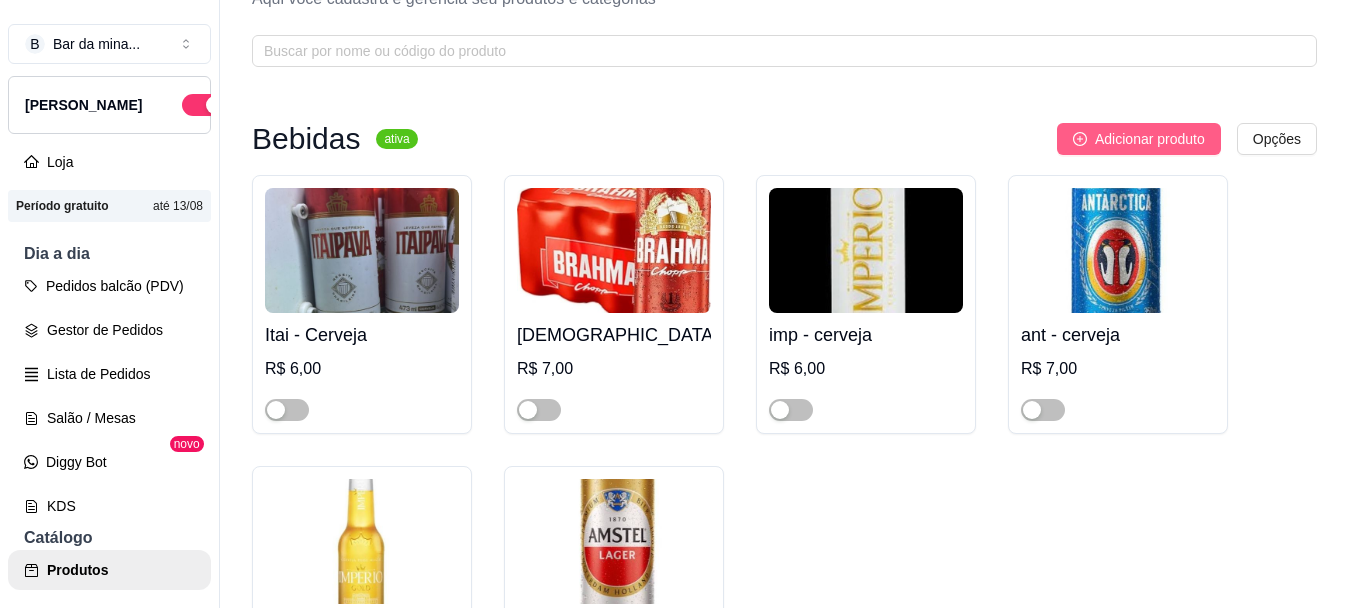 click on "Adicionar produto" at bounding box center [1150, 139] 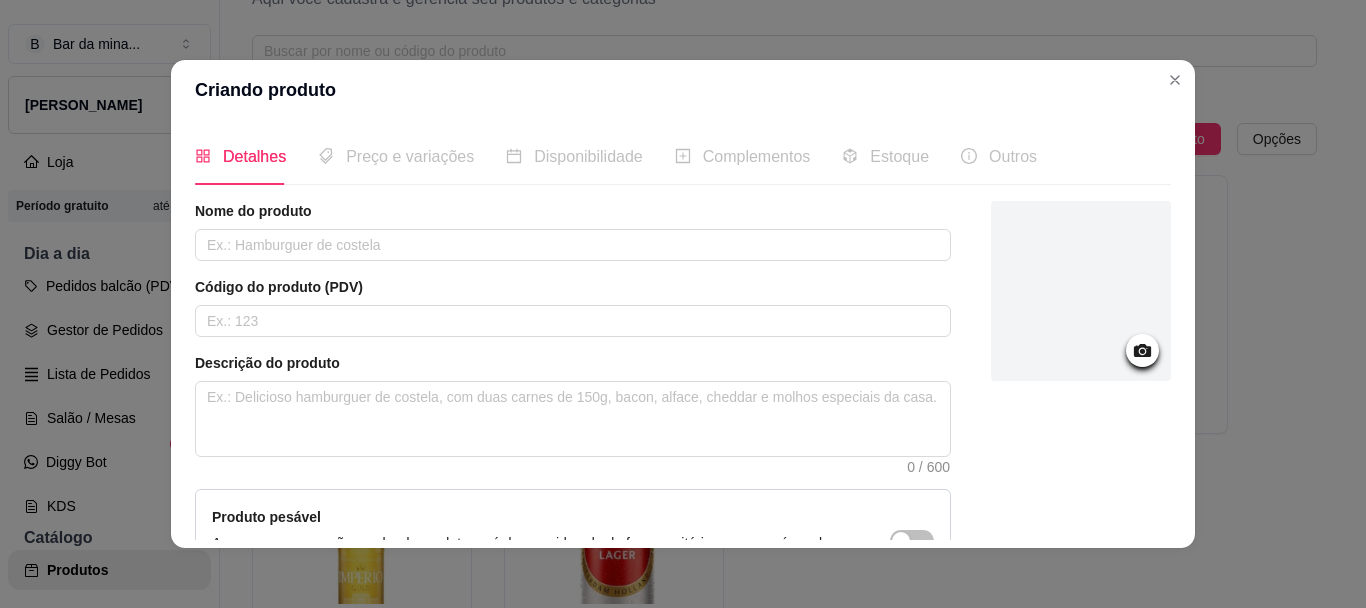 click 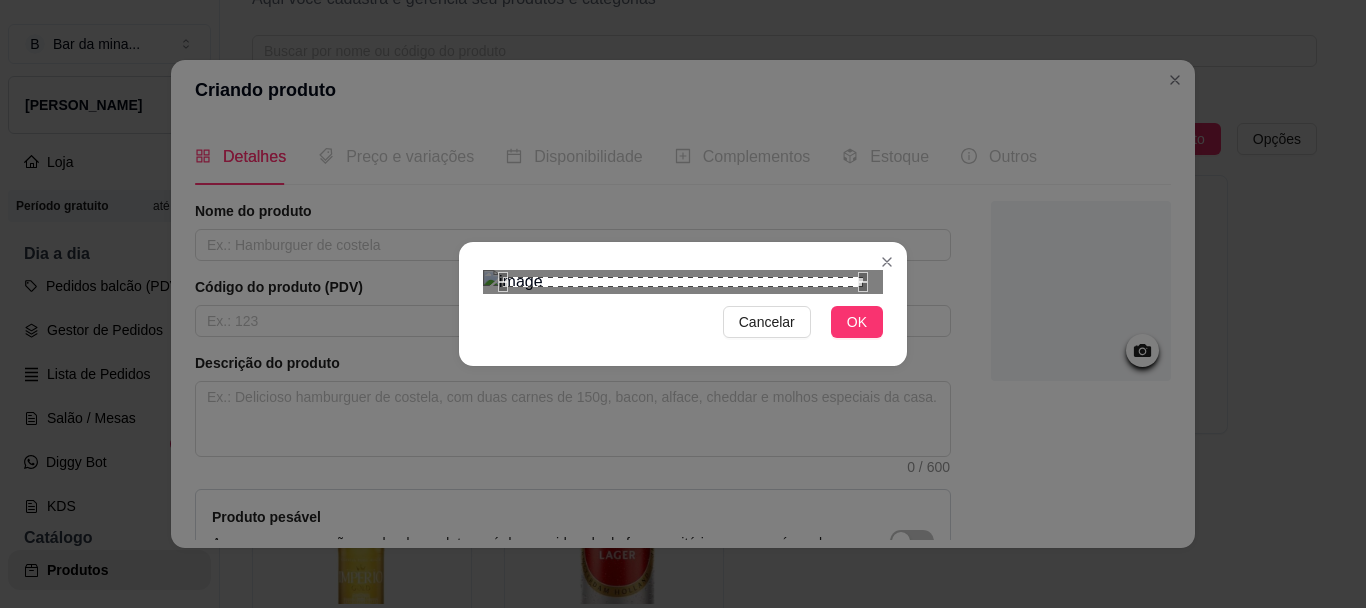 scroll, scrollTop: 212, scrollLeft: 0, axis: vertical 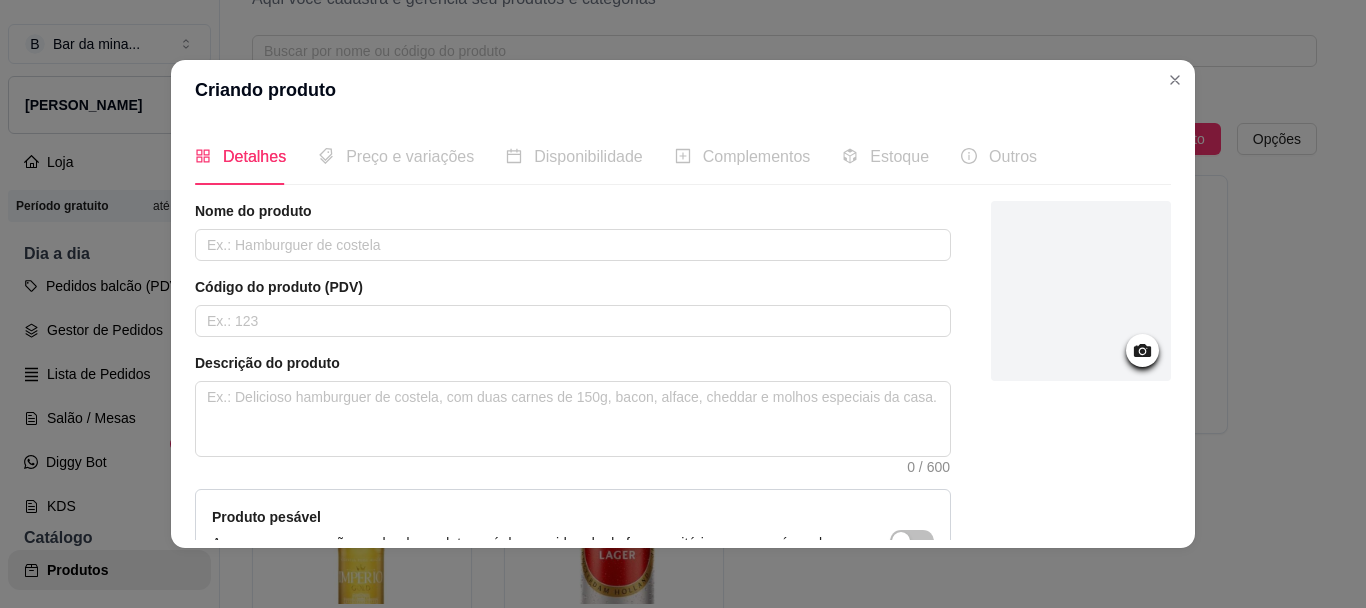 click at bounding box center [1142, 350] 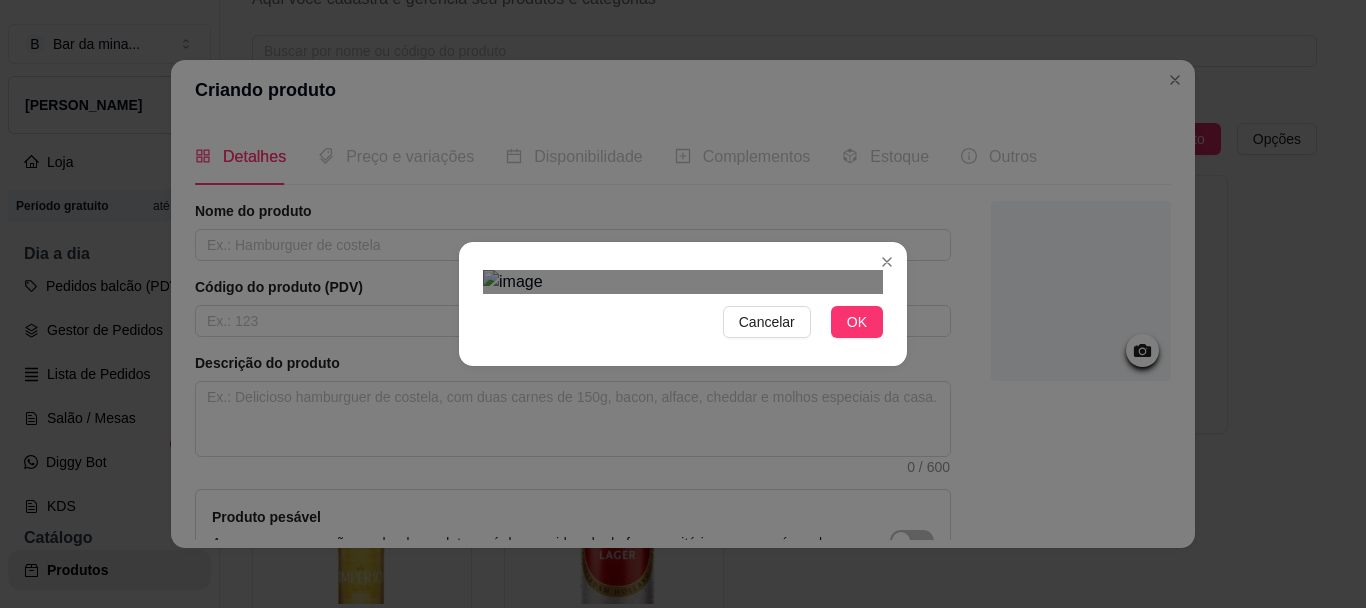 click at bounding box center (683, 282) 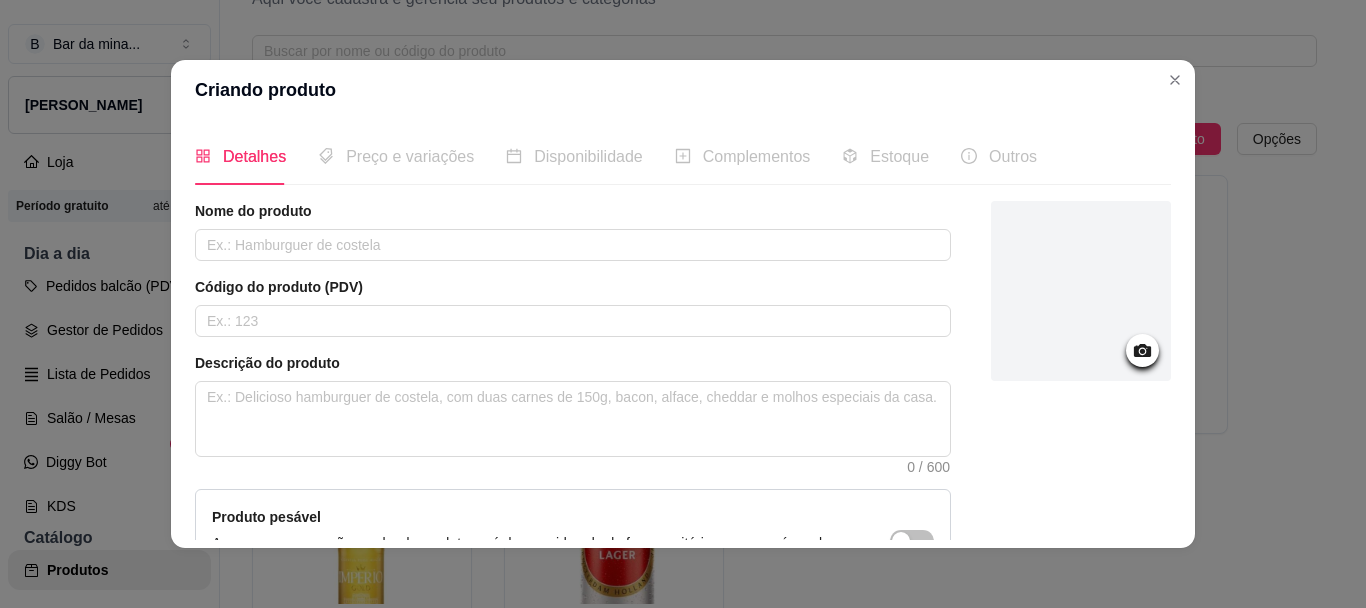 click 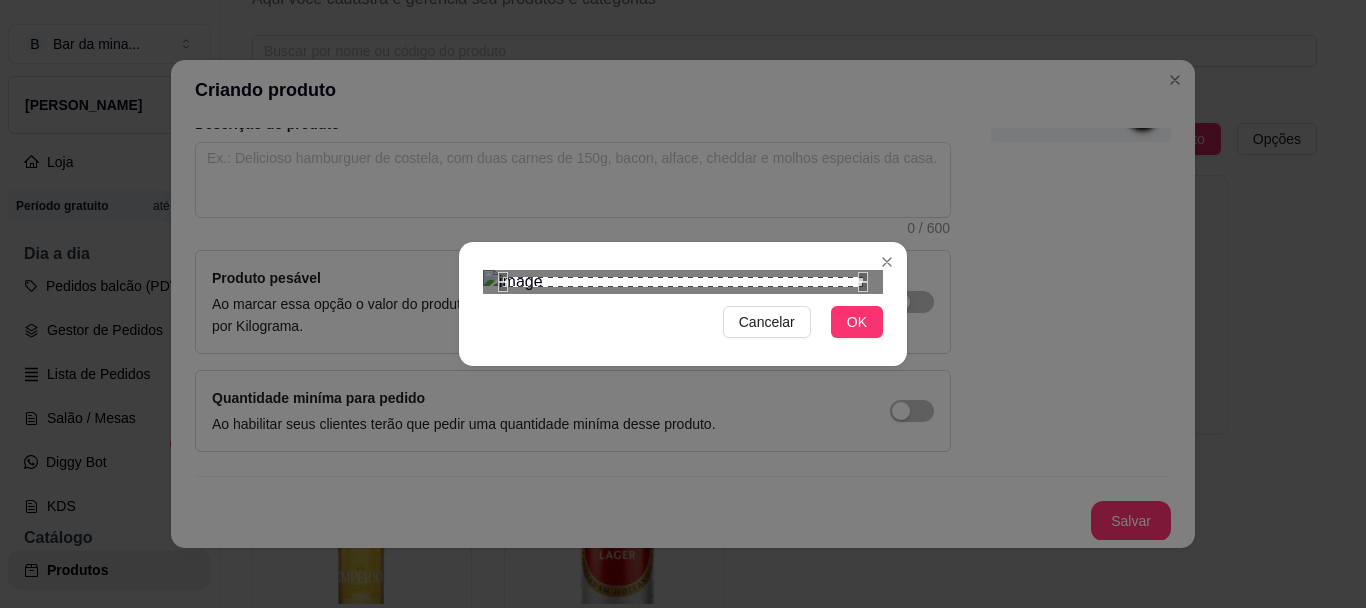 scroll, scrollTop: 240, scrollLeft: 0, axis: vertical 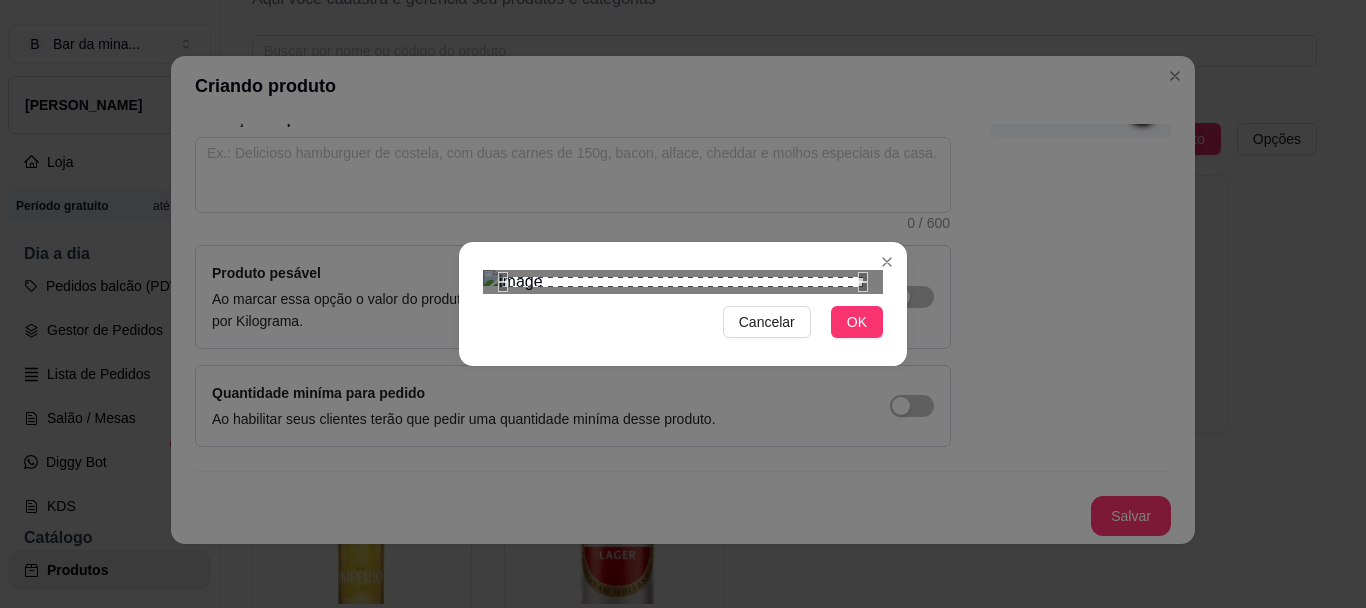 click at bounding box center (683, 282) 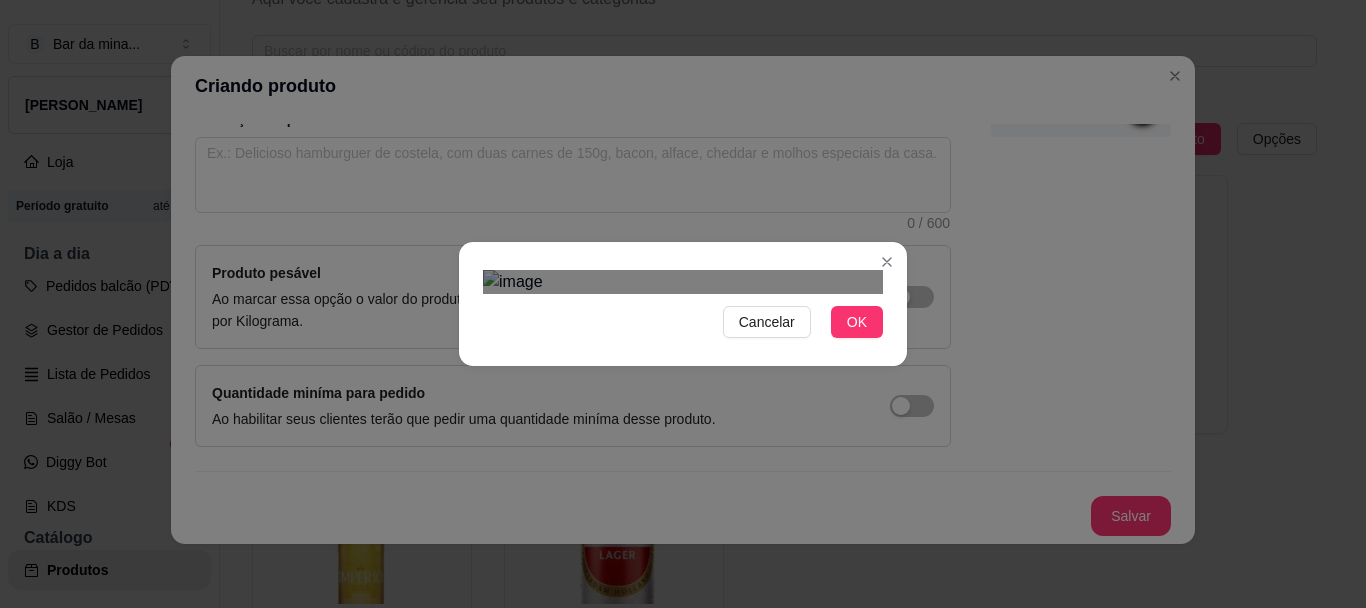 click on "Cancelar OK" at bounding box center [683, 304] 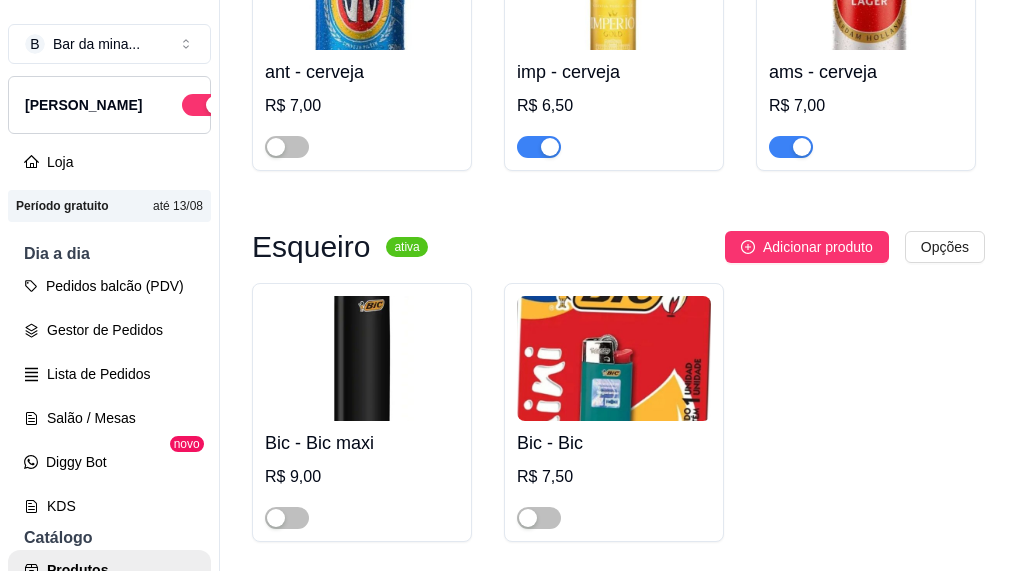 scroll, scrollTop: 700, scrollLeft: 0, axis: vertical 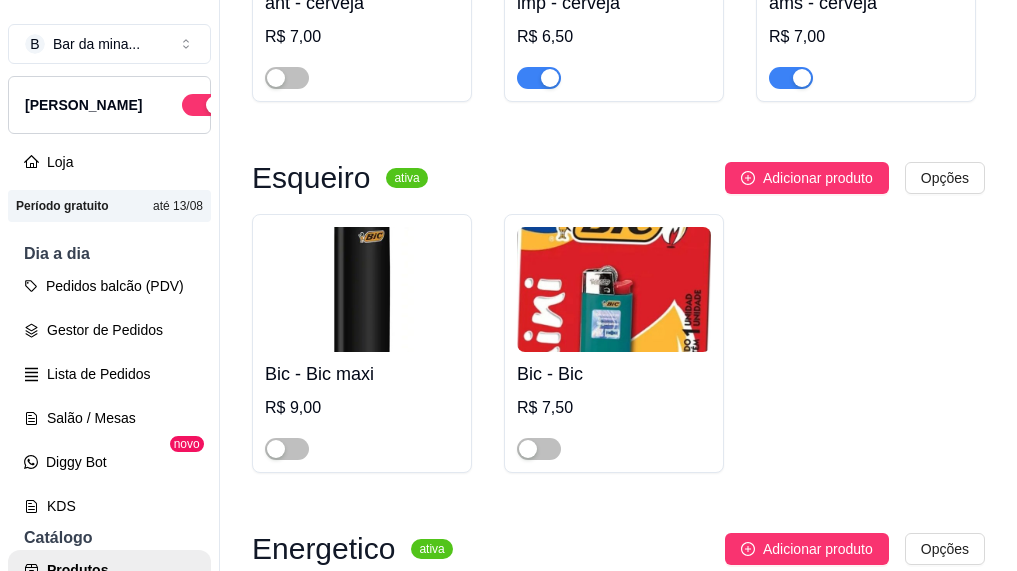 click at bounding box center [802, 78] 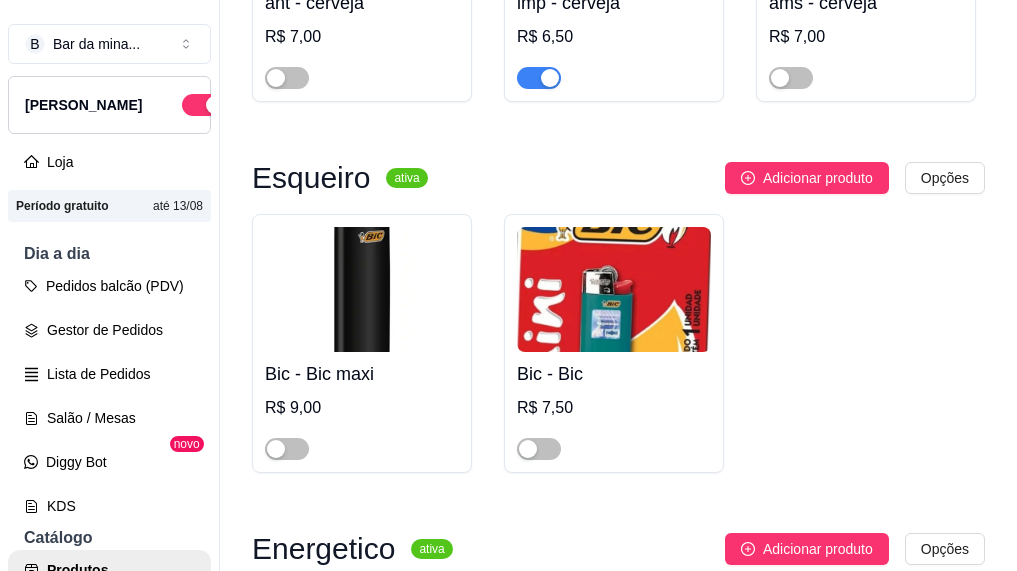 click at bounding box center [550, 78] 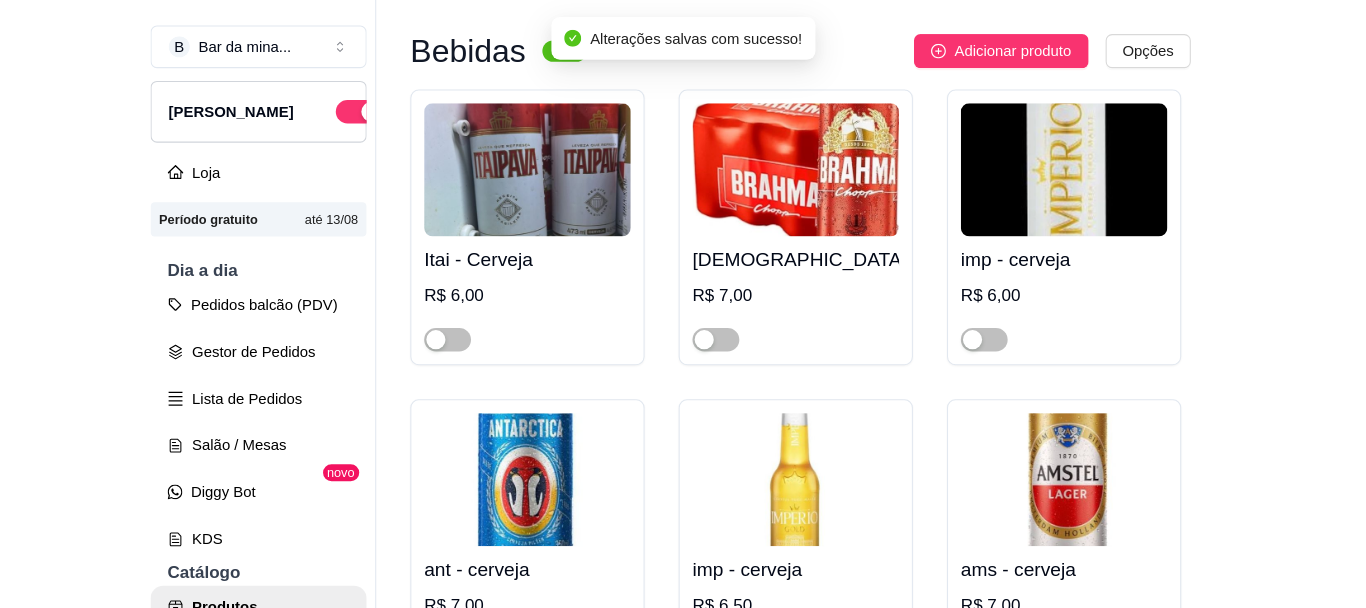 scroll, scrollTop: 0, scrollLeft: 0, axis: both 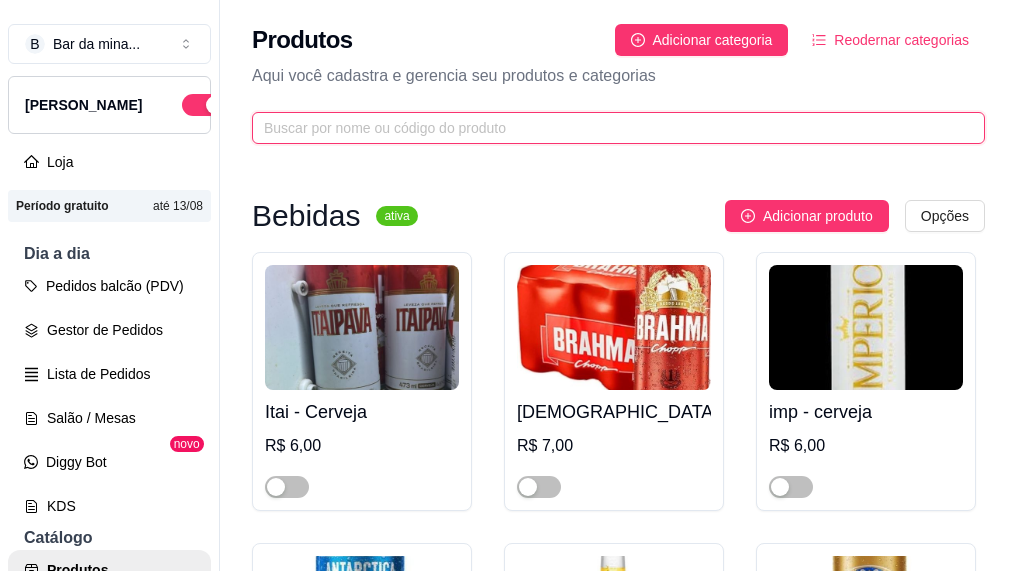 click at bounding box center [610, 128] 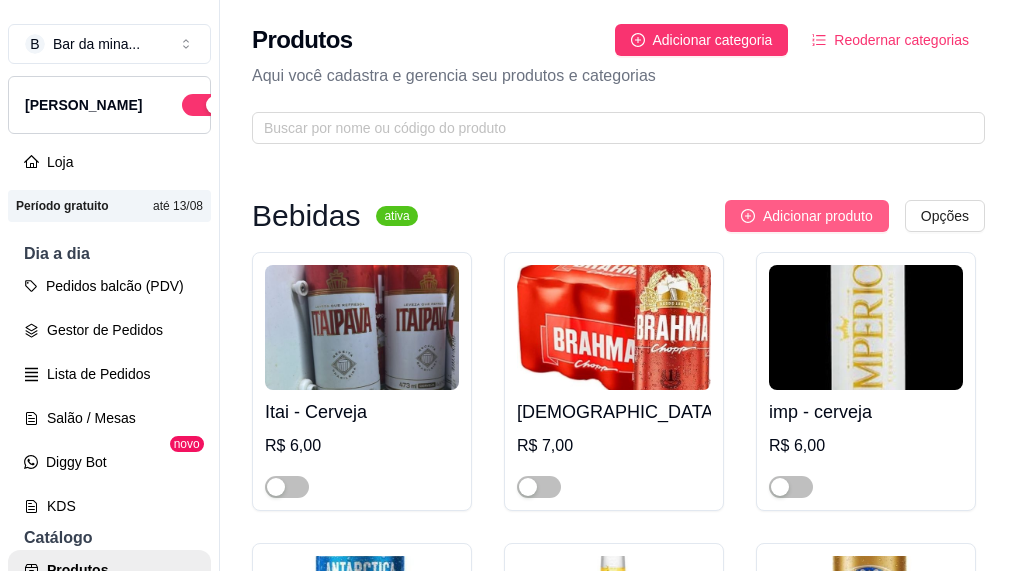 click on "Adicionar produto" at bounding box center (818, 216) 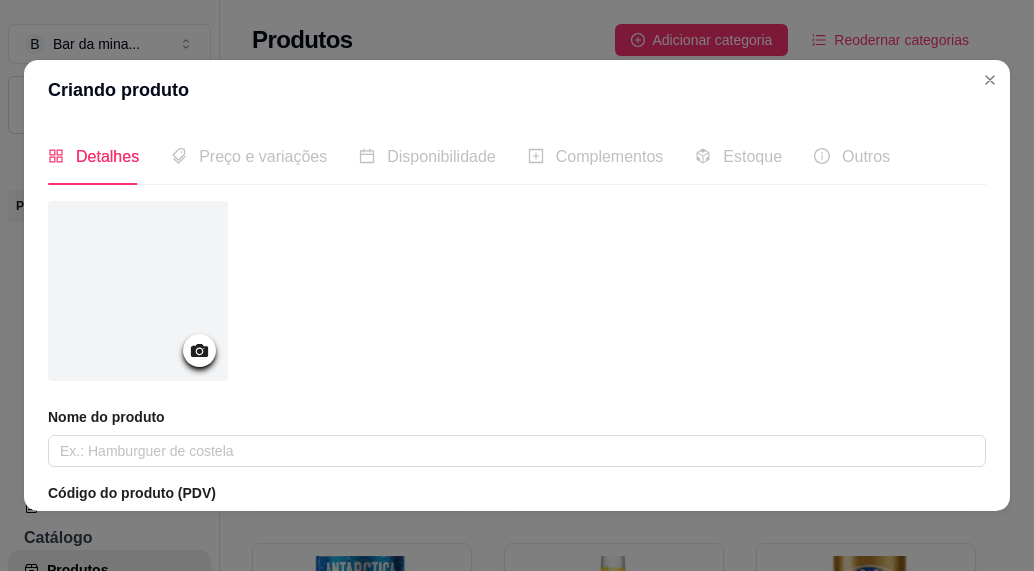 click at bounding box center (138, 291) 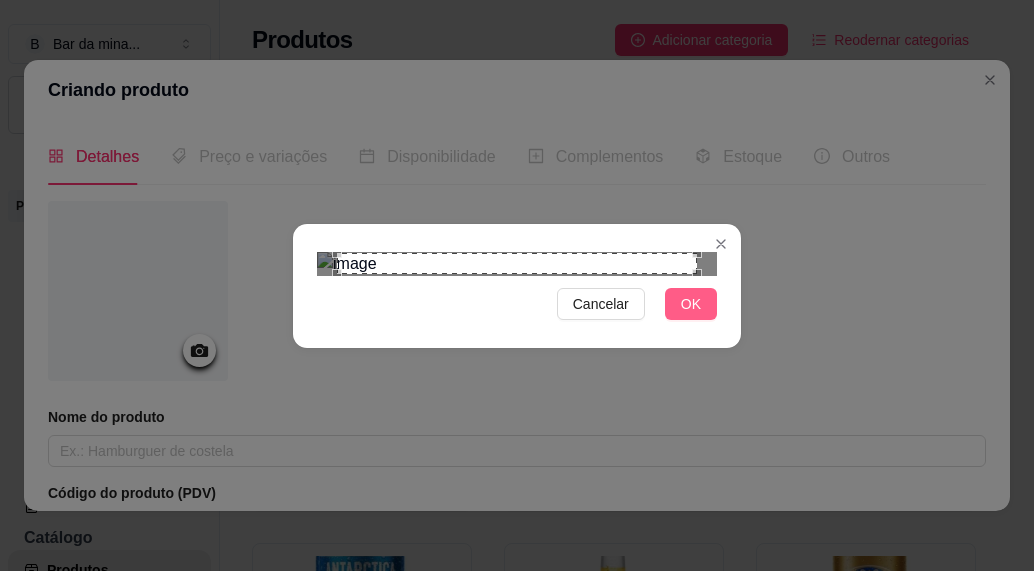 click on "OK" at bounding box center [691, 304] 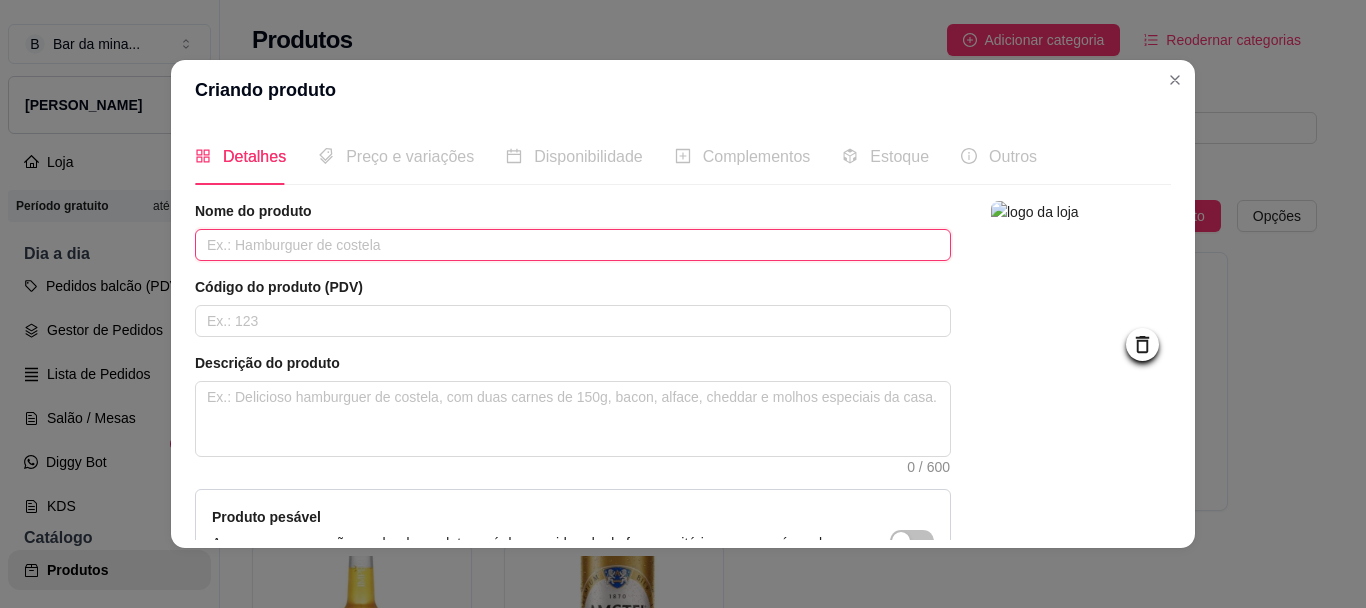 click at bounding box center [573, 245] 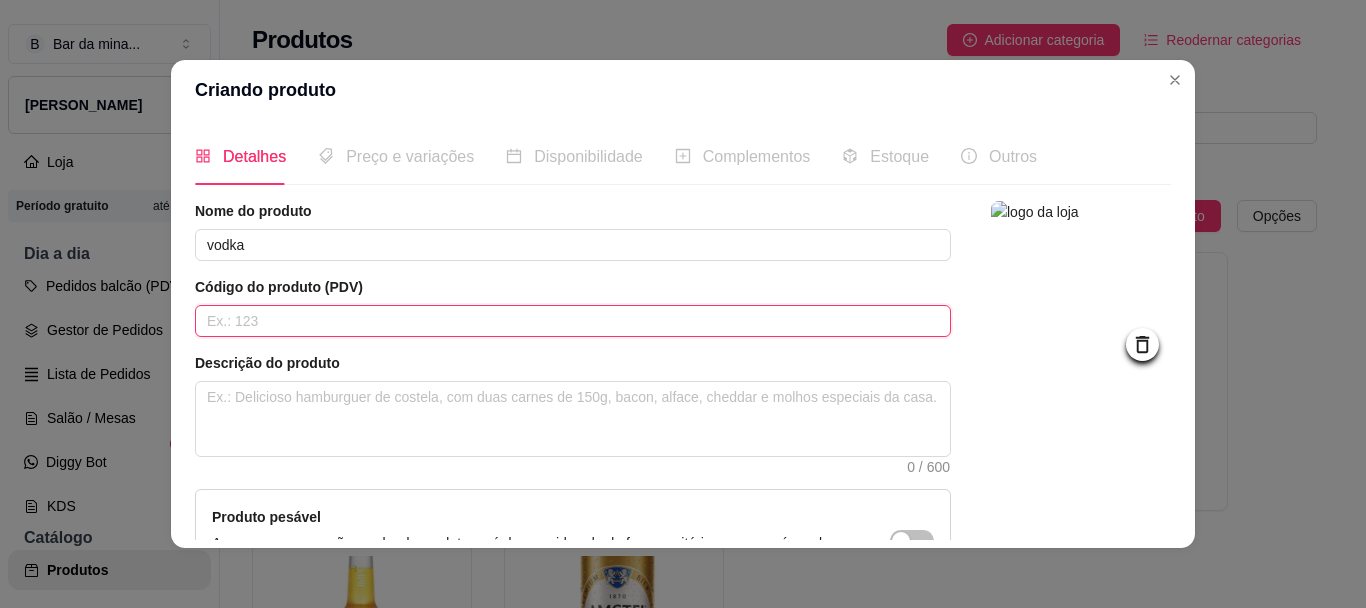 click at bounding box center (573, 321) 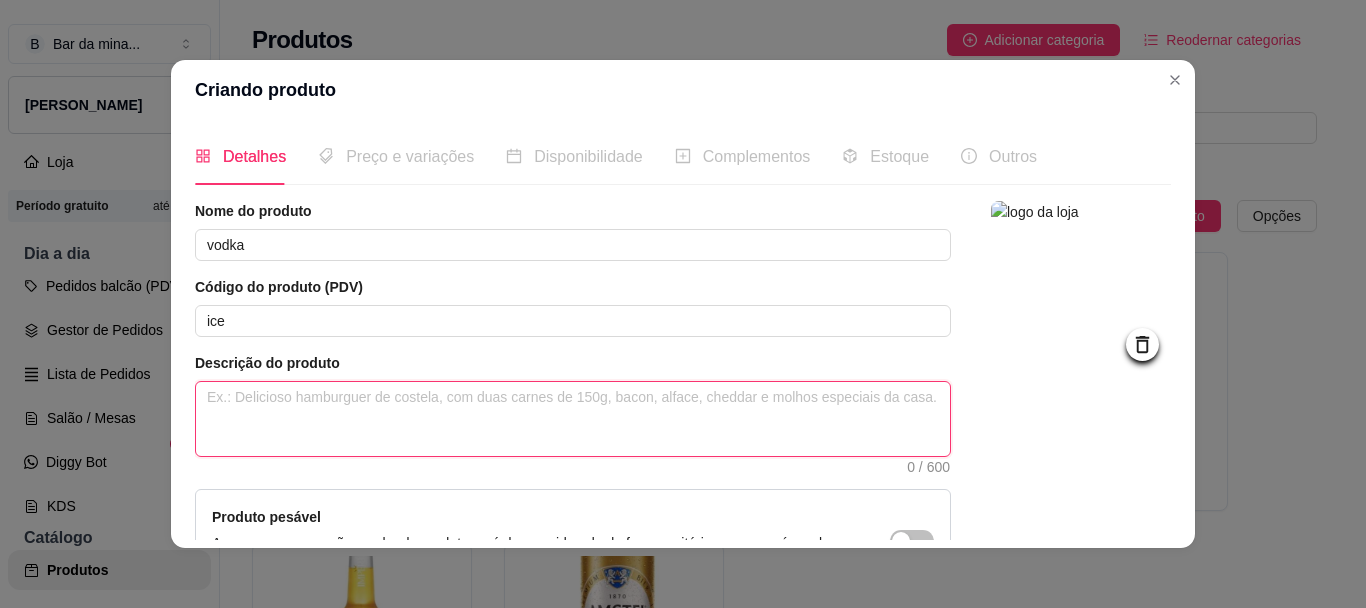 click at bounding box center [573, 419] 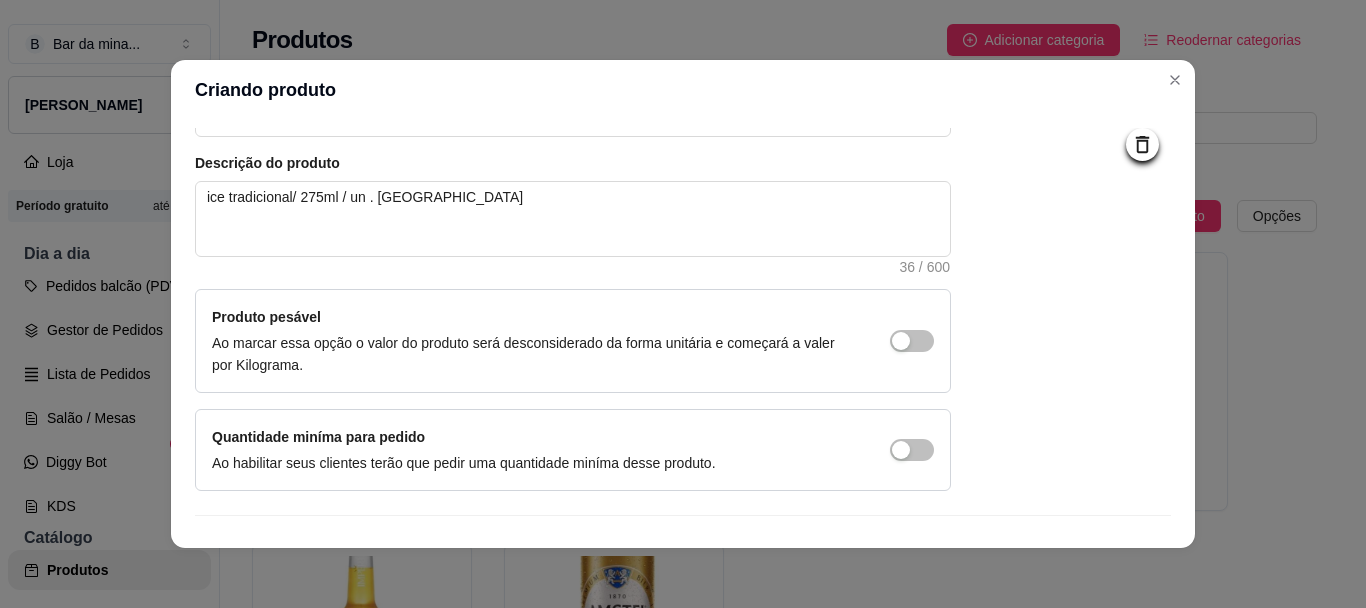 scroll, scrollTop: 240, scrollLeft: 0, axis: vertical 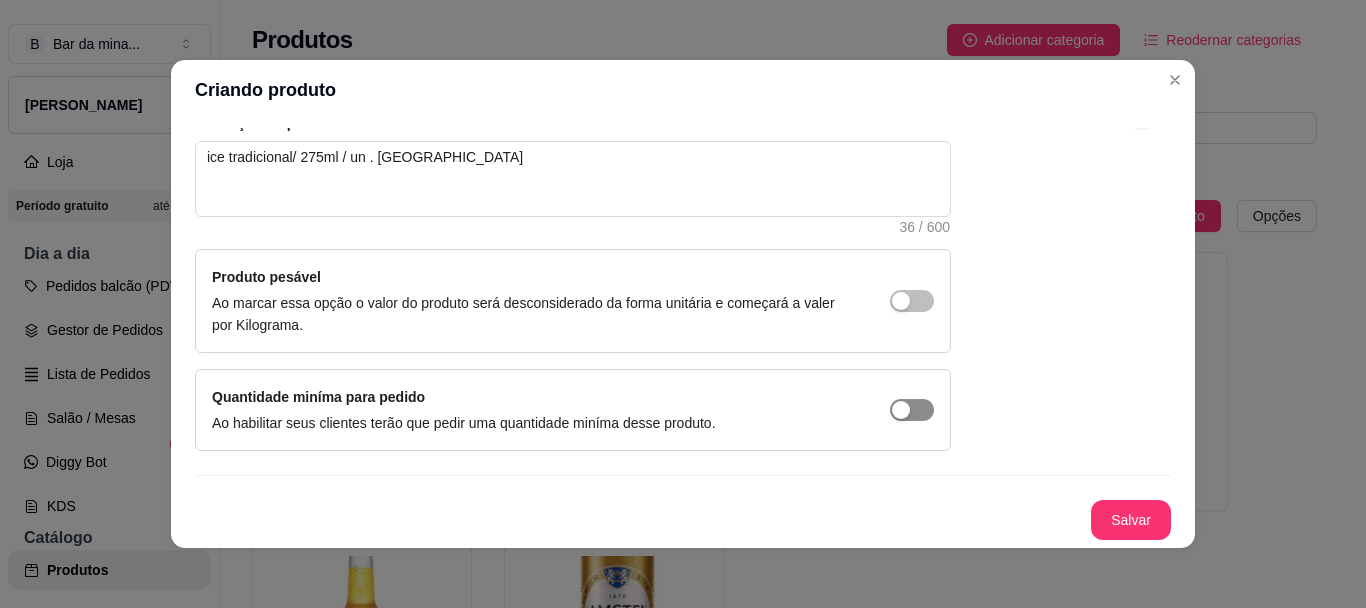 click at bounding box center [901, 301] 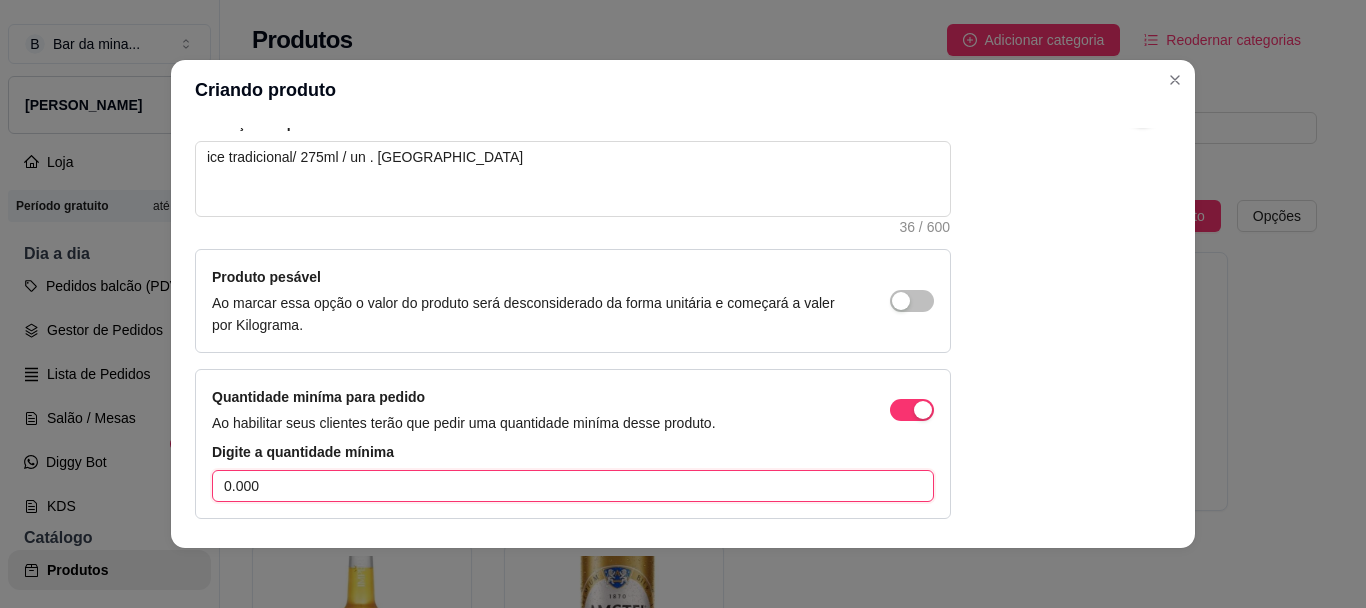 click on "0.000" at bounding box center [573, 486] 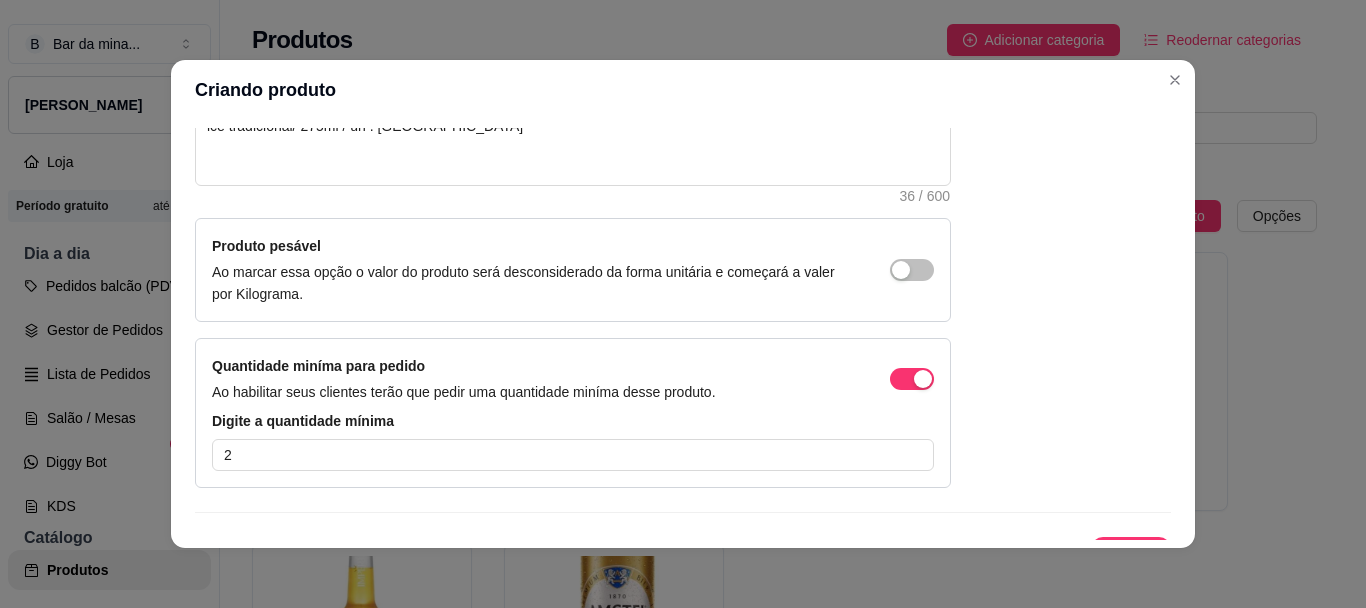 scroll, scrollTop: 308, scrollLeft: 0, axis: vertical 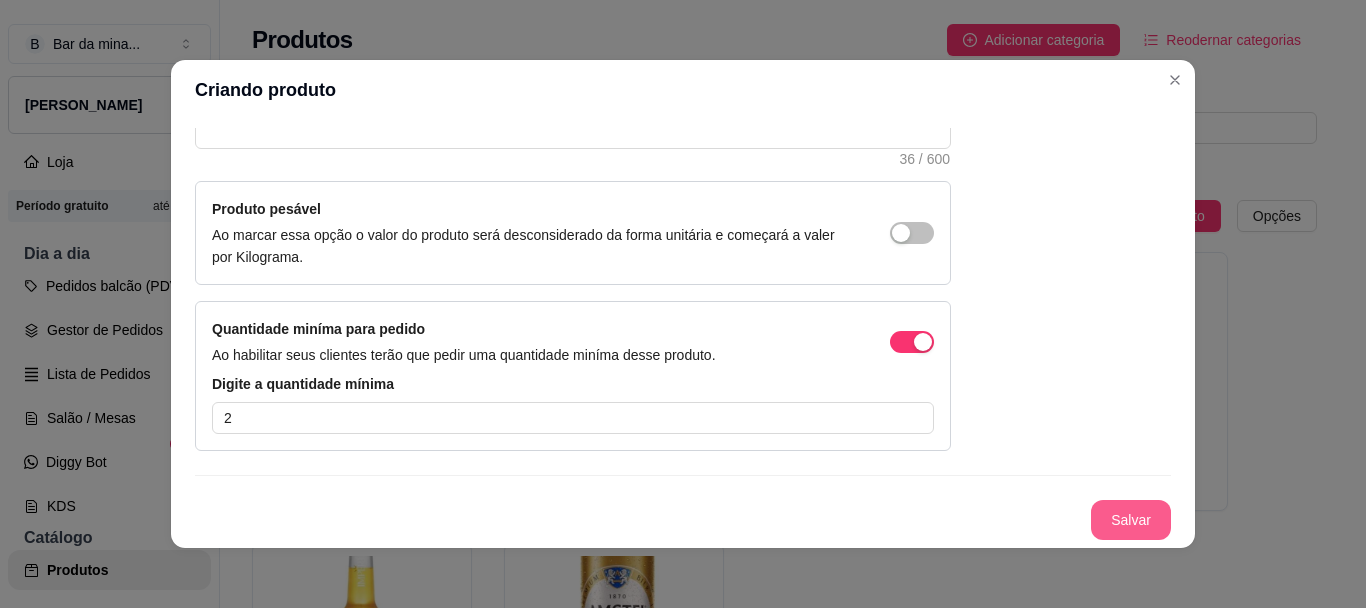click on "Salvar" at bounding box center [1131, 520] 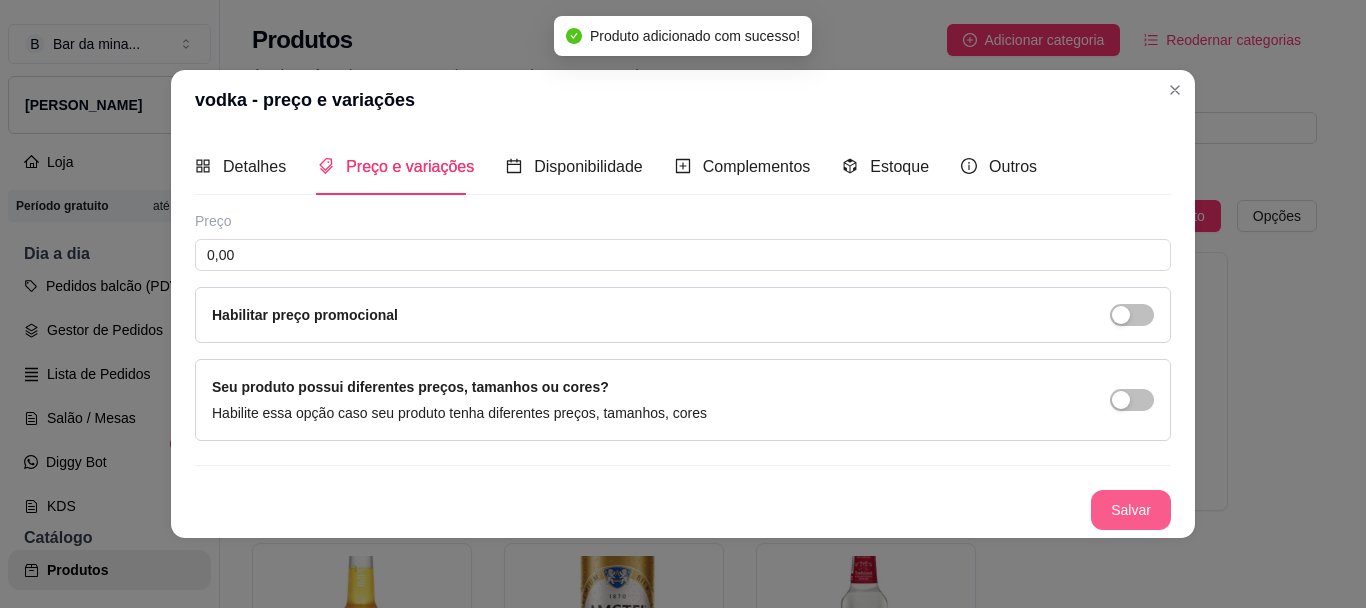 scroll, scrollTop: 0, scrollLeft: 0, axis: both 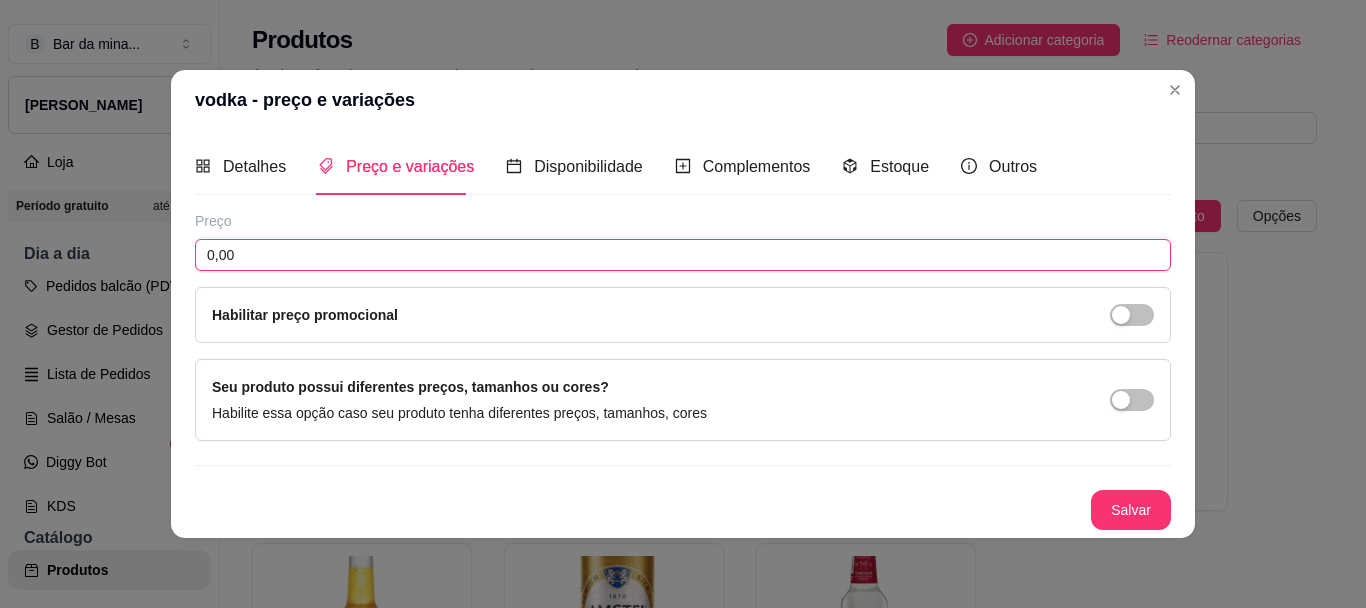 click on "0,00" at bounding box center (683, 255) 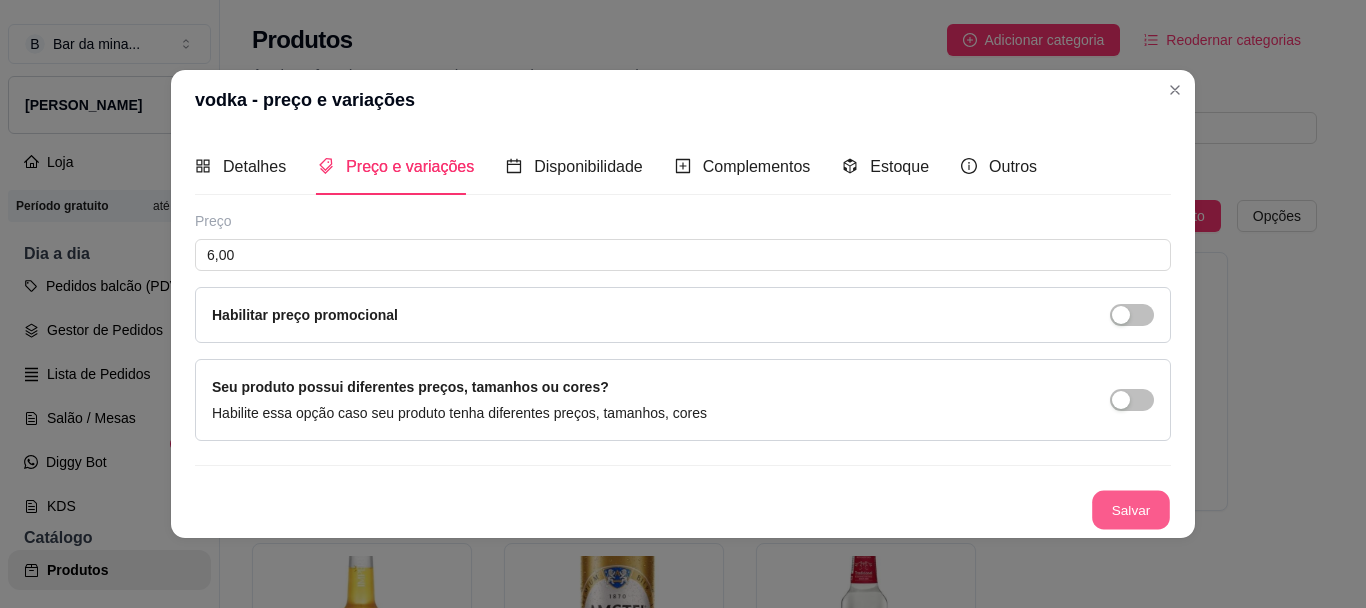 click on "Salvar" at bounding box center [1131, 510] 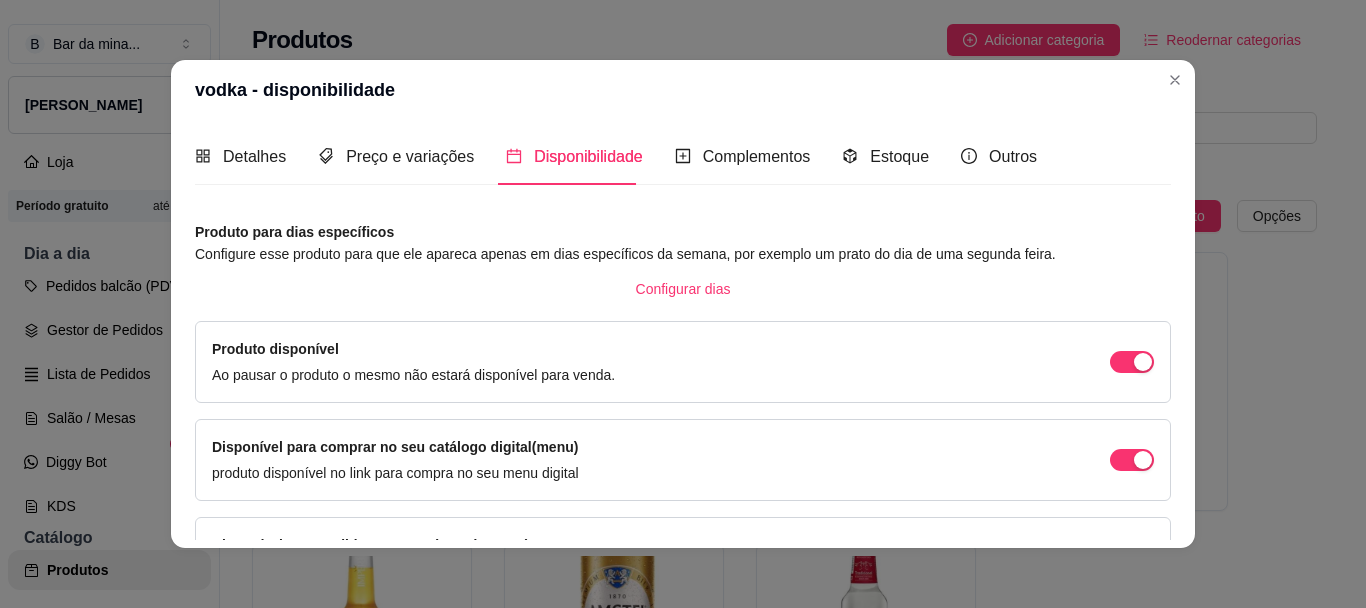 scroll, scrollTop: 51, scrollLeft: 0, axis: vertical 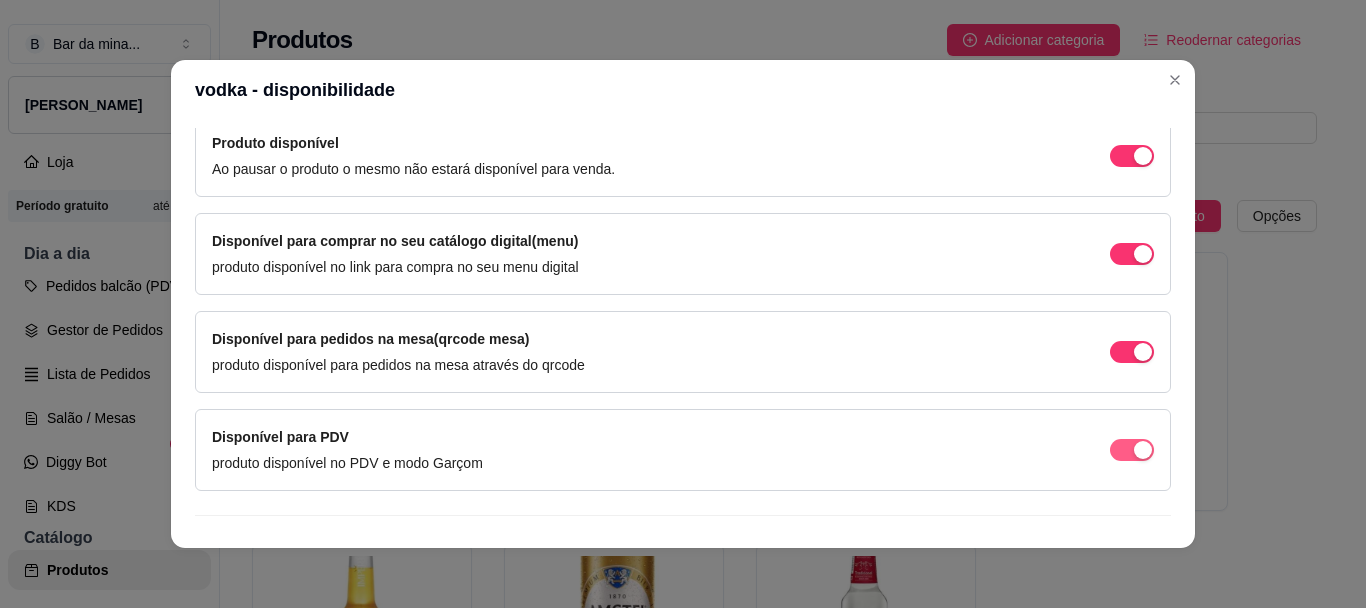 click at bounding box center (1143, 156) 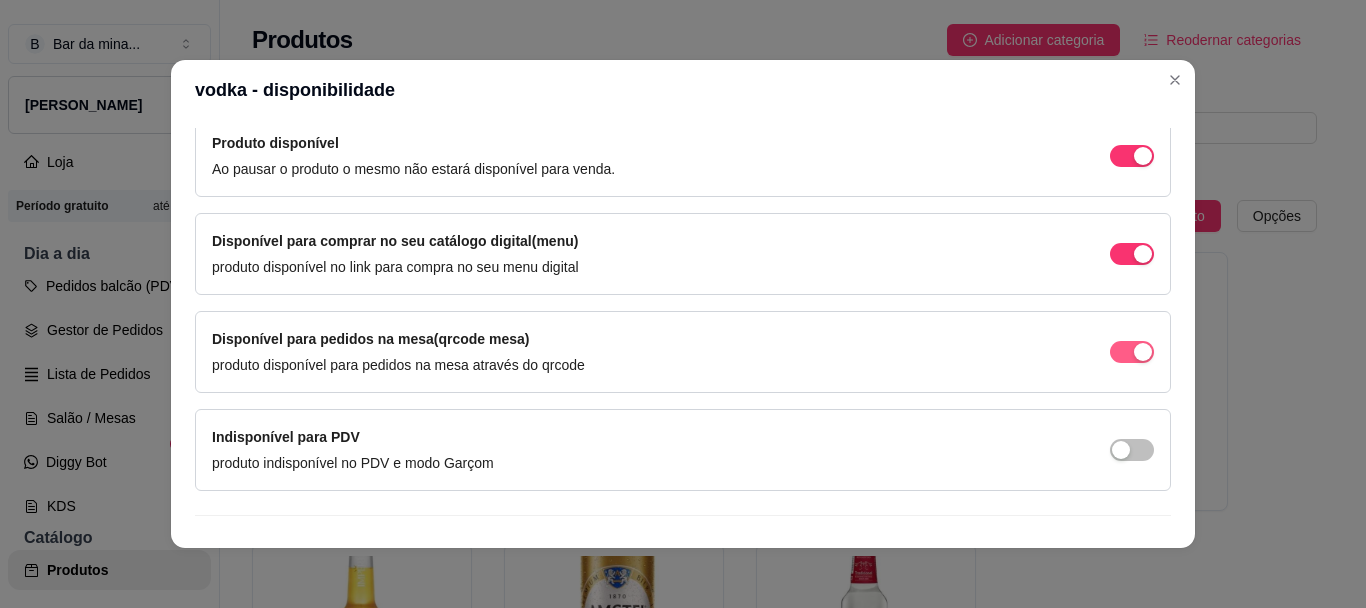 click at bounding box center [1143, 156] 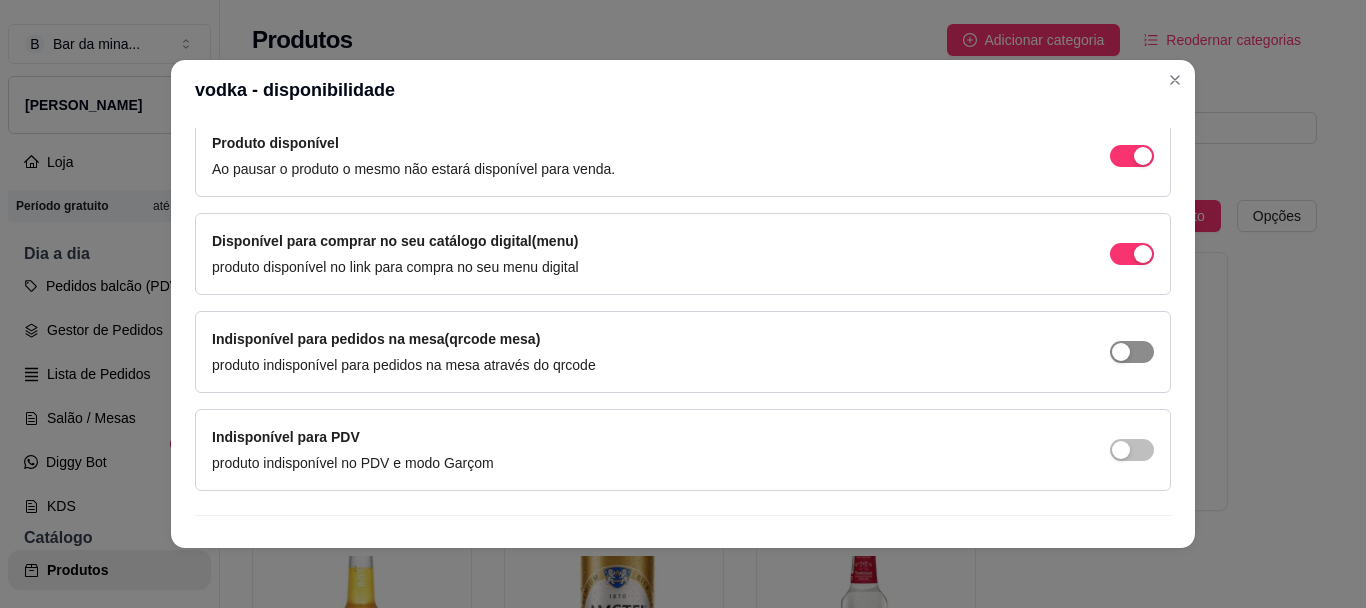 scroll, scrollTop: 238, scrollLeft: 0, axis: vertical 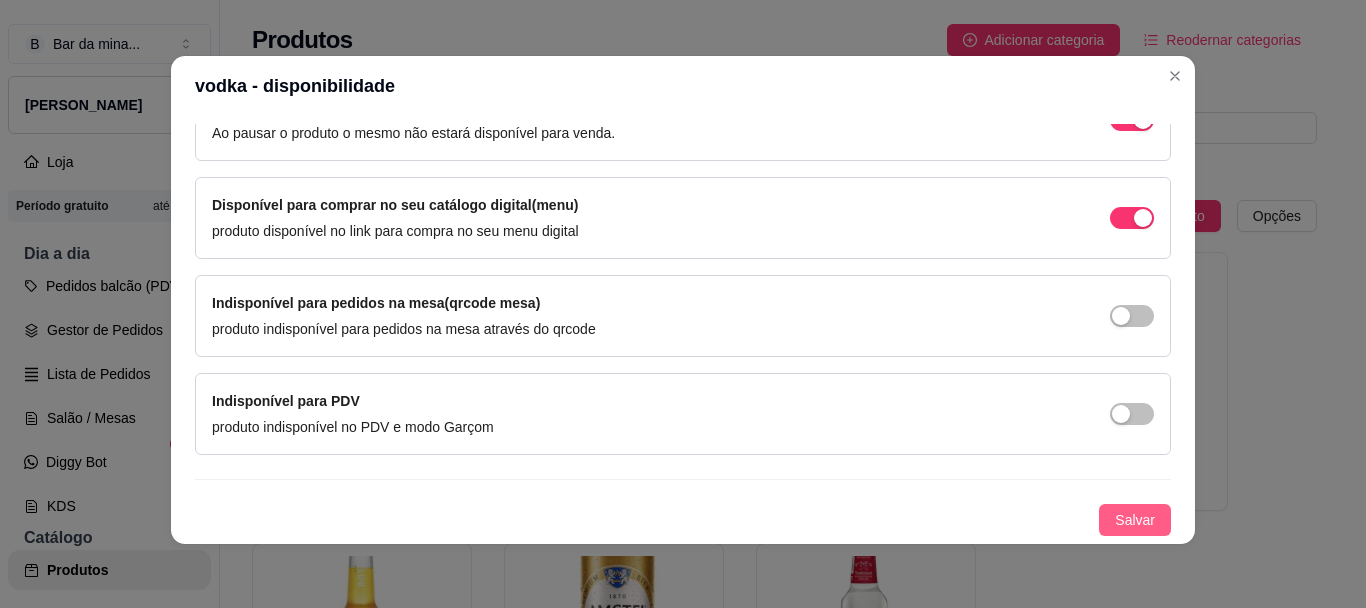 click on "Salvar" at bounding box center (1135, 520) 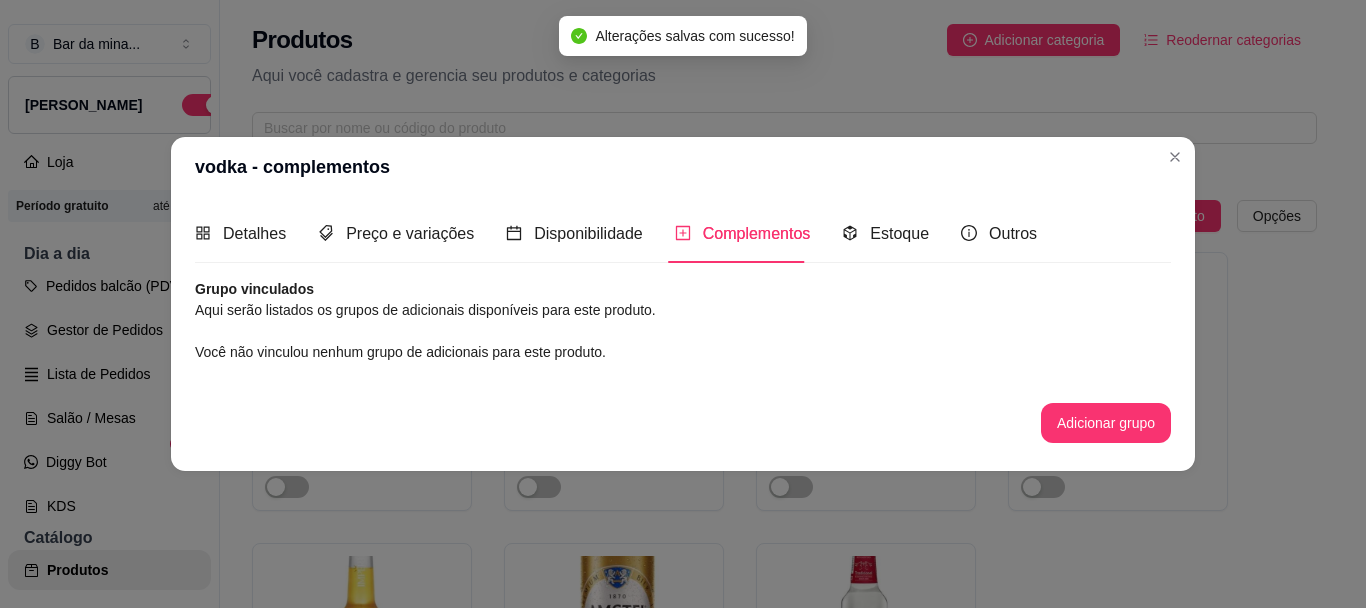 scroll, scrollTop: 0, scrollLeft: 0, axis: both 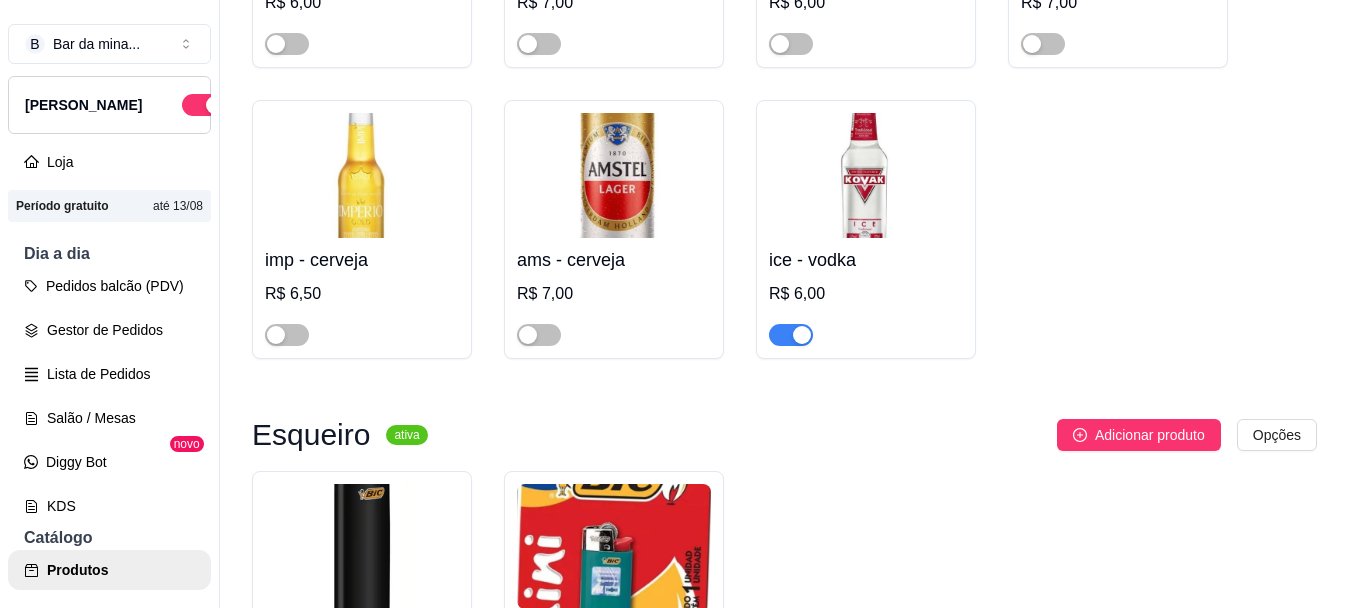 click at bounding box center [791, 335] 